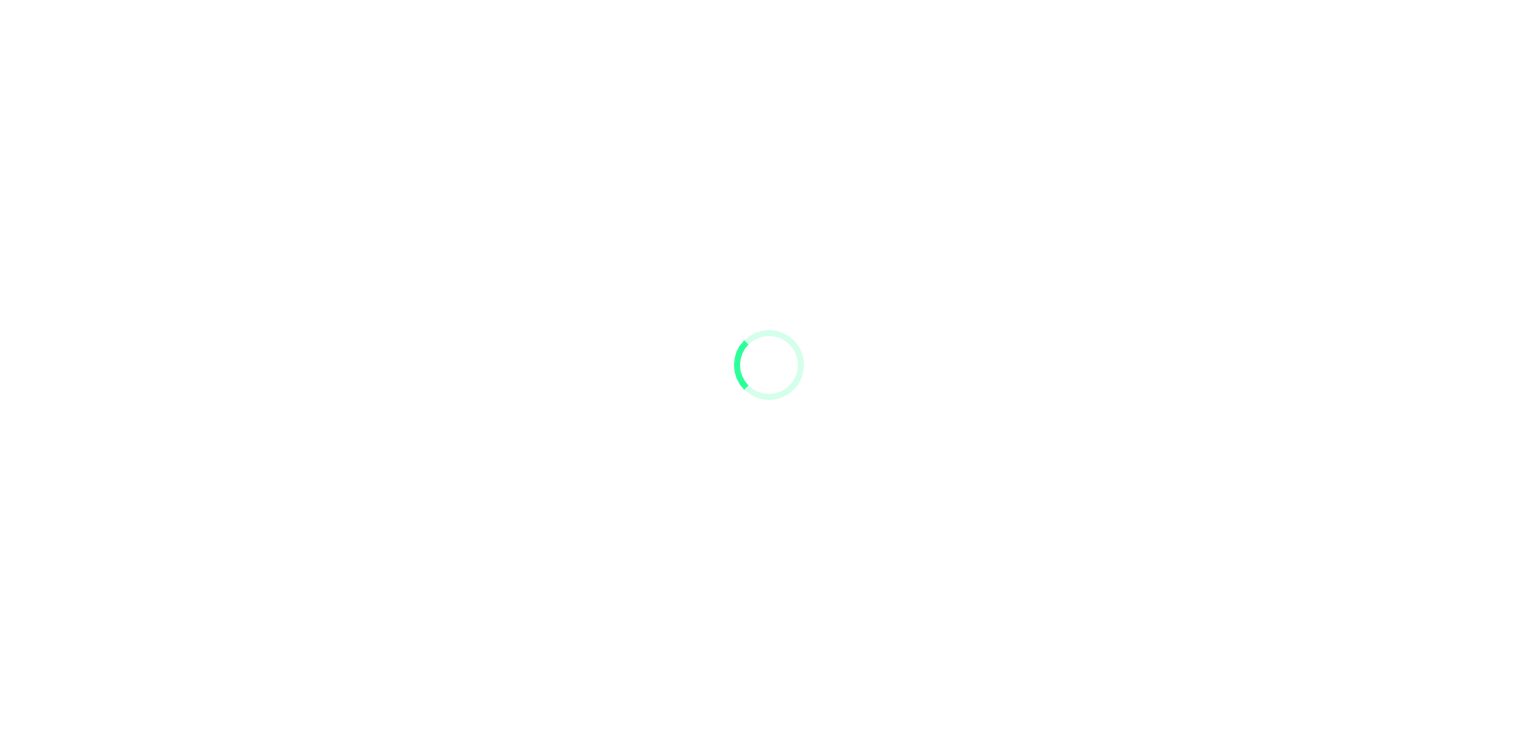 scroll, scrollTop: 0, scrollLeft: 0, axis: both 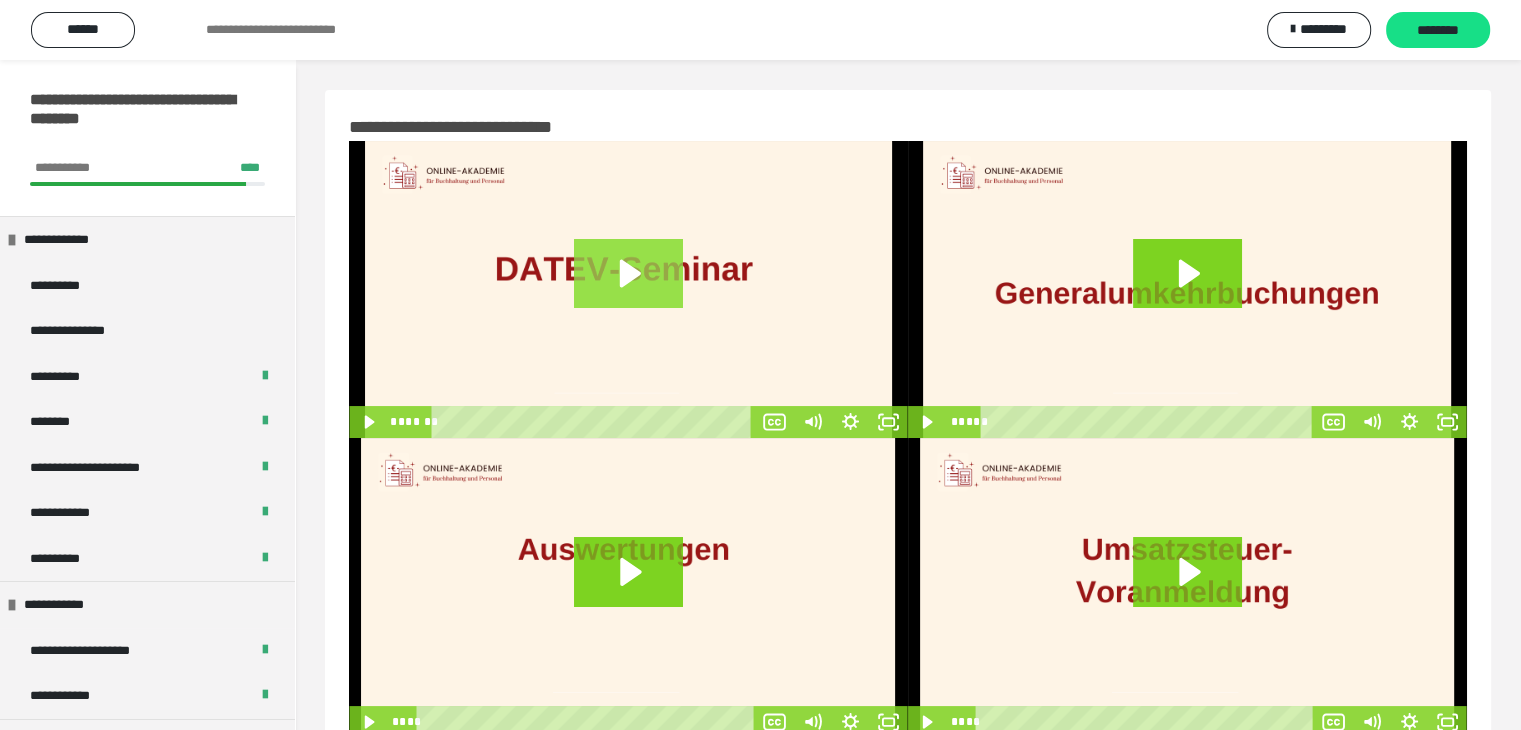 click 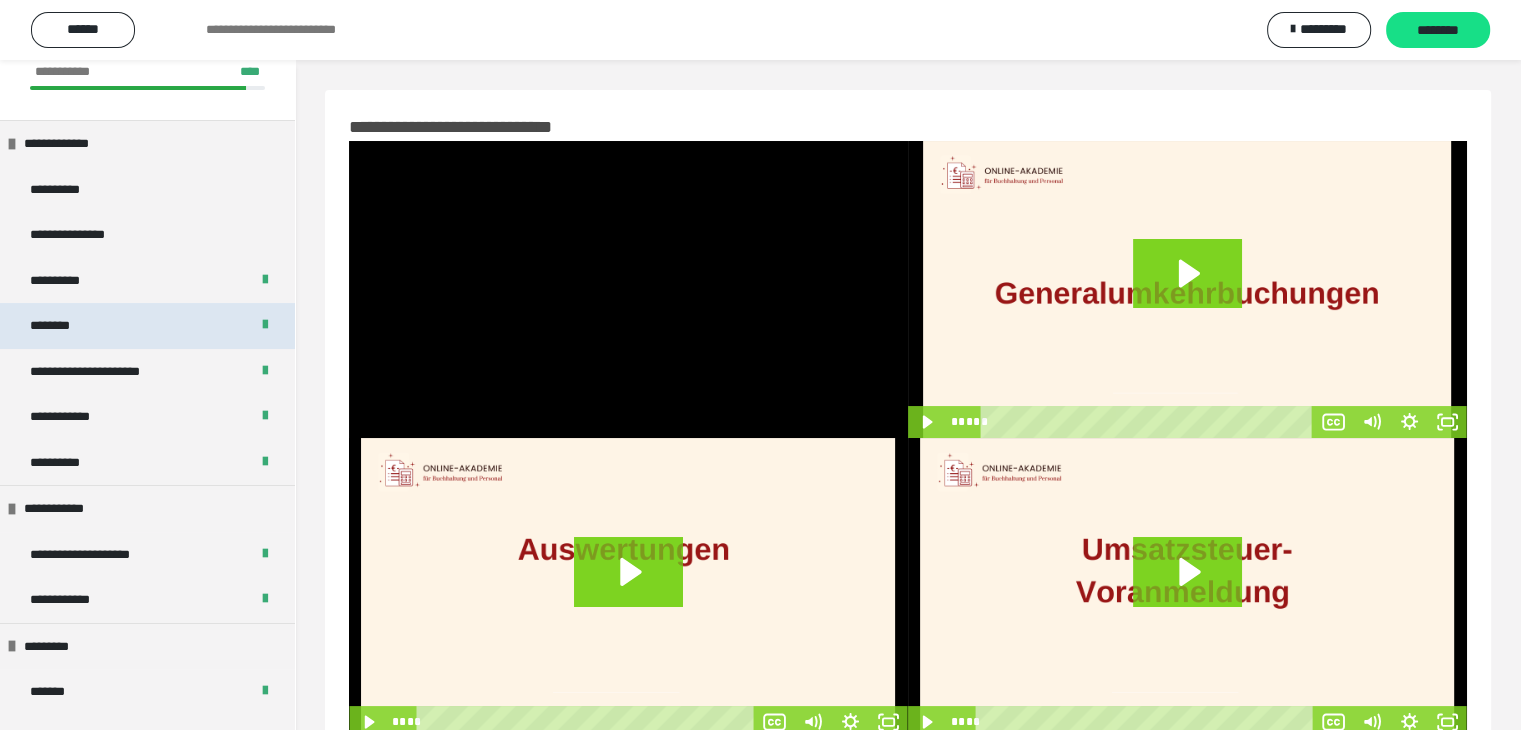 scroll, scrollTop: 100, scrollLeft: 0, axis: vertical 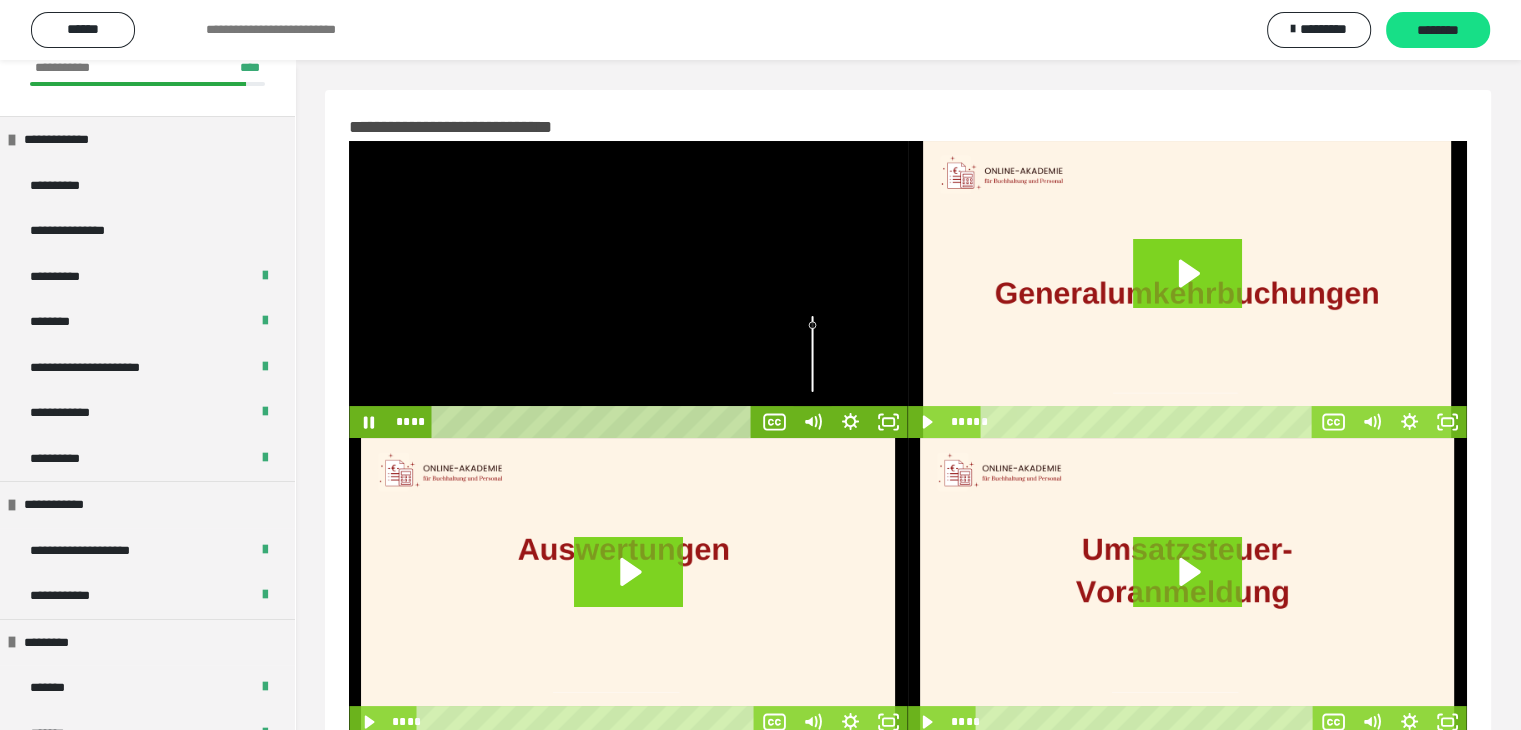 click at bounding box center (813, 353) 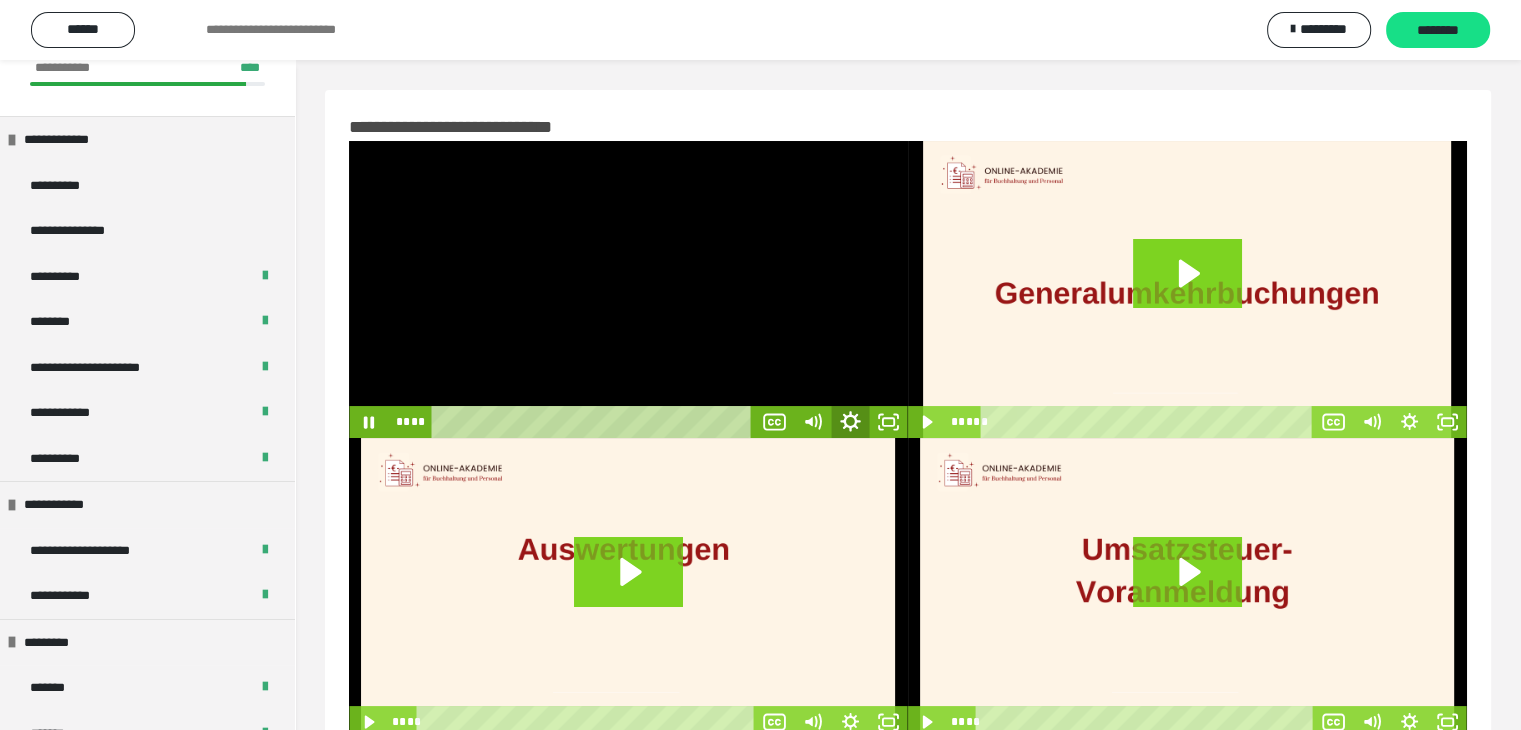 click 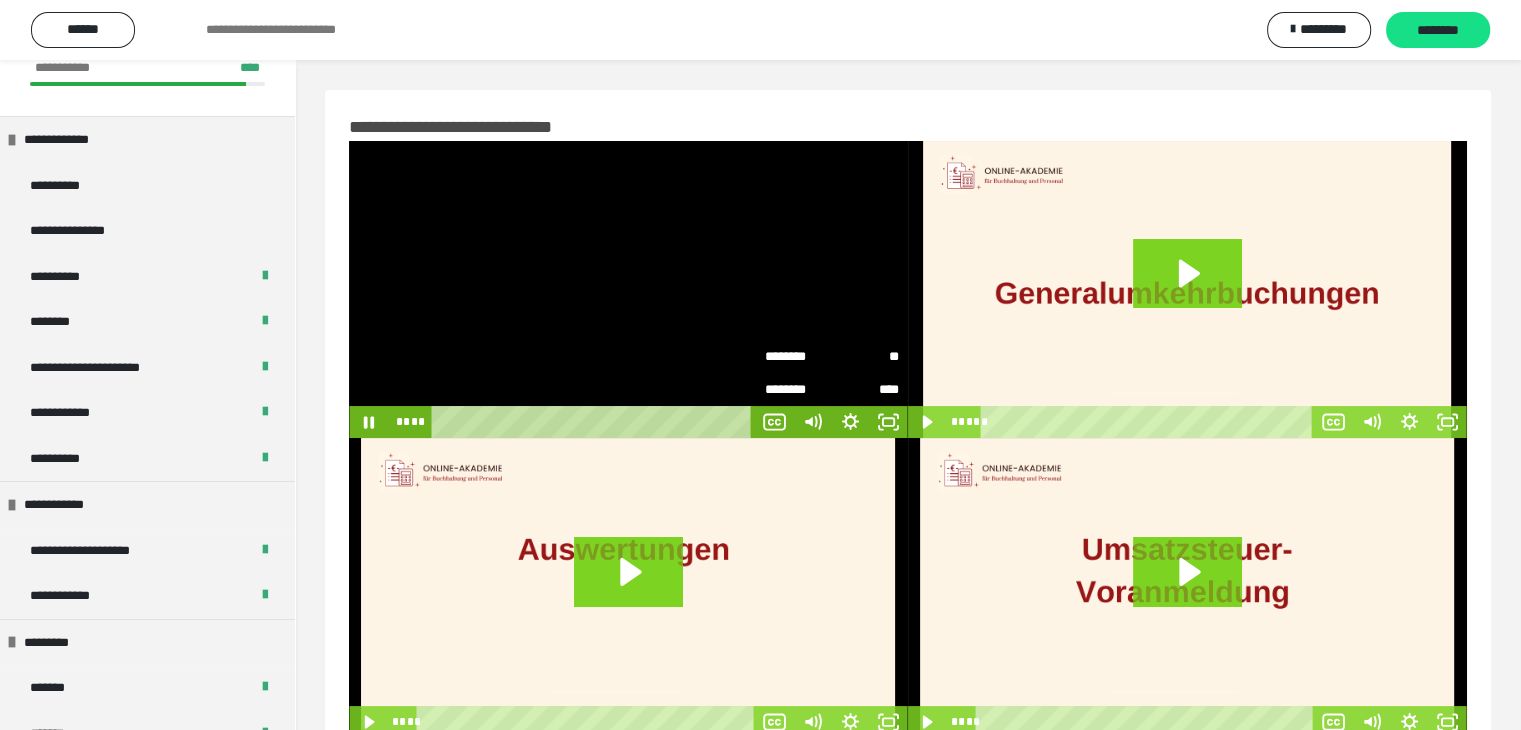 click on "**" at bounding box center [865, 357] 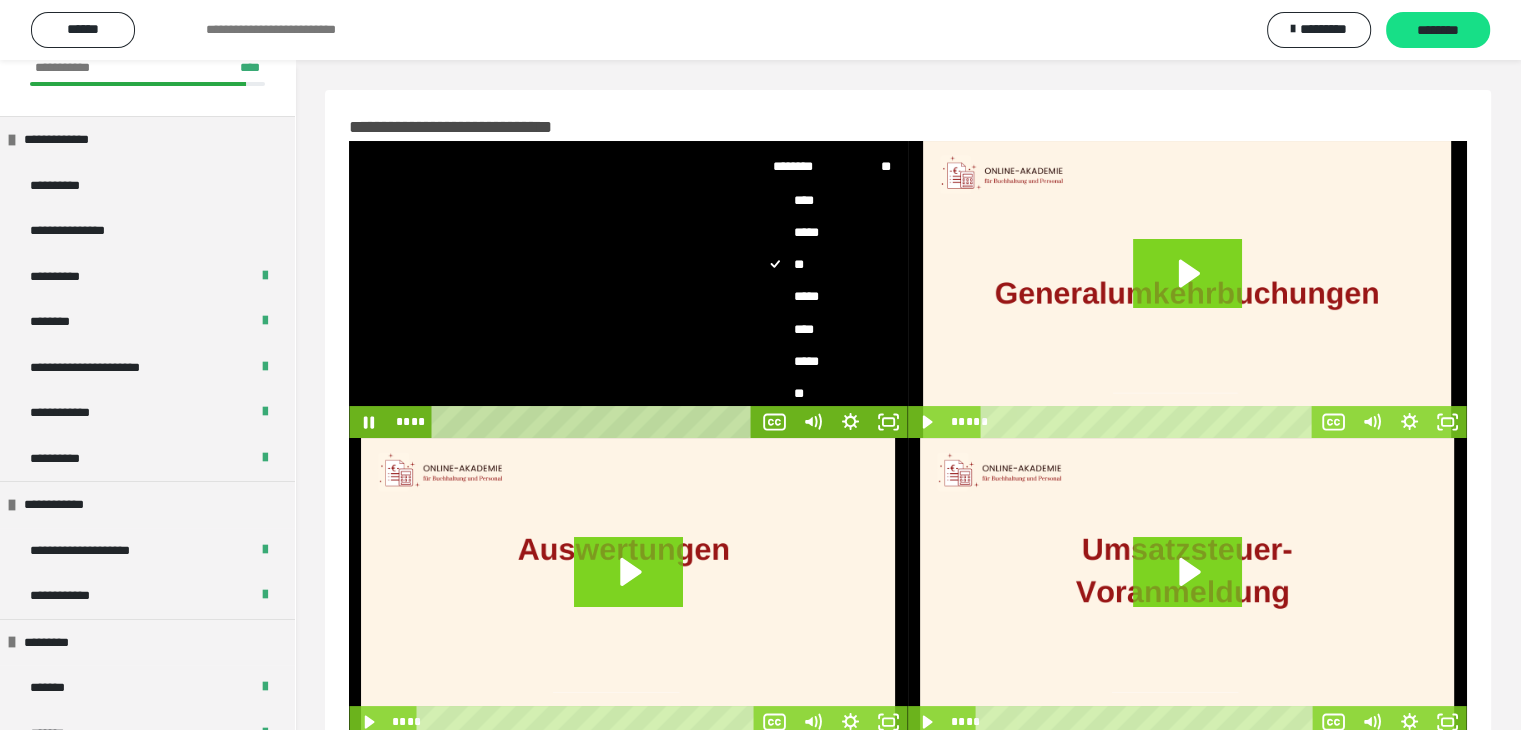 click on "*****" at bounding box center (824, 296) 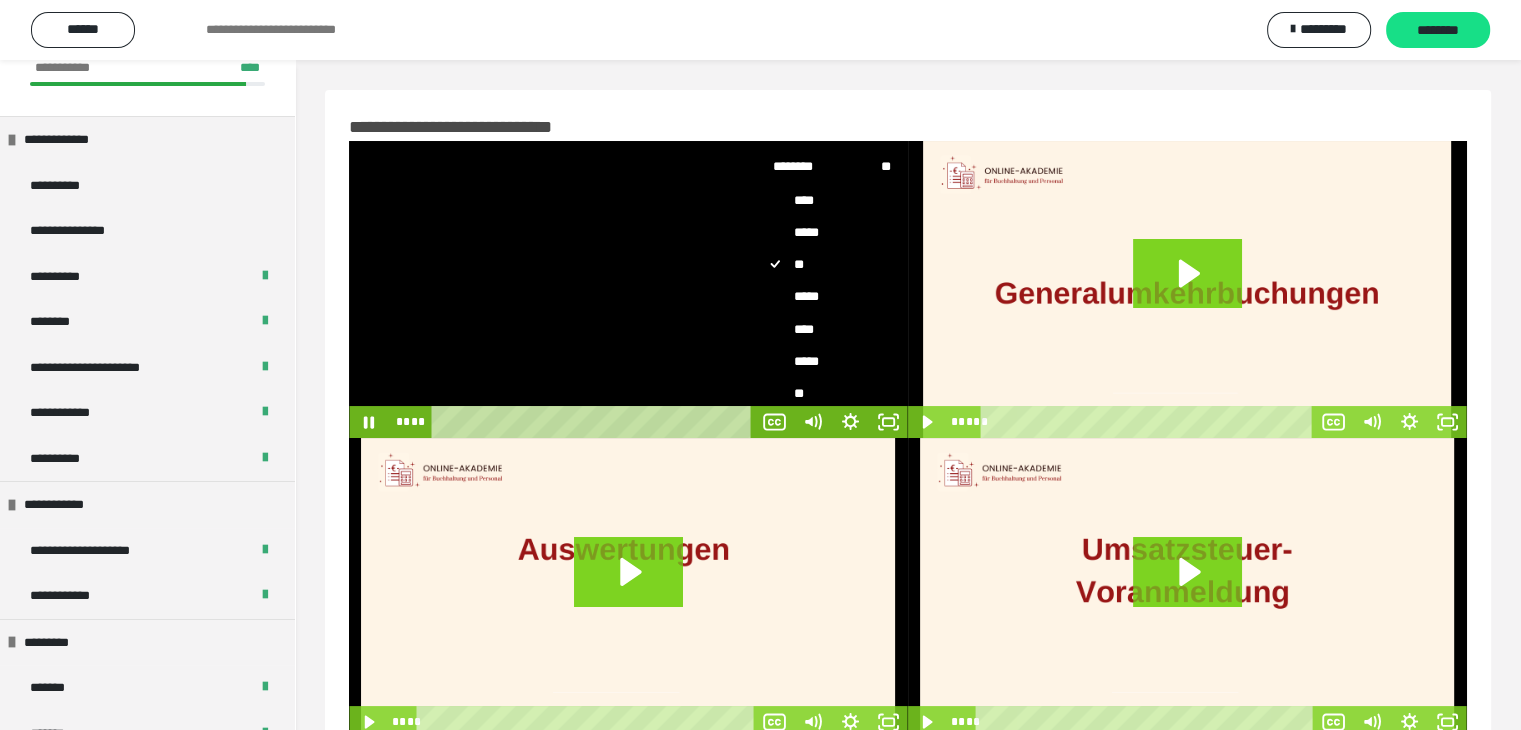click on "*****" at bounding box center [756, 280] 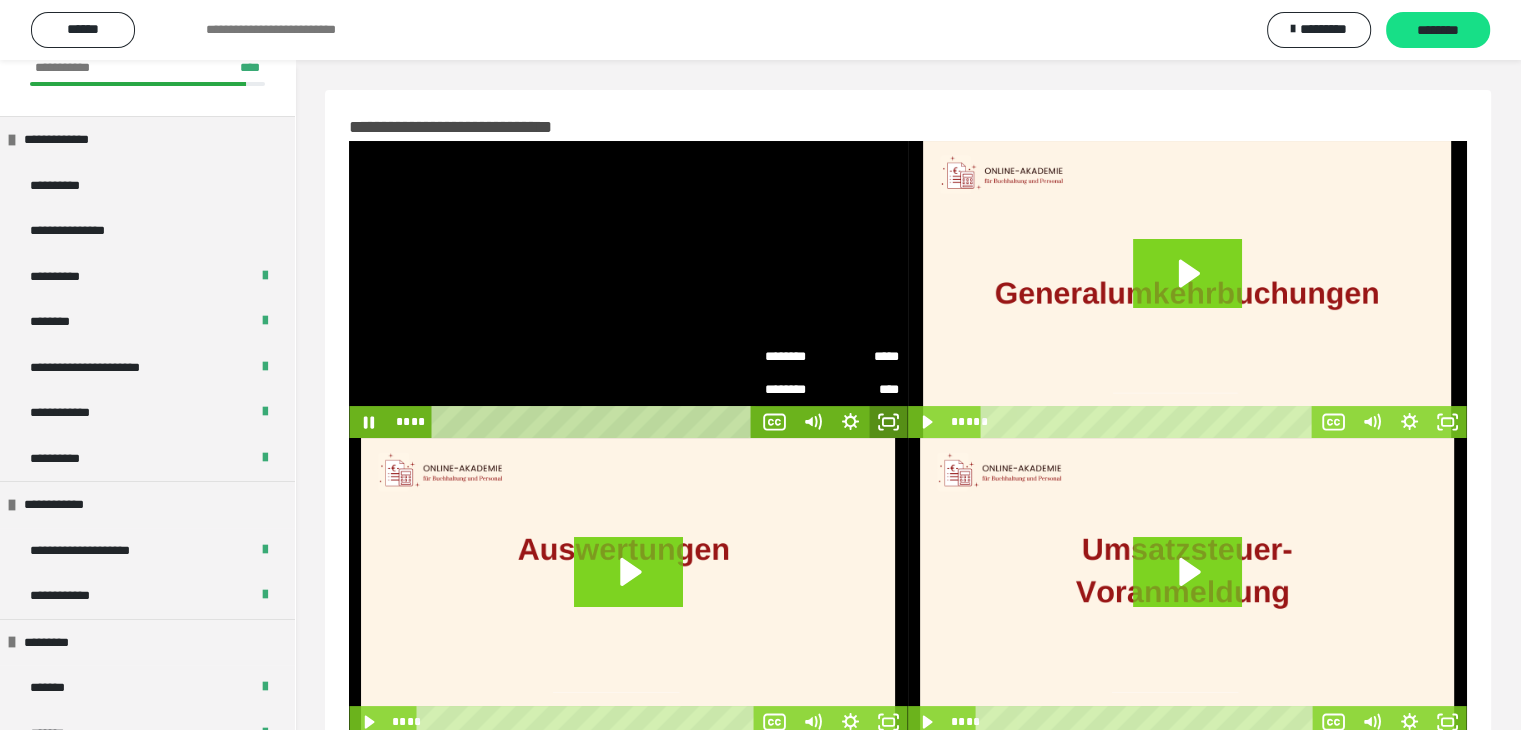 click 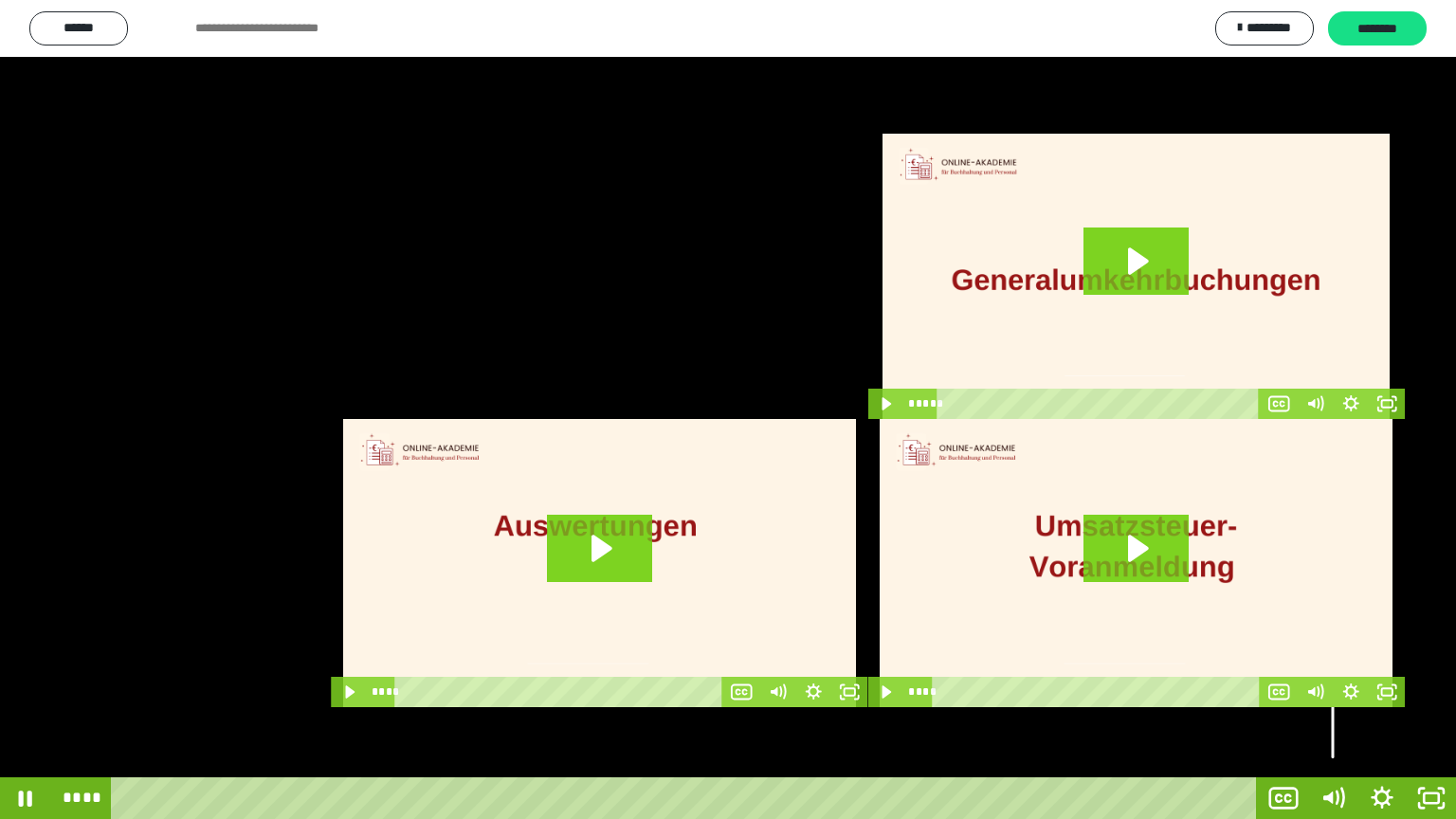 click at bounding box center (1333, 688) 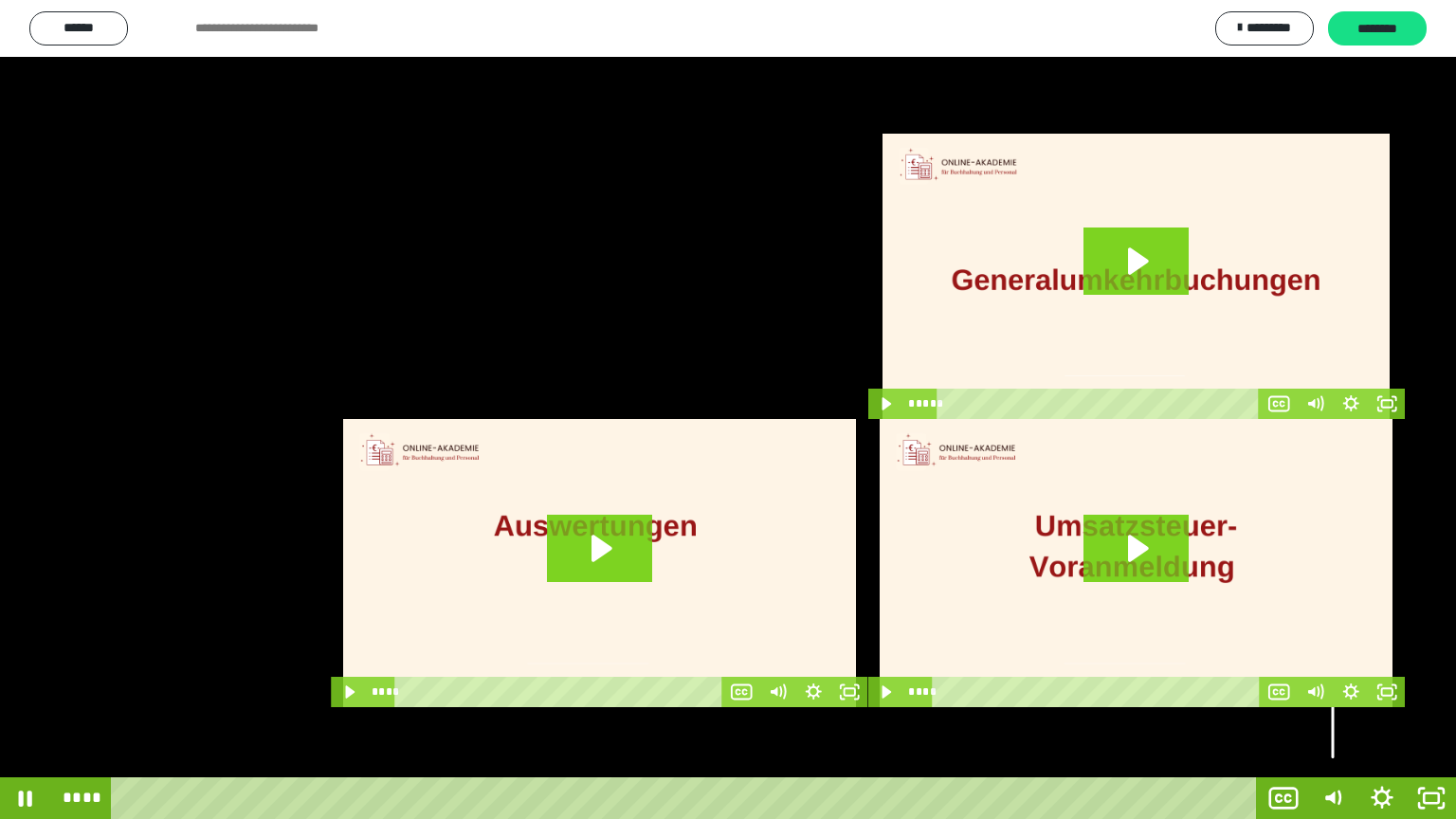 click at bounding box center (1332, 698) 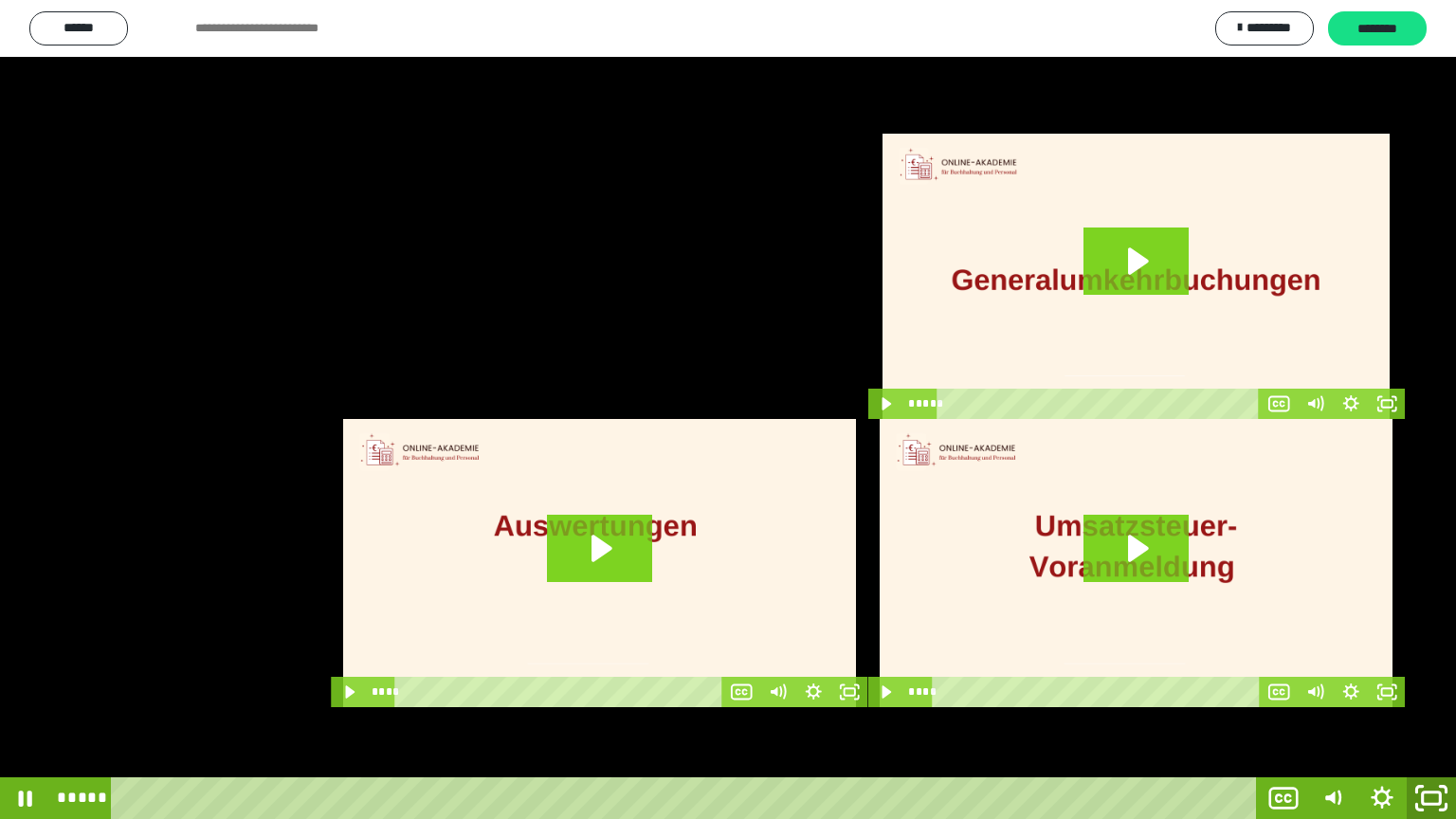 click 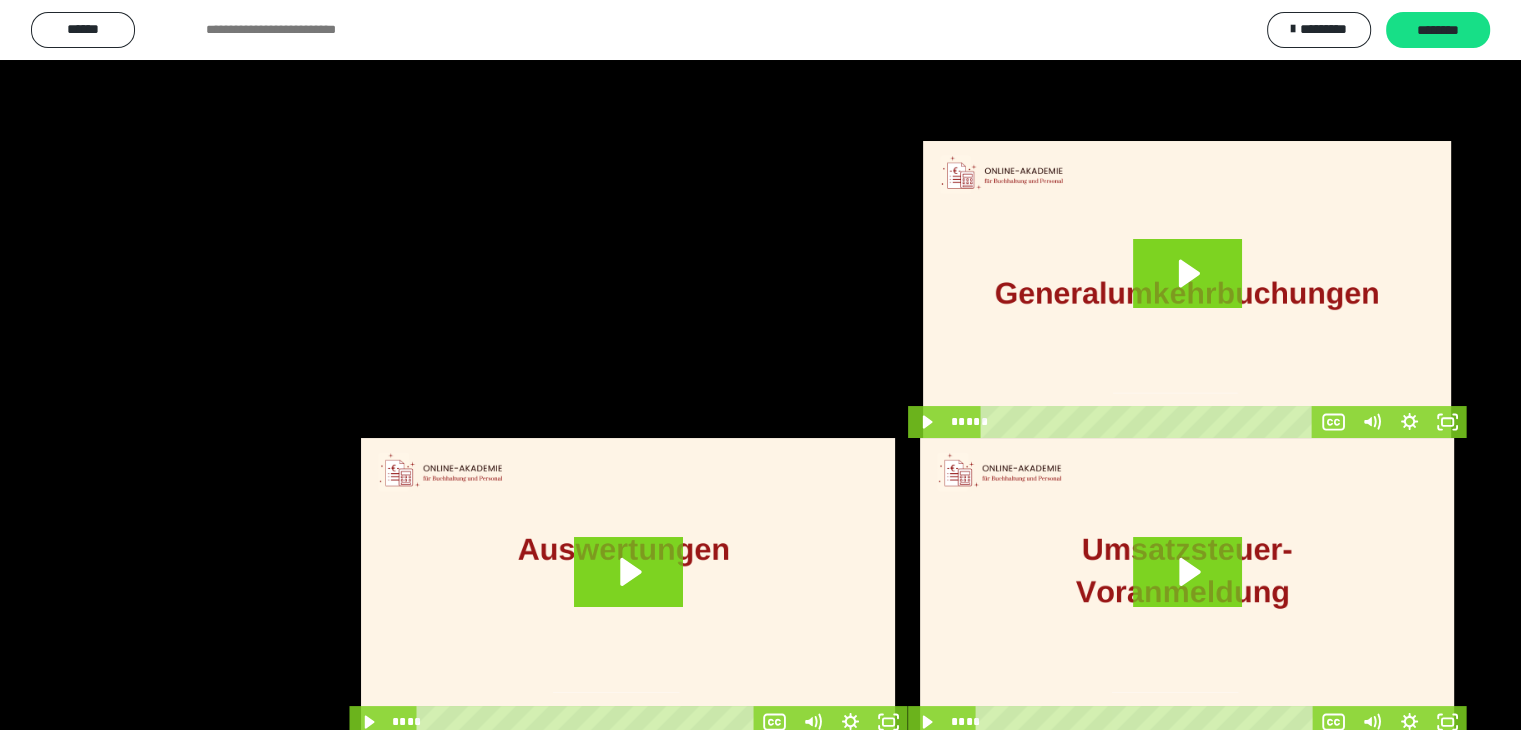 scroll, scrollTop: 3808, scrollLeft: 0, axis: vertical 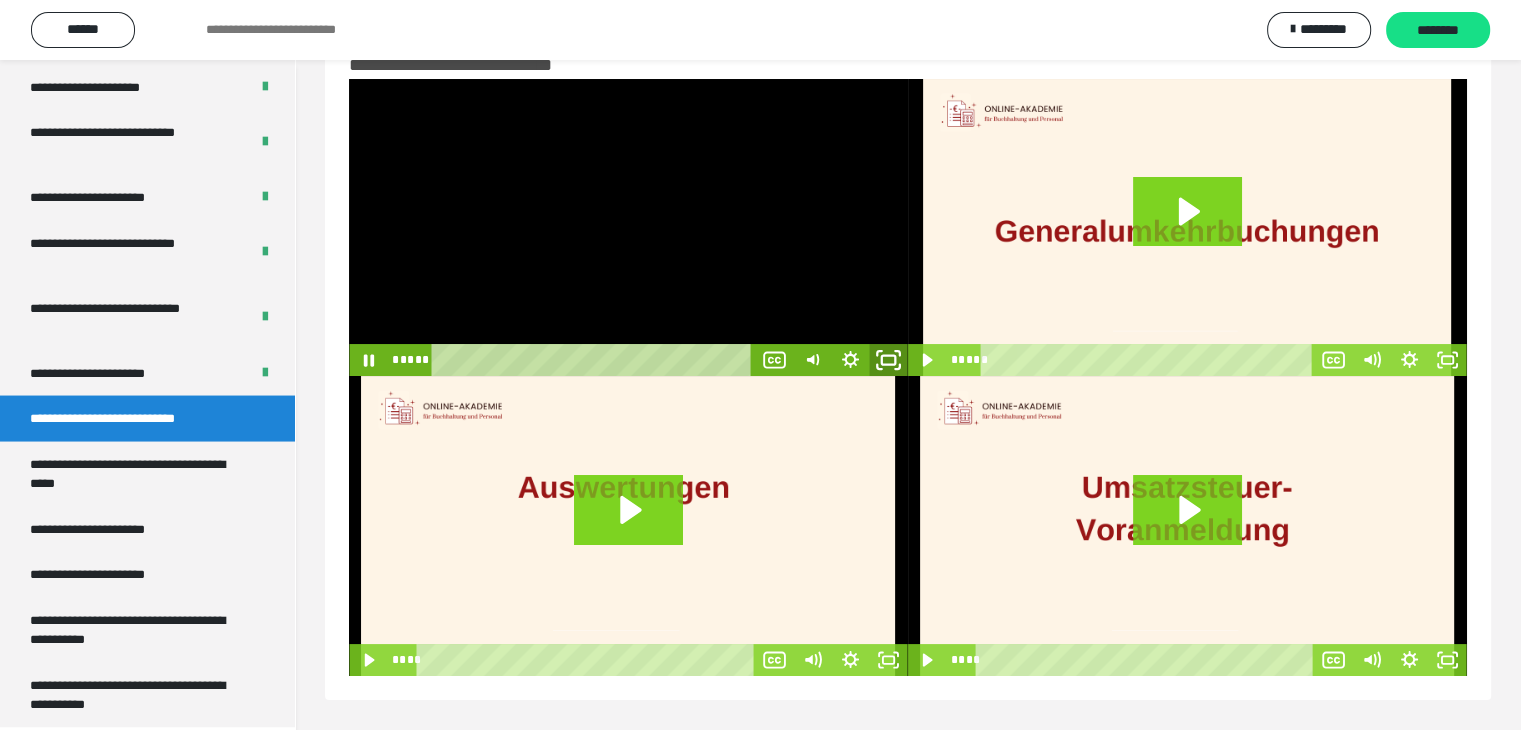 click 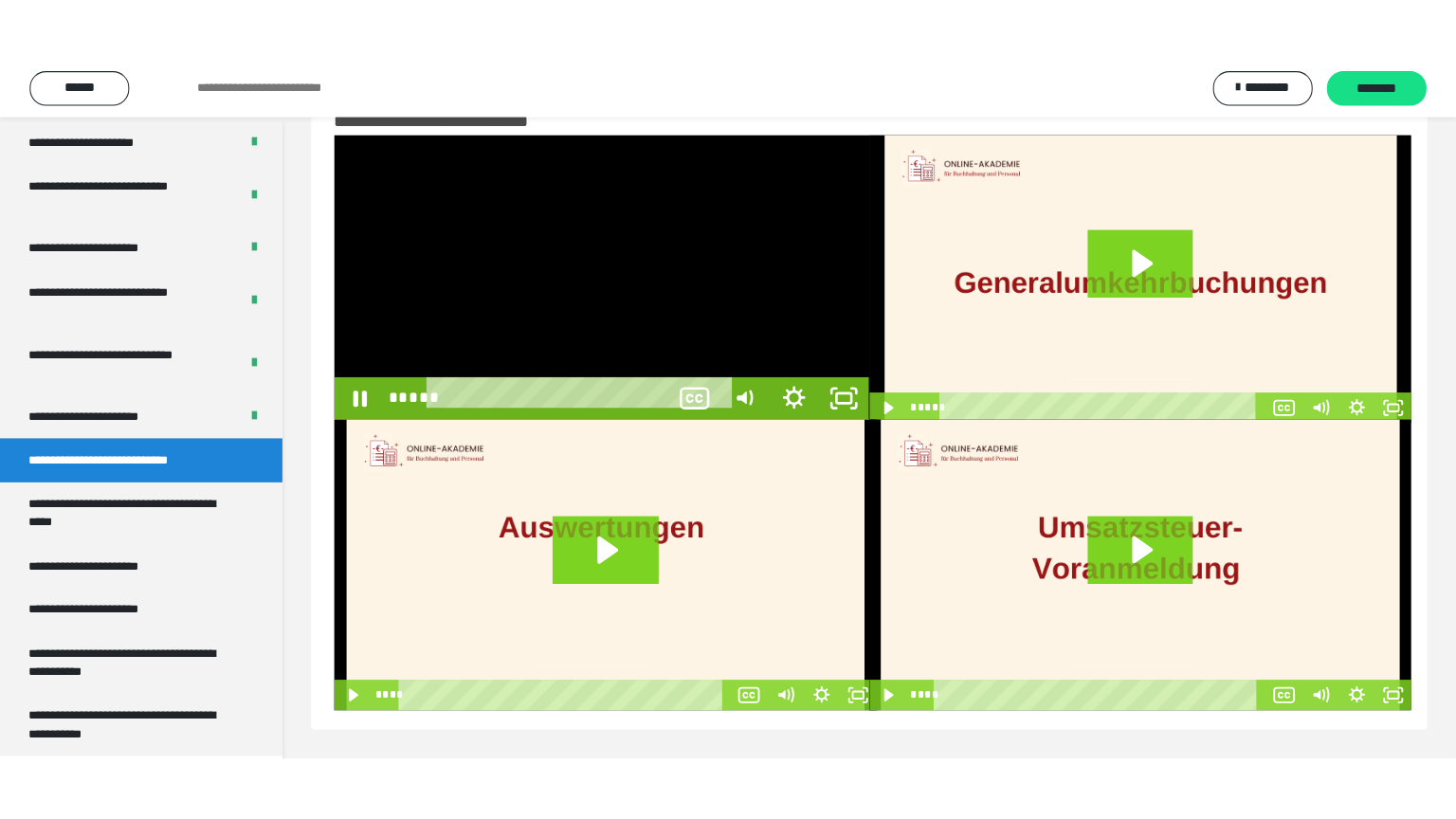 scroll, scrollTop: 57, scrollLeft: 0, axis: vertical 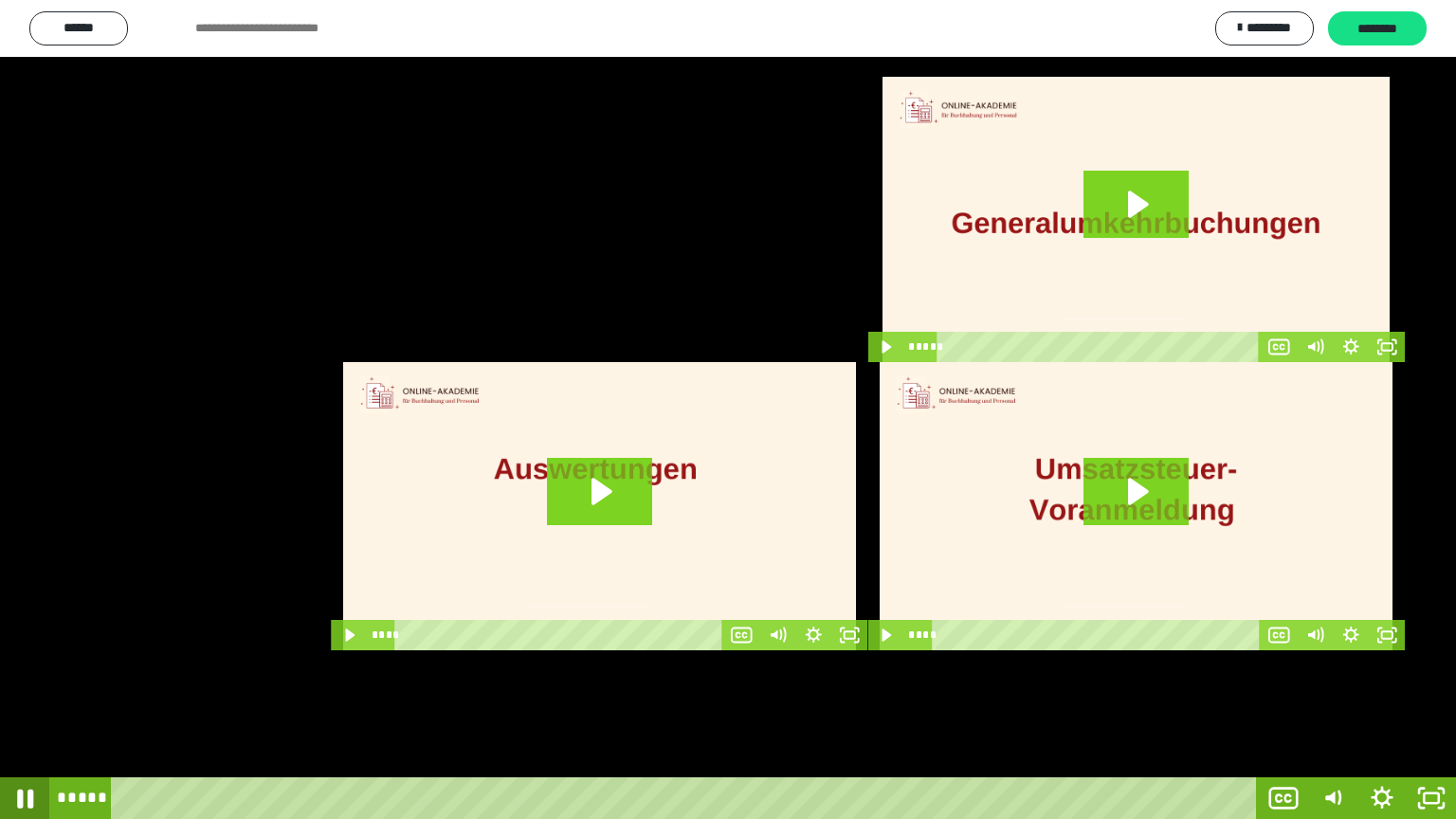 drag, startPoint x: 20, startPoint y: 793, endPoint x: 8, endPoint y: 777, distance: 20 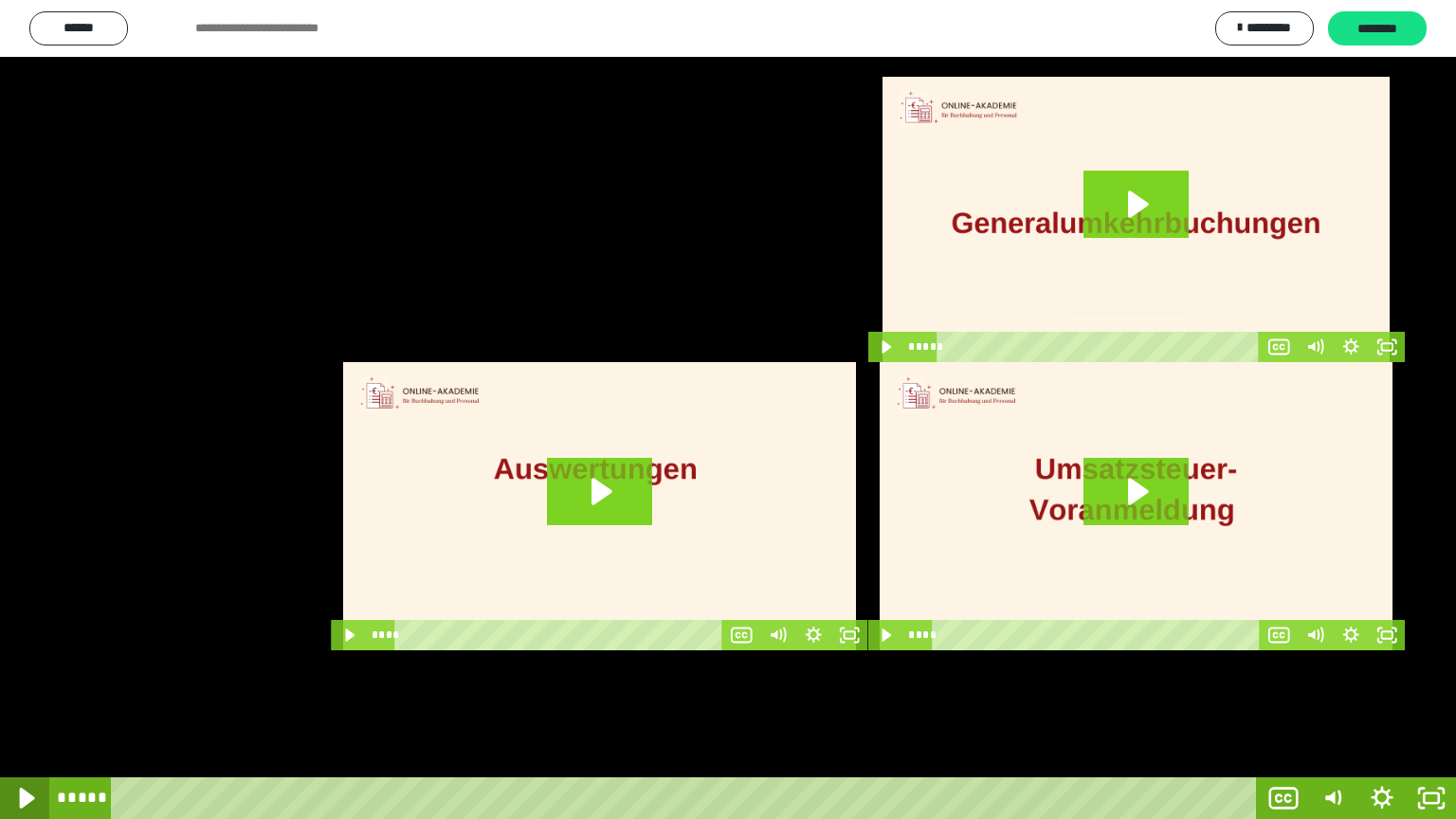 click 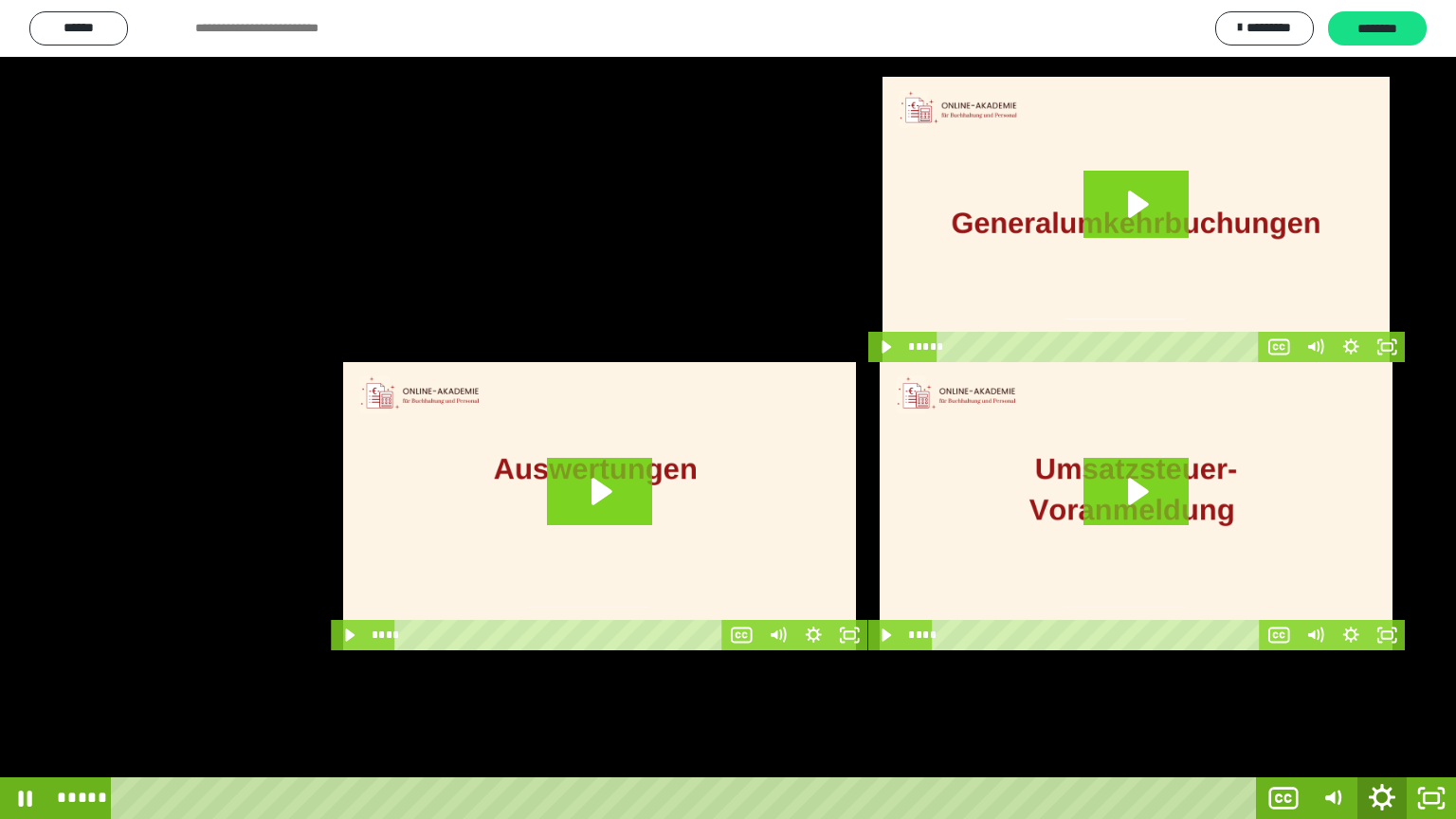 click 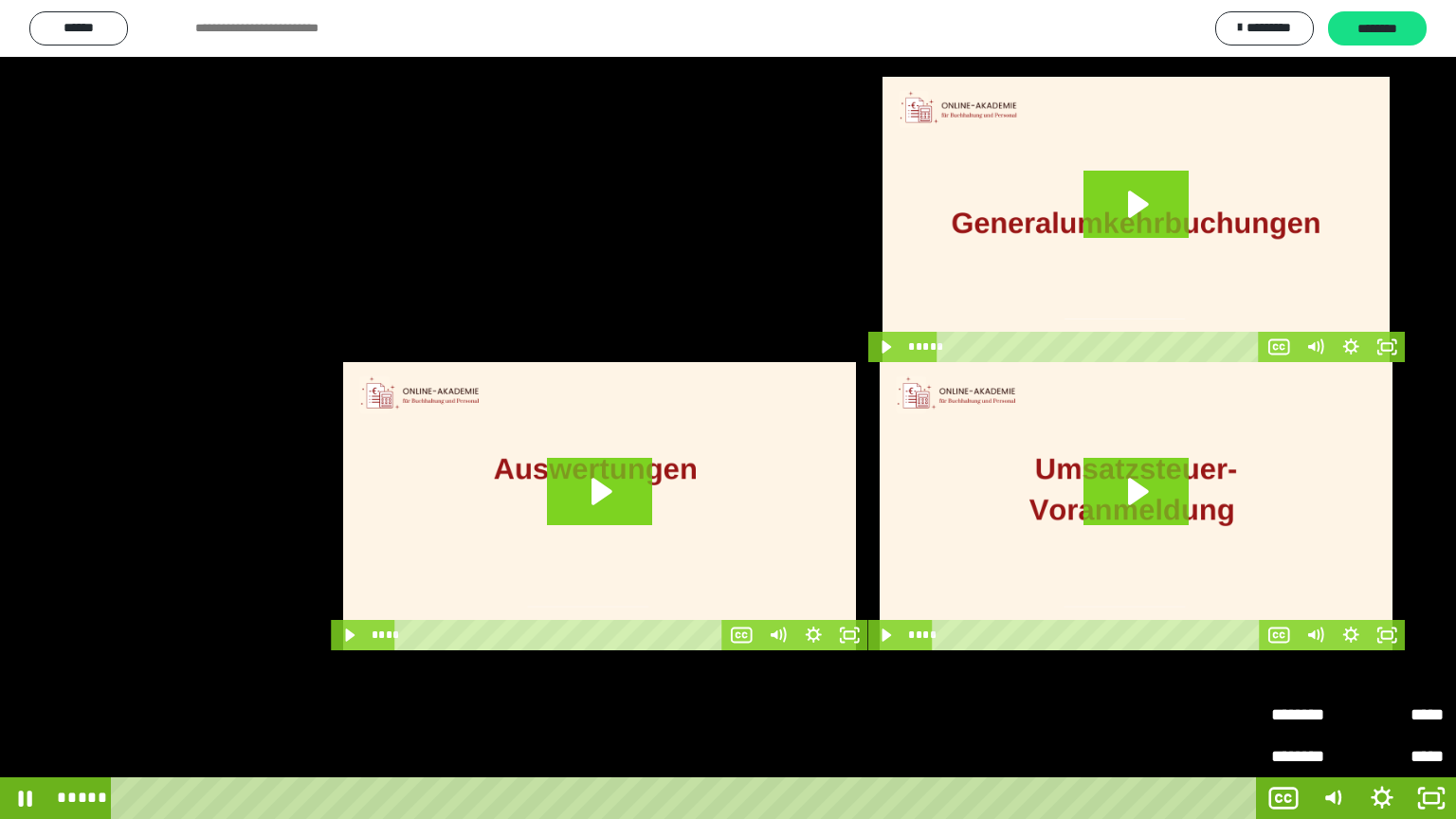 click on "*****" at bounding box center [1400, 706] 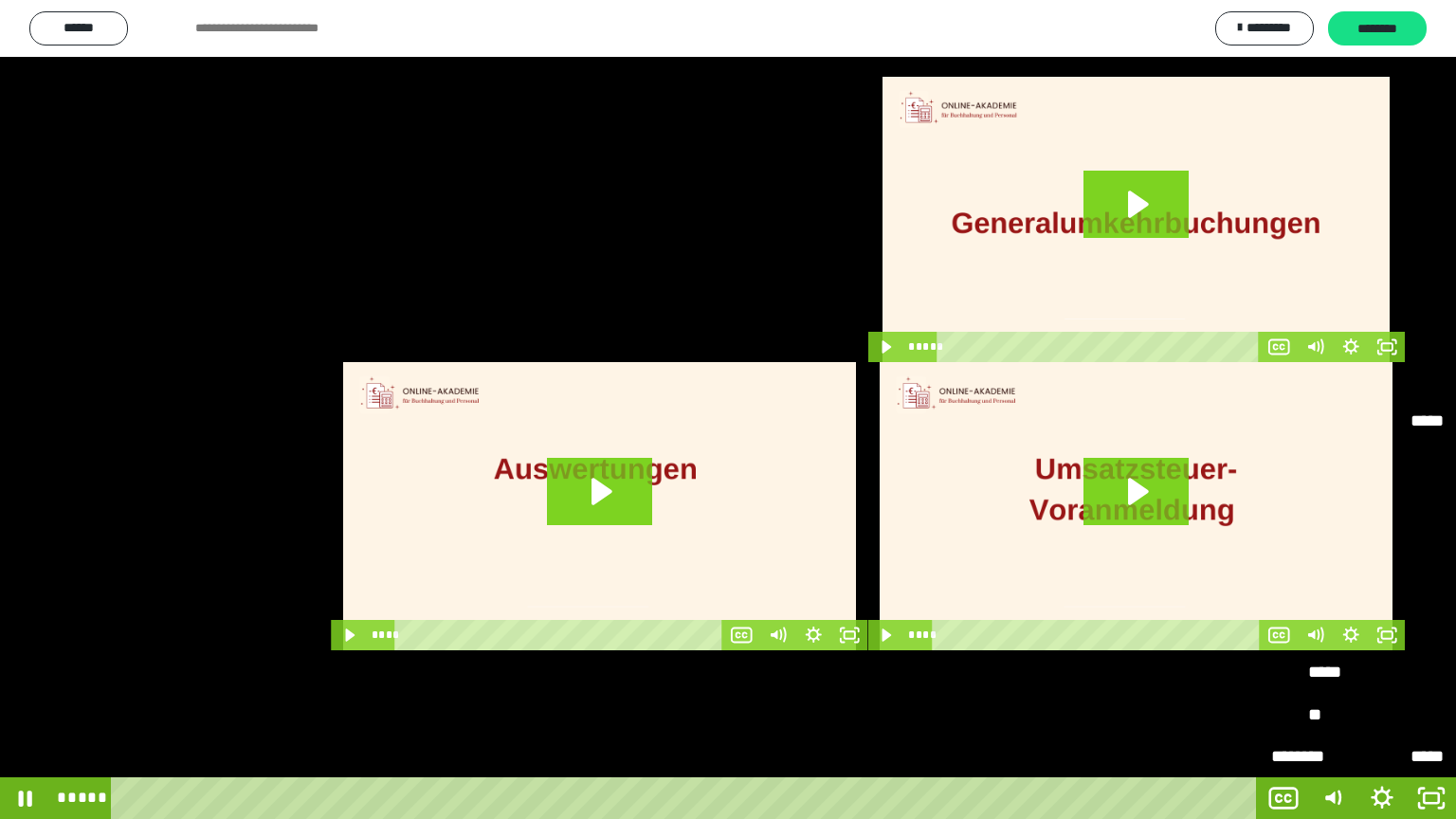 click on "****" at bounding box center [1357, 631] 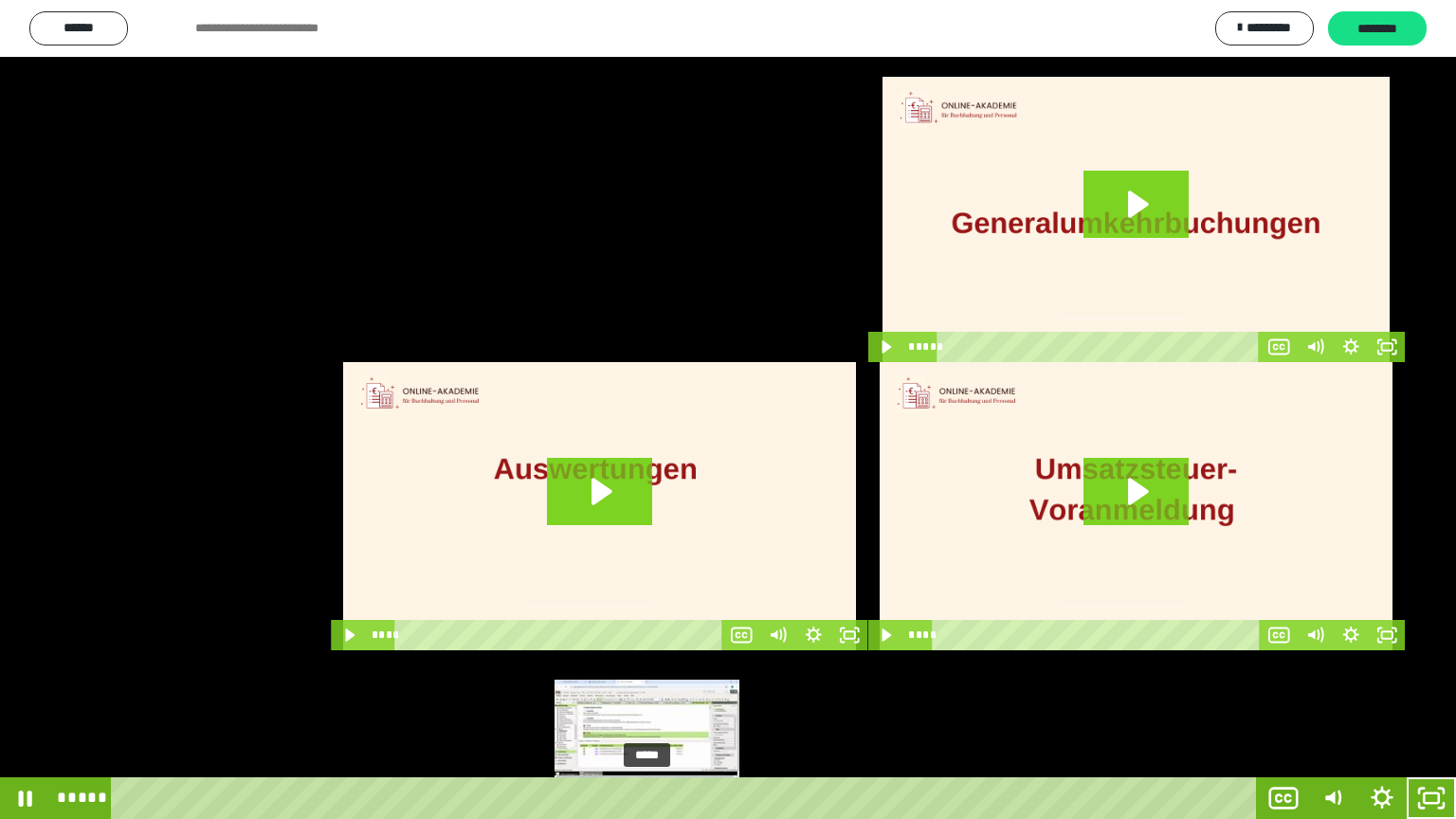 click at bounding box center [653, 798] 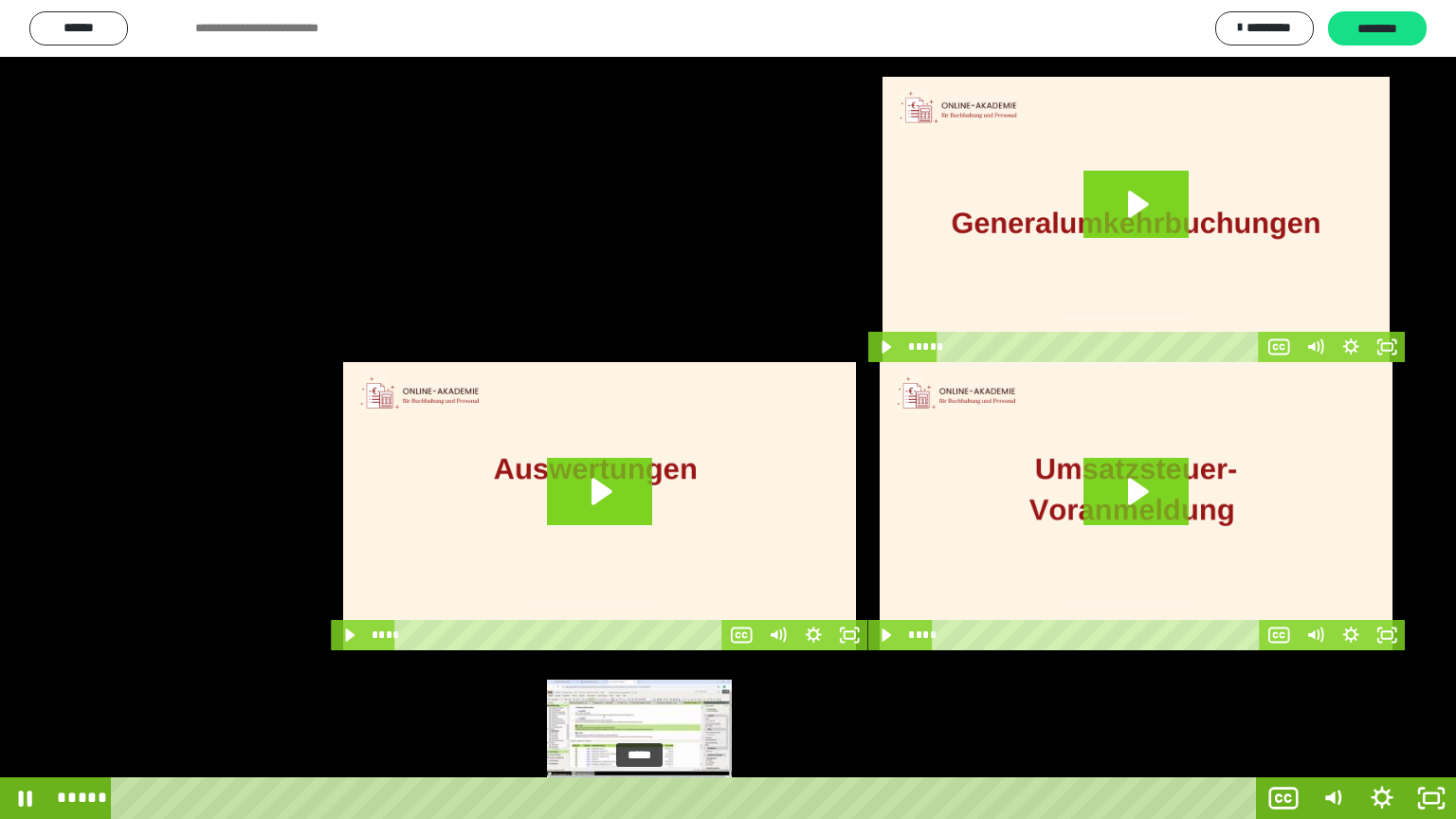 click at bounding box center (647, 798) 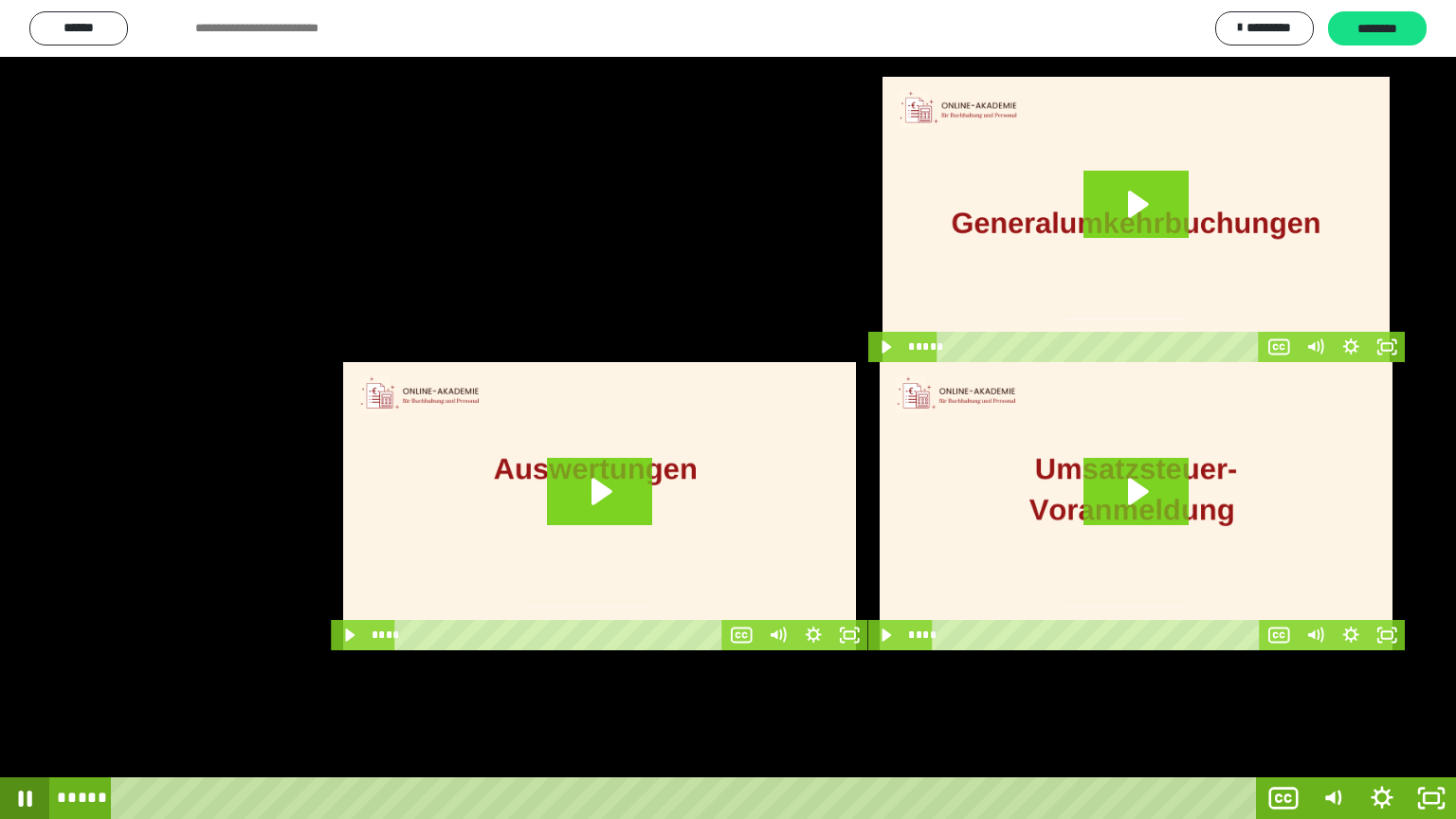 drag, startPoint x: 20, startPoint y: 793, endPoint x: 97, endPoint y: 815, distance: 80.08121 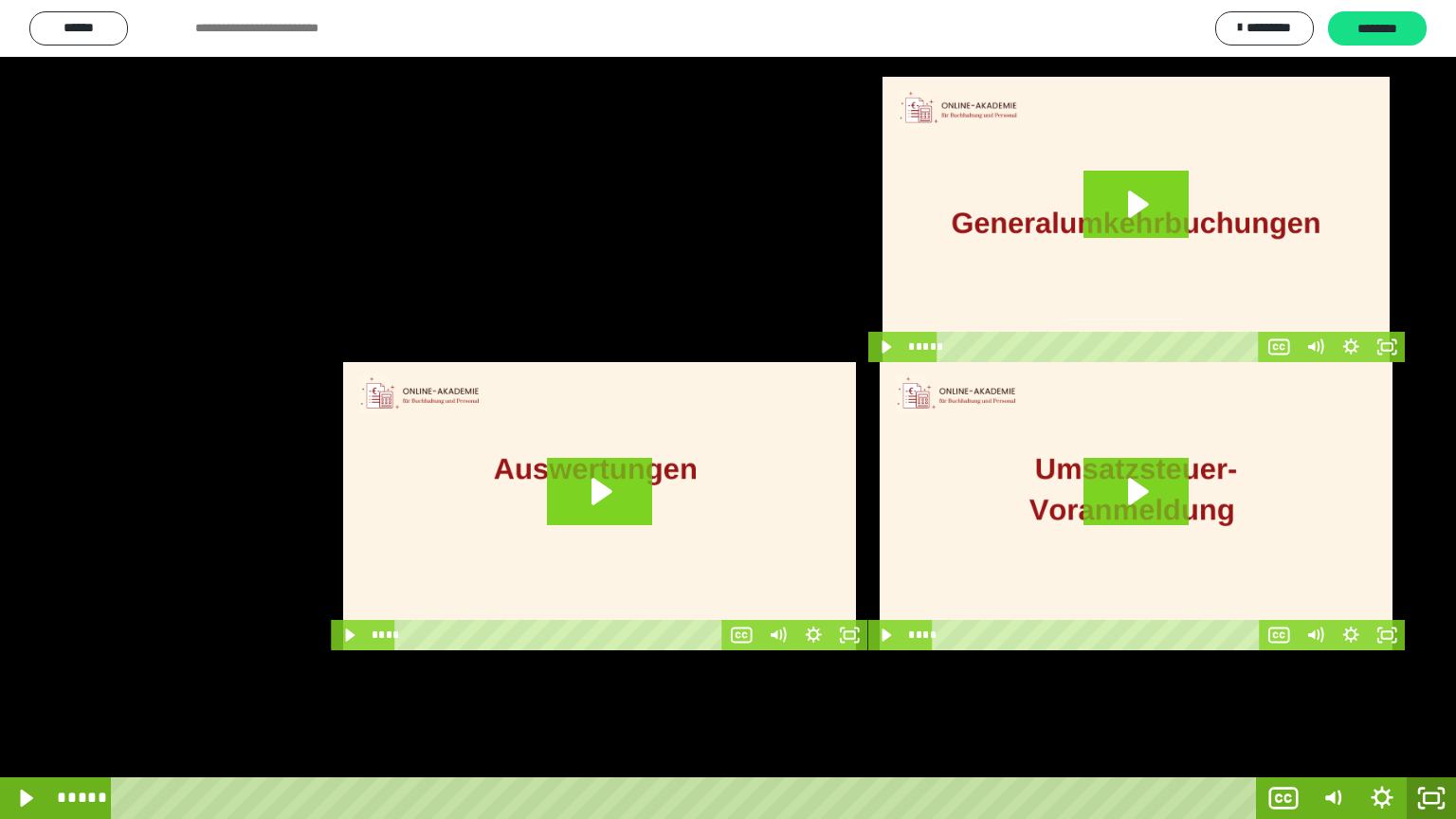 click 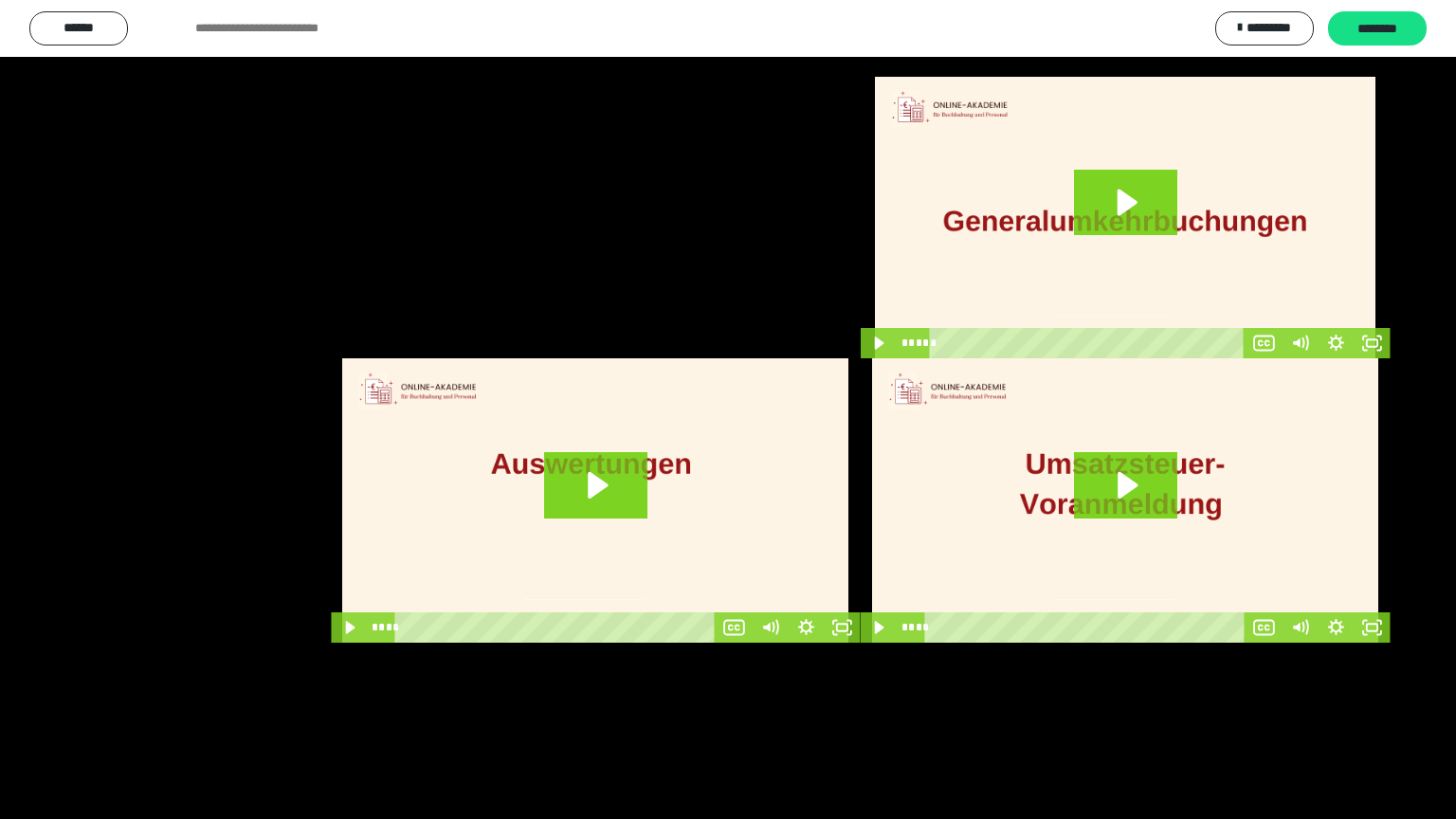 scroll, scrollTop: 3610, scrollLeft: 0, axis: vertical 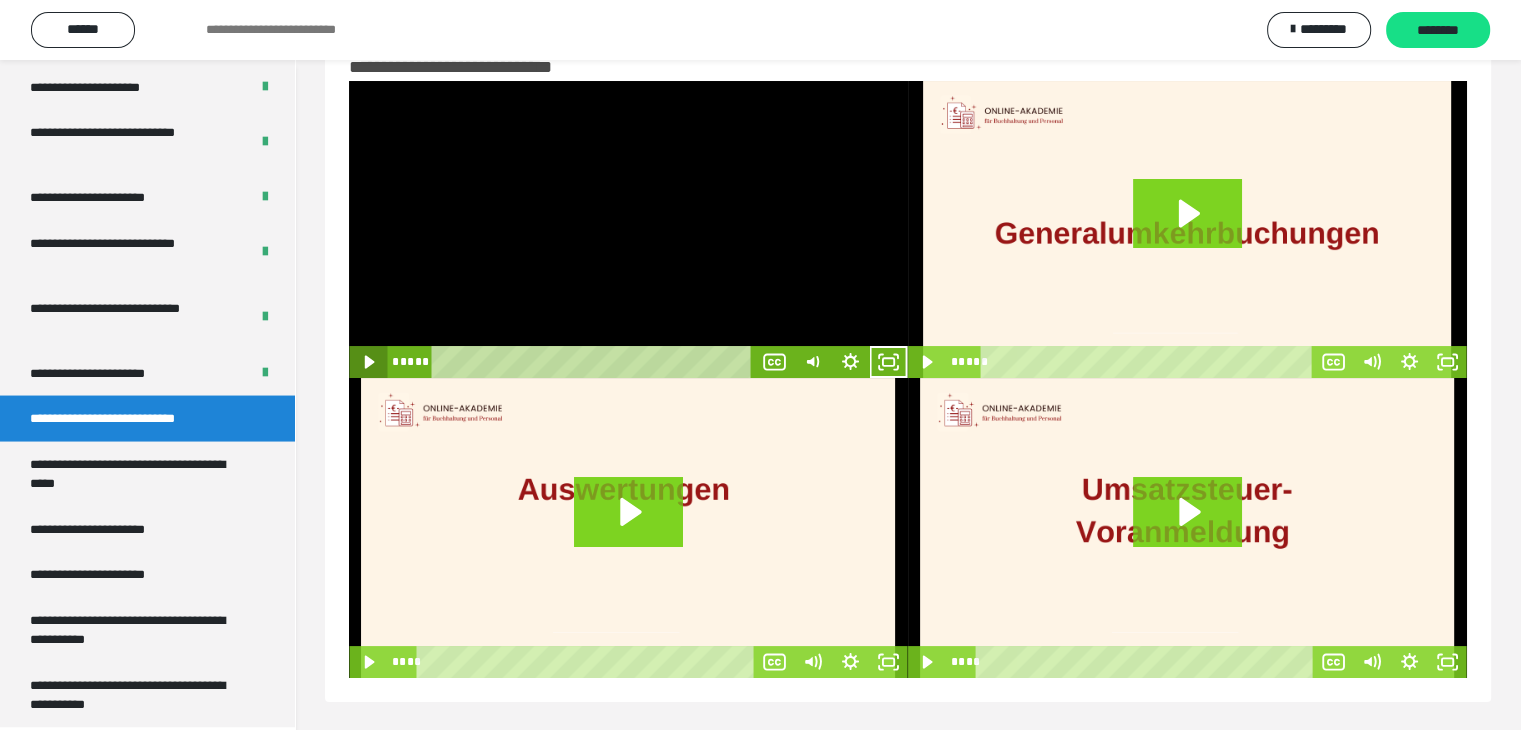 click 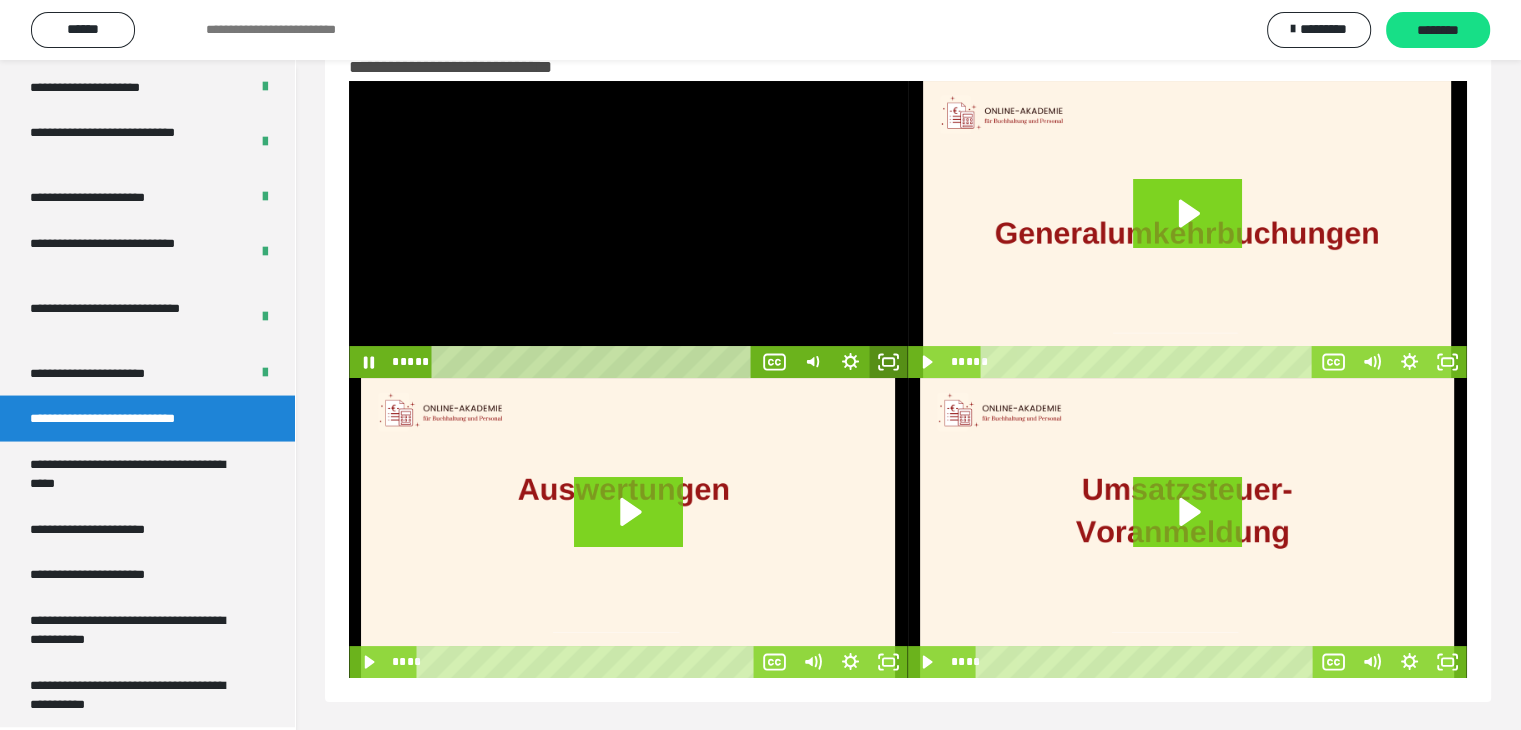 click 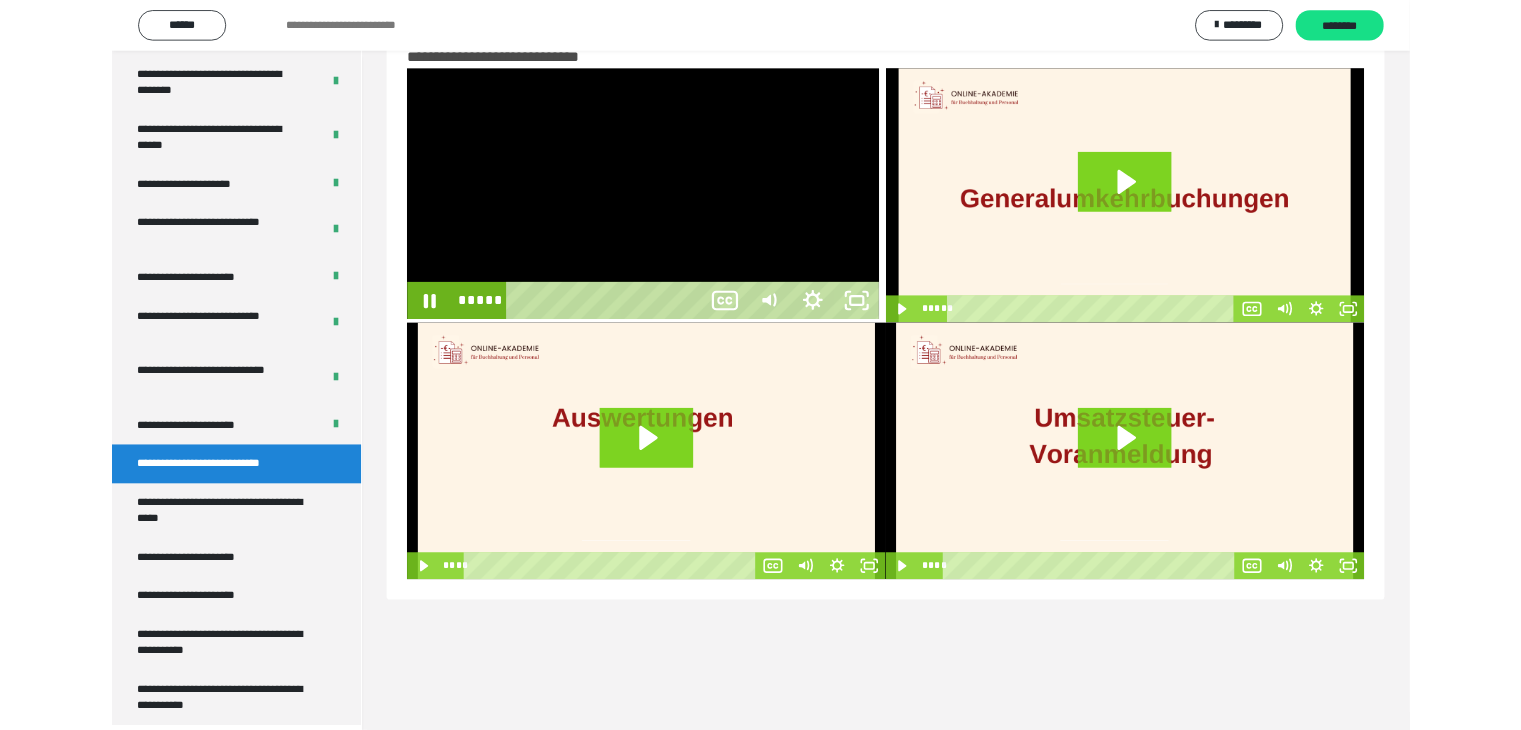 scroll, scrollTop: 3673, scrollLeft: 0, axis: vertical 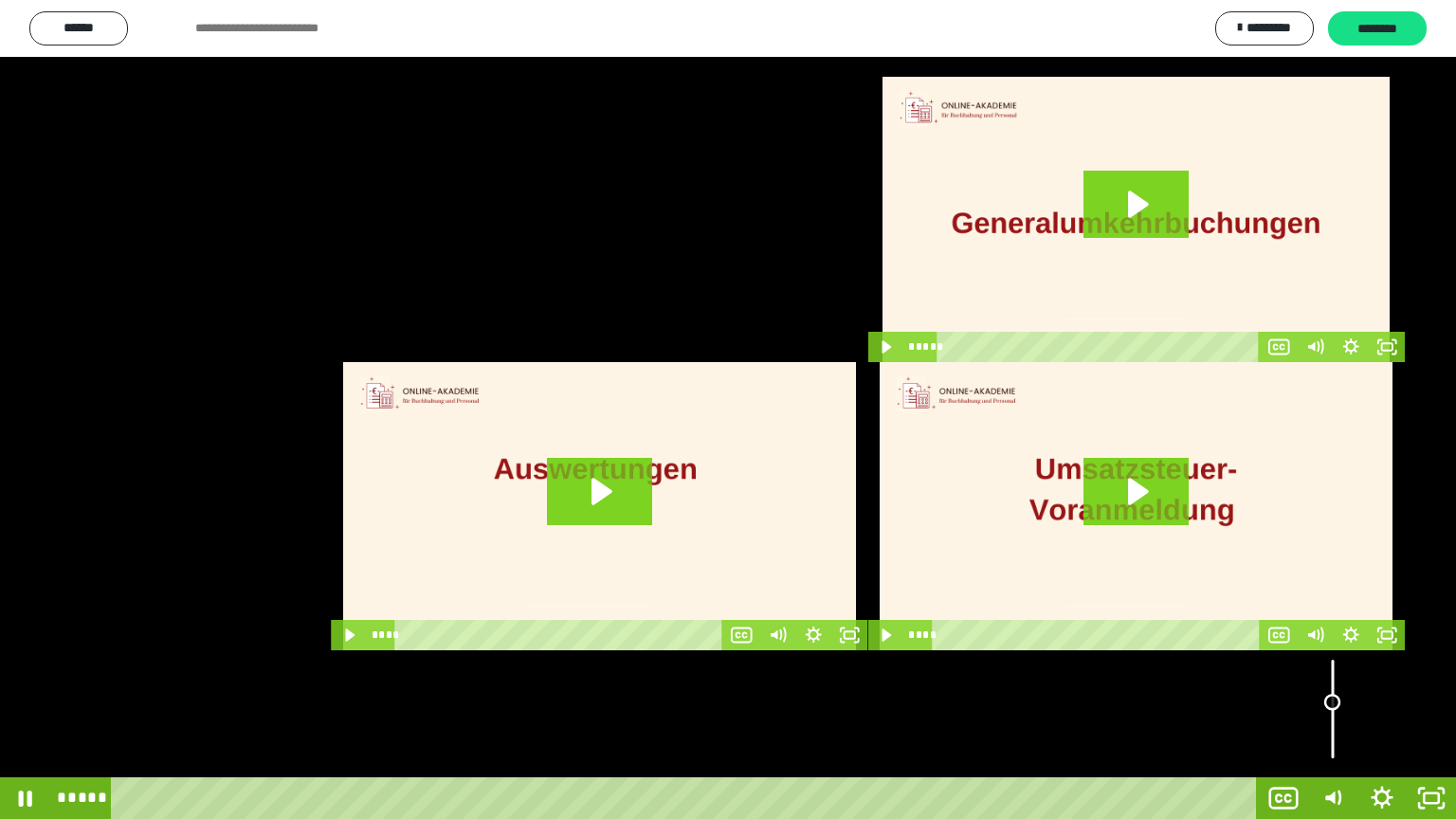 click at bounding box center [1333, 702] 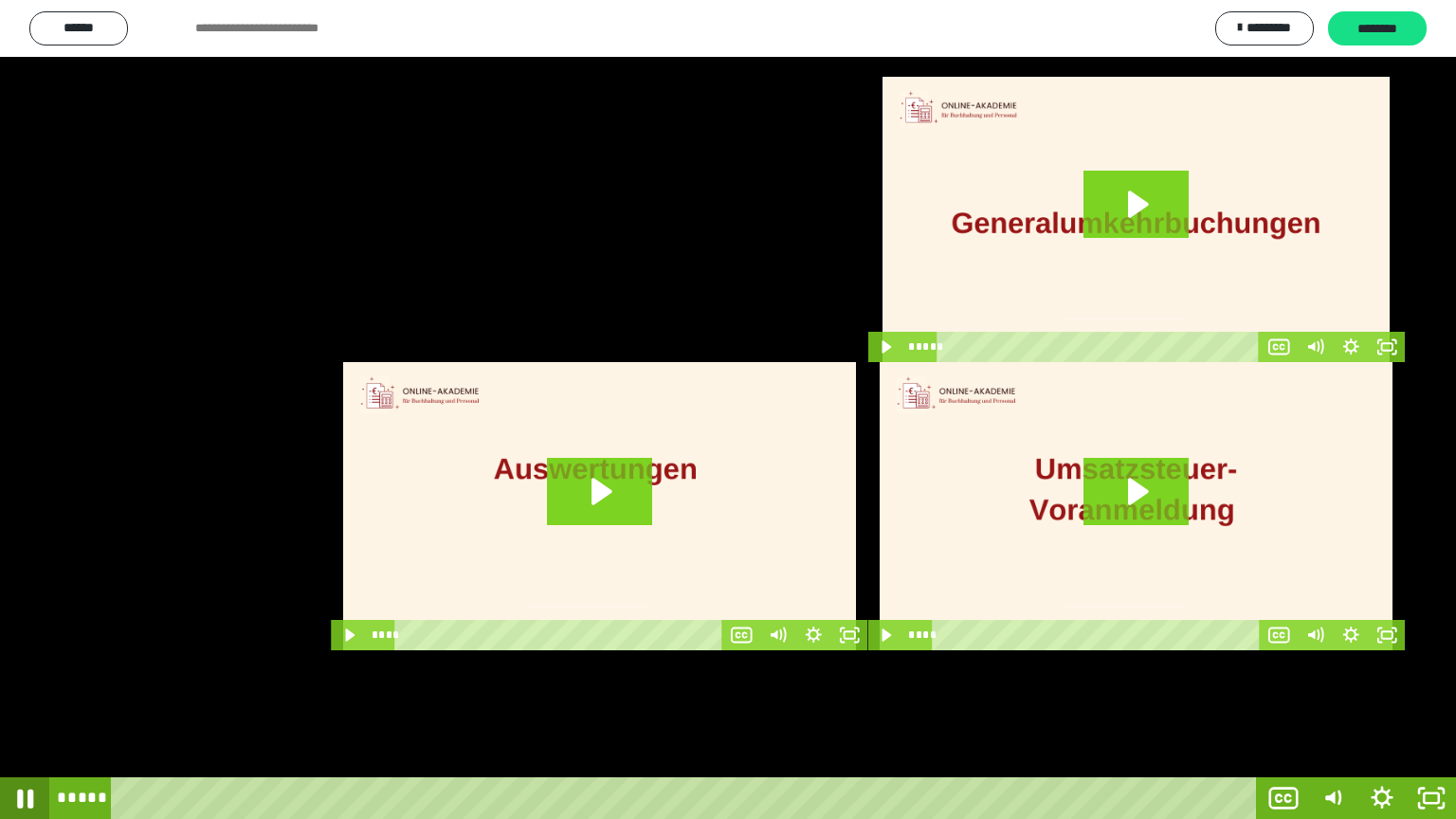 click 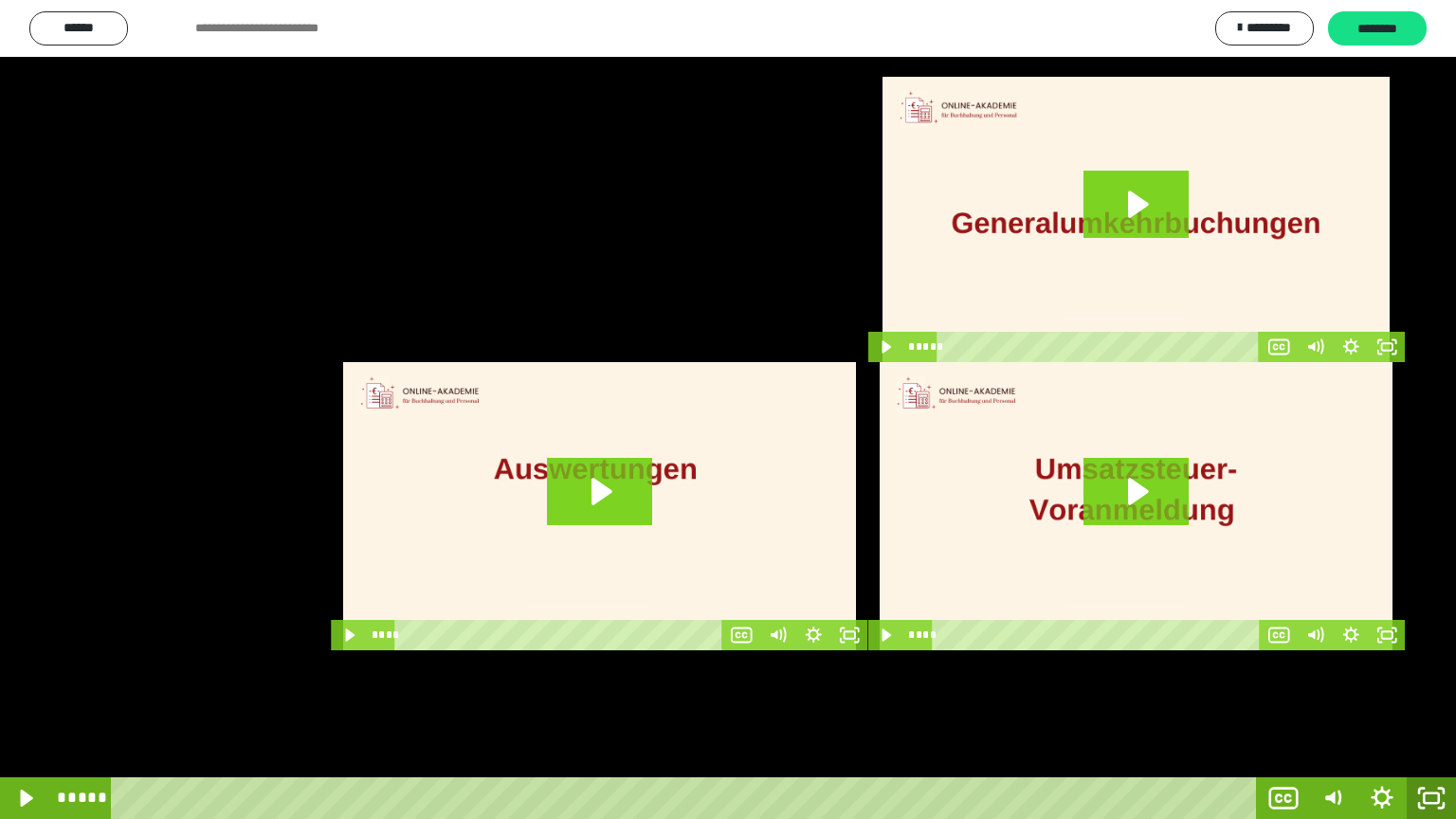 click 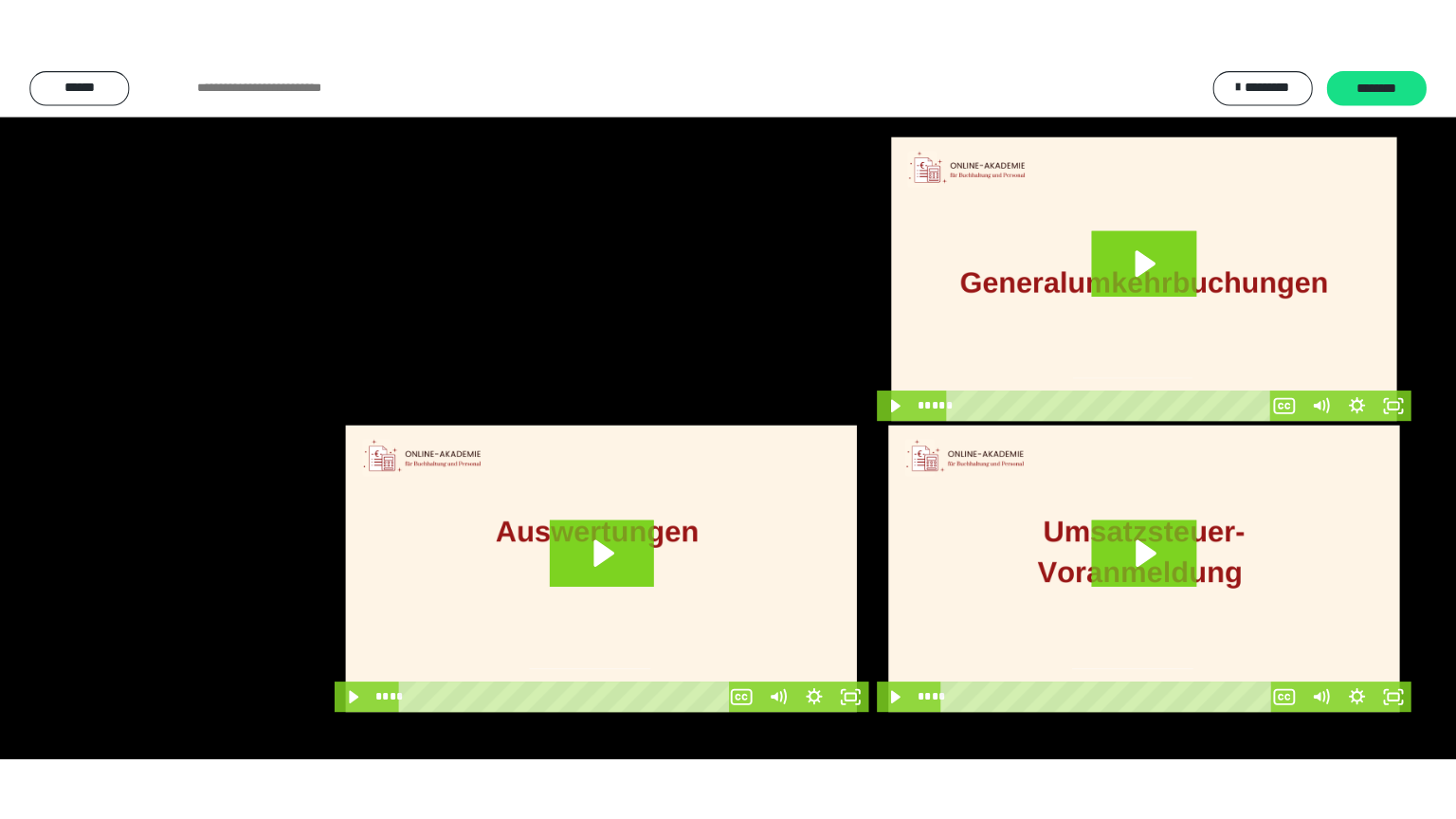scroll, scrollTop: 3610, scrollLeft: 0, axis: vertical 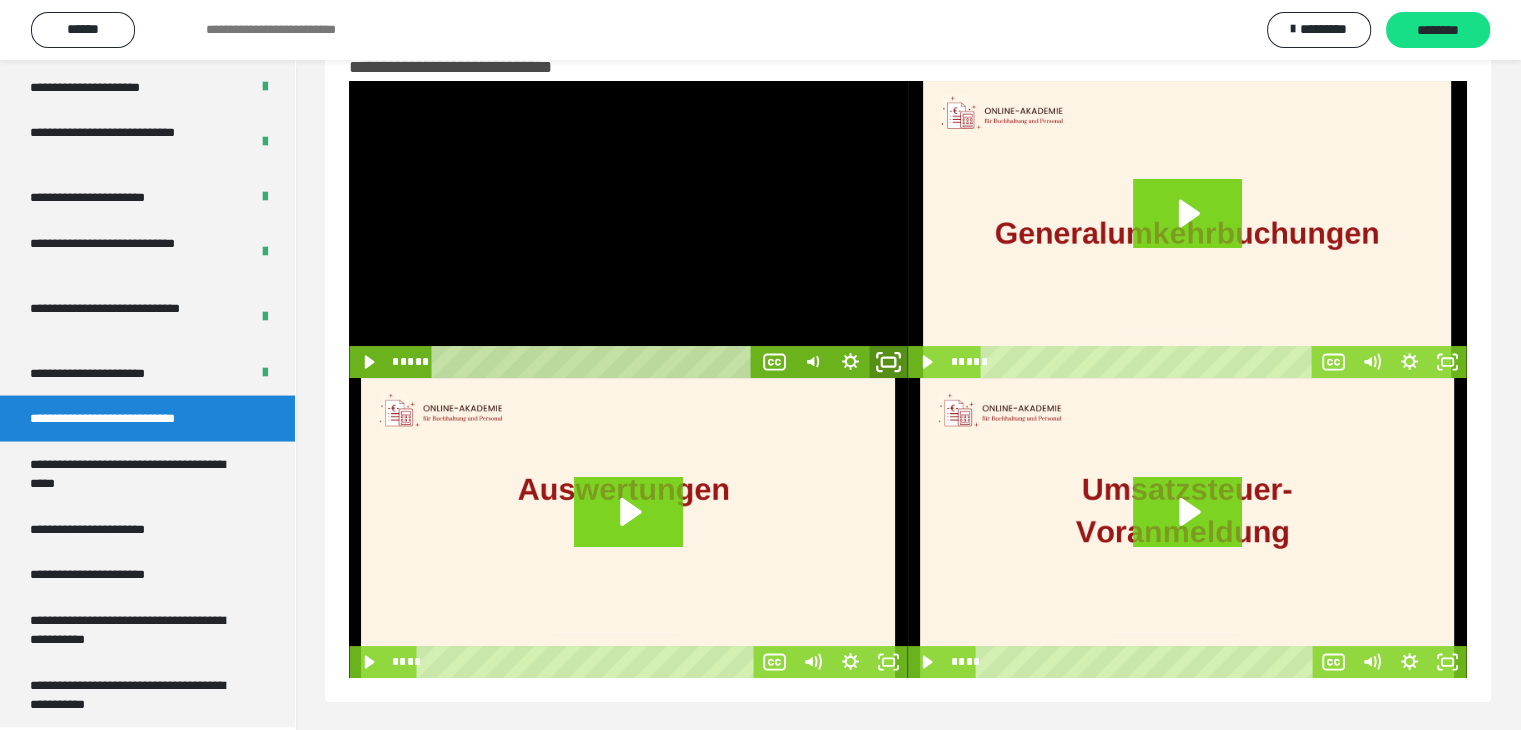 click 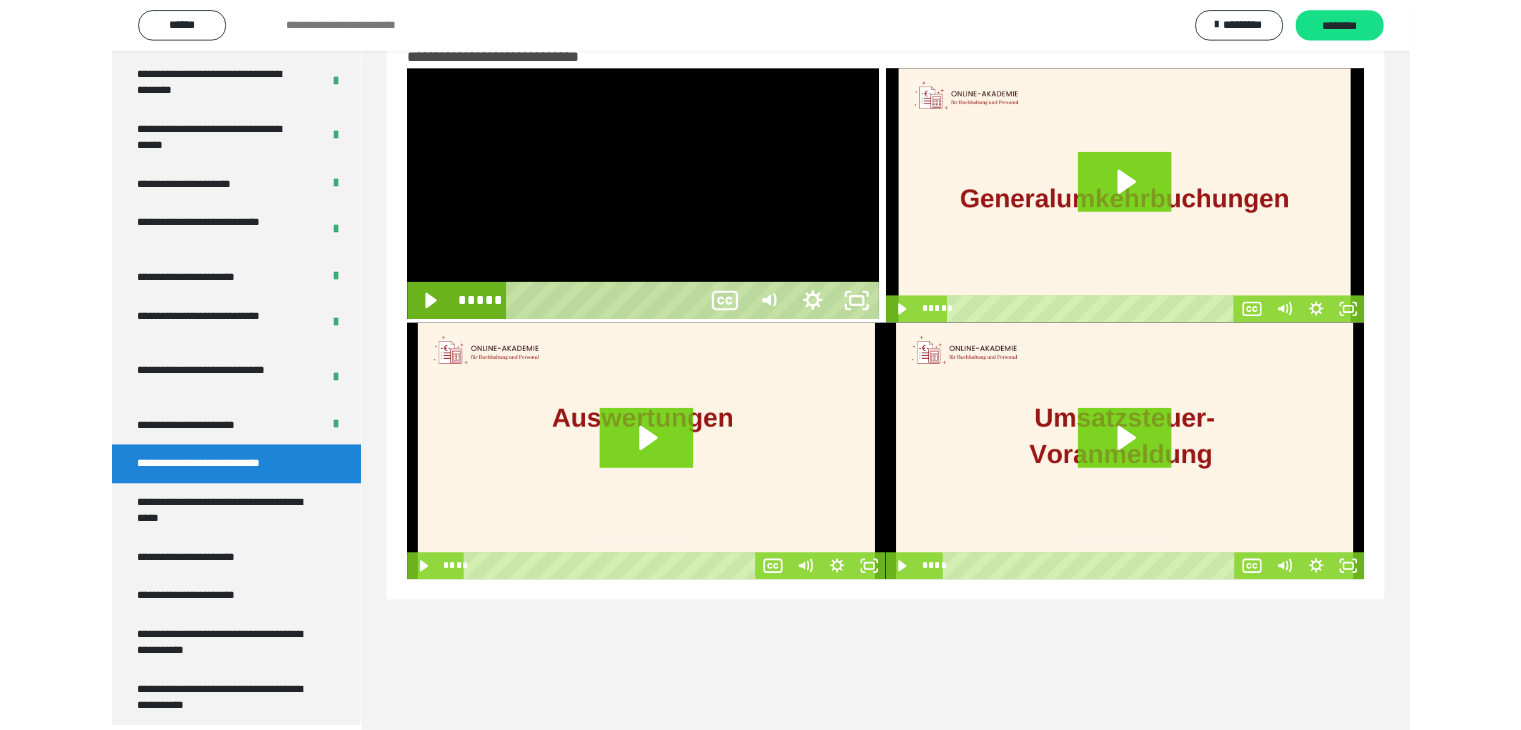 scroll, scrollTop: 3673, scrollLeft: 0, axis: vertical 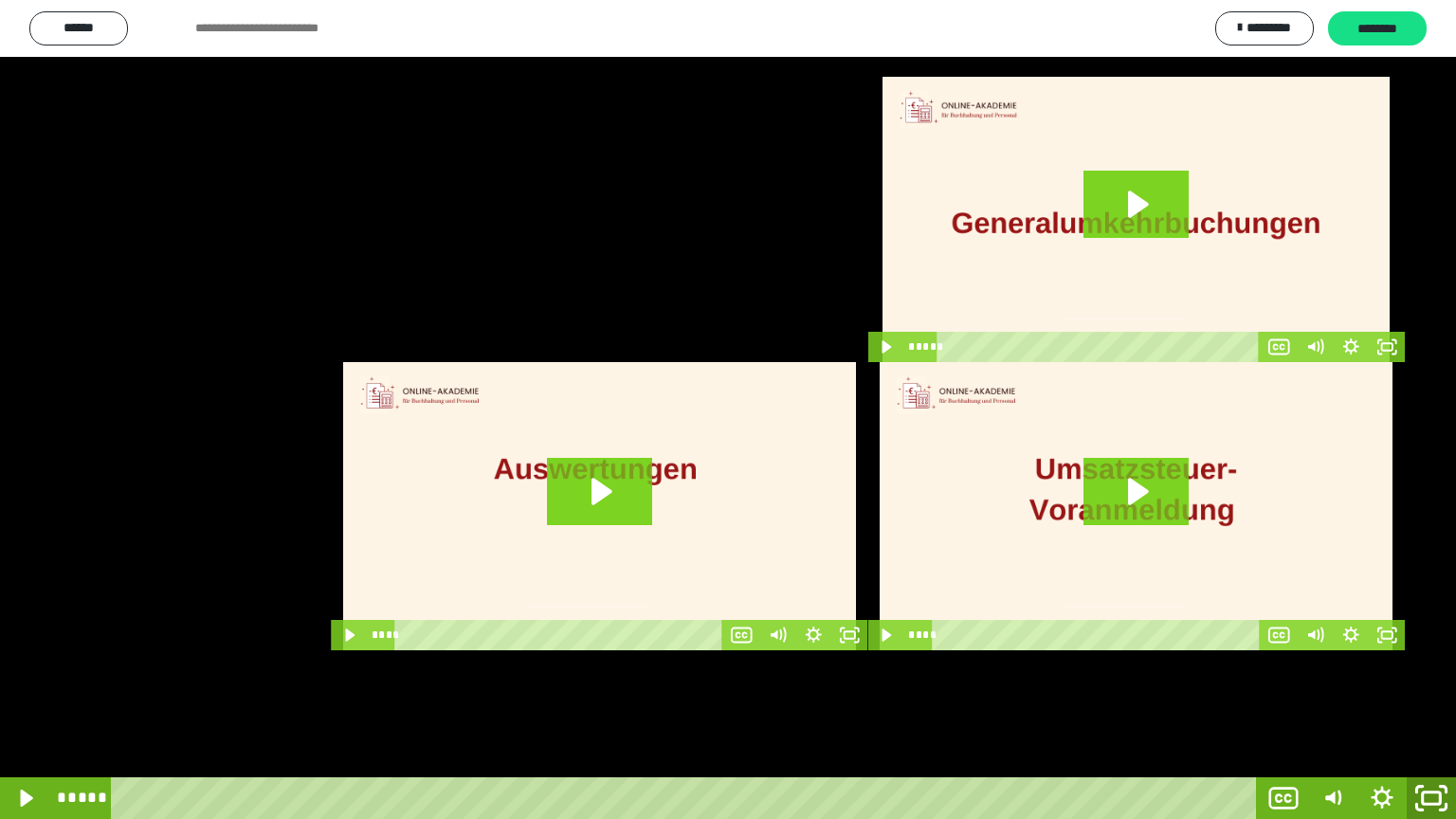 click 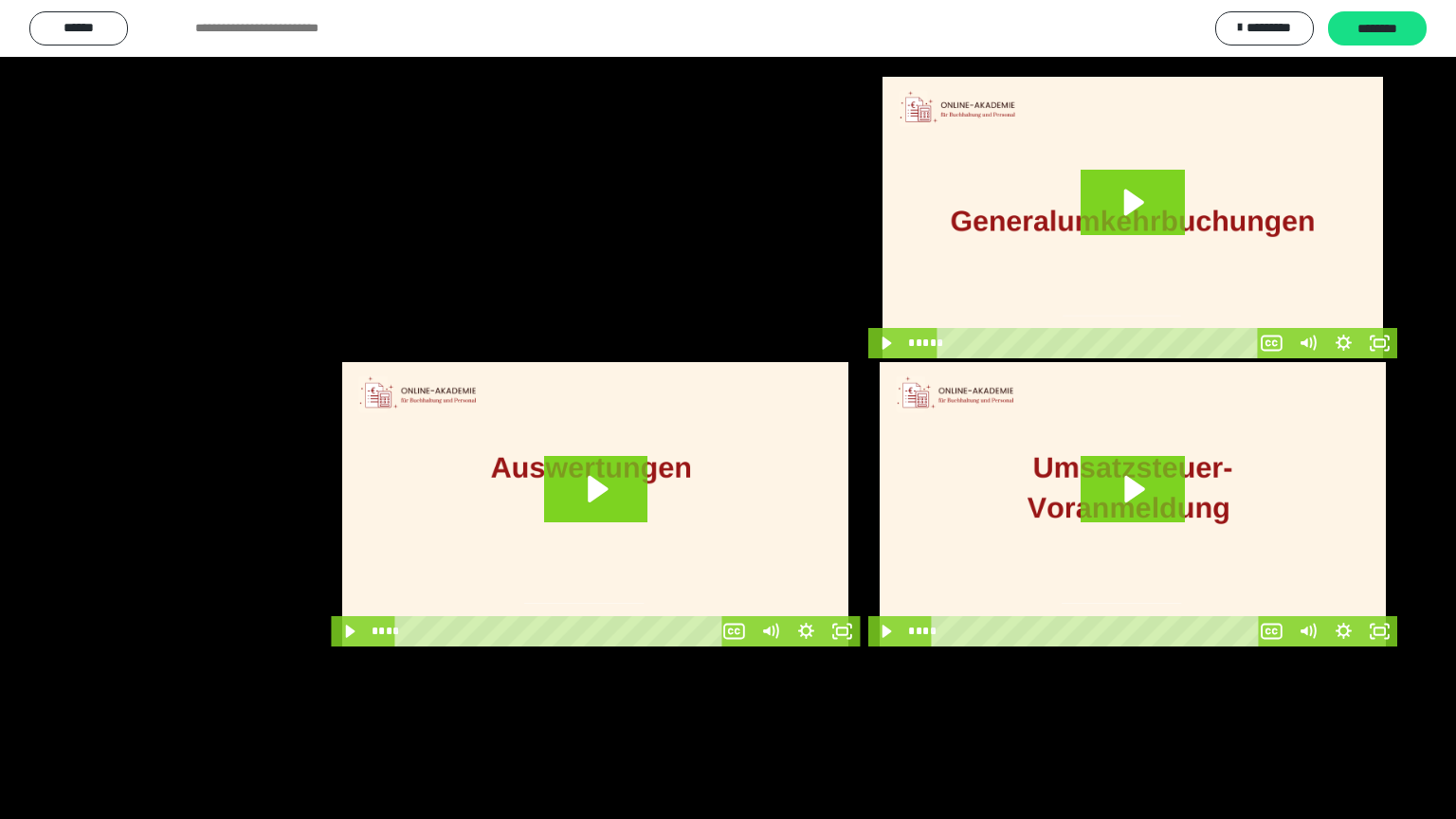 scroll, scrollTop: 3610, scrollLeft: 0, axis: vertical 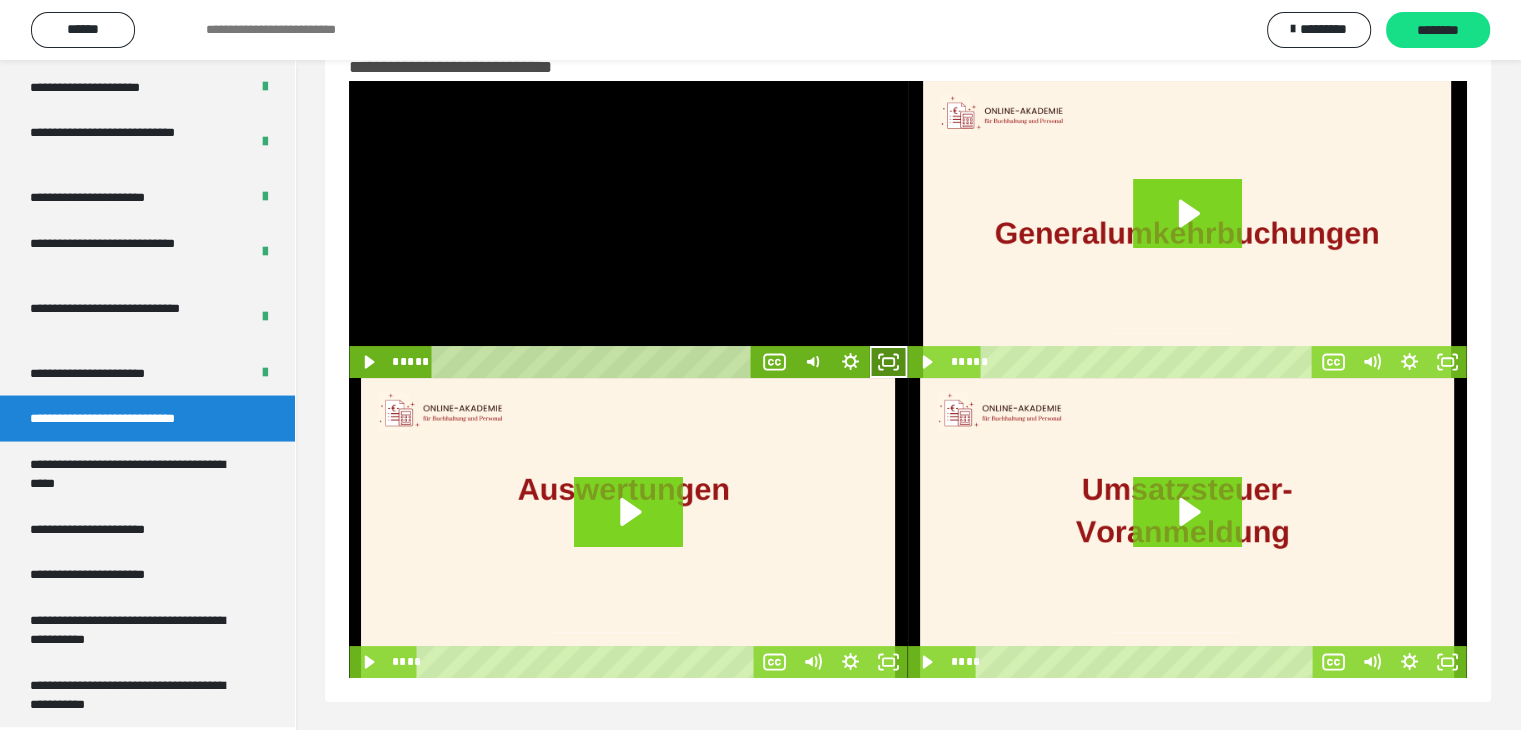 click 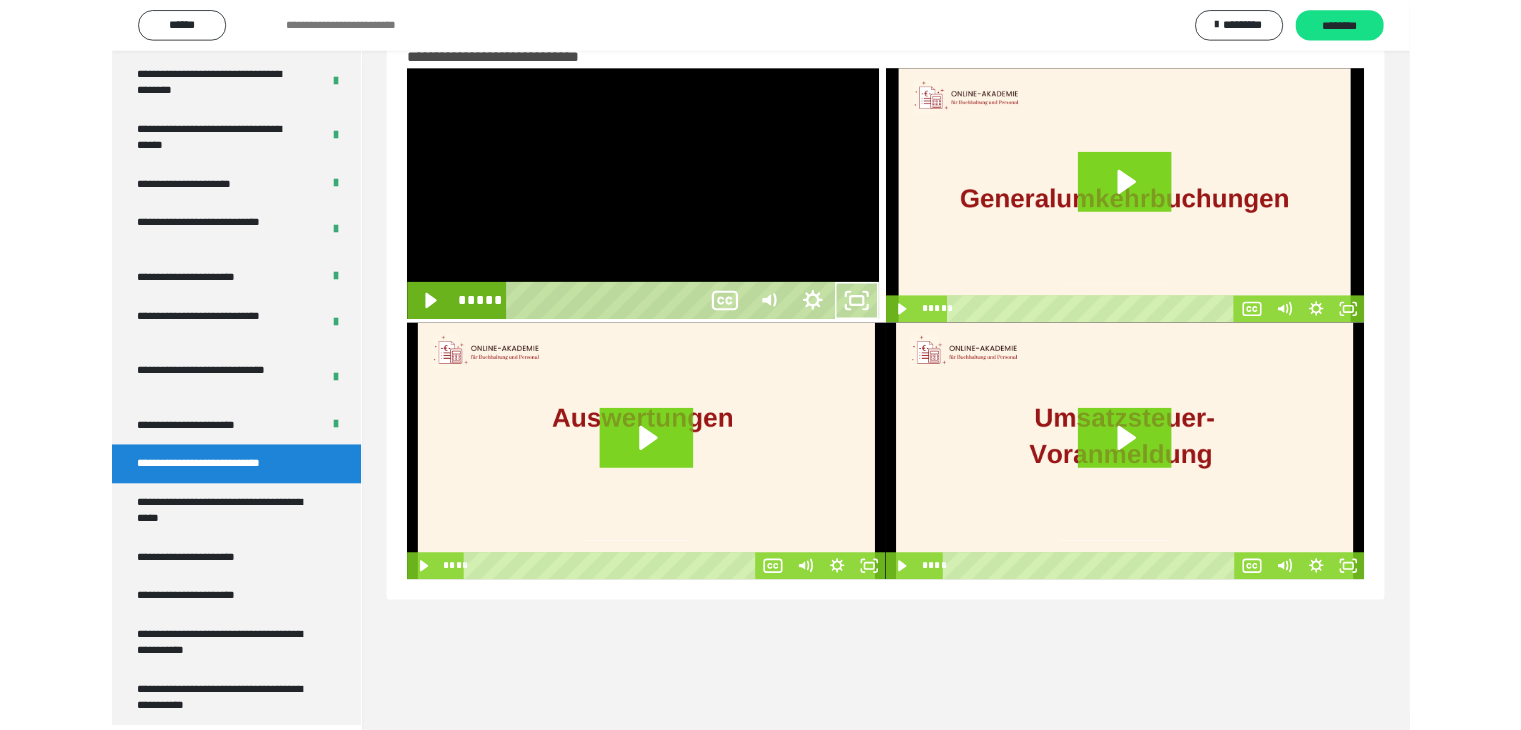 scroll, scrollTop: 3673, scrollLeft: 0, axis: vertical 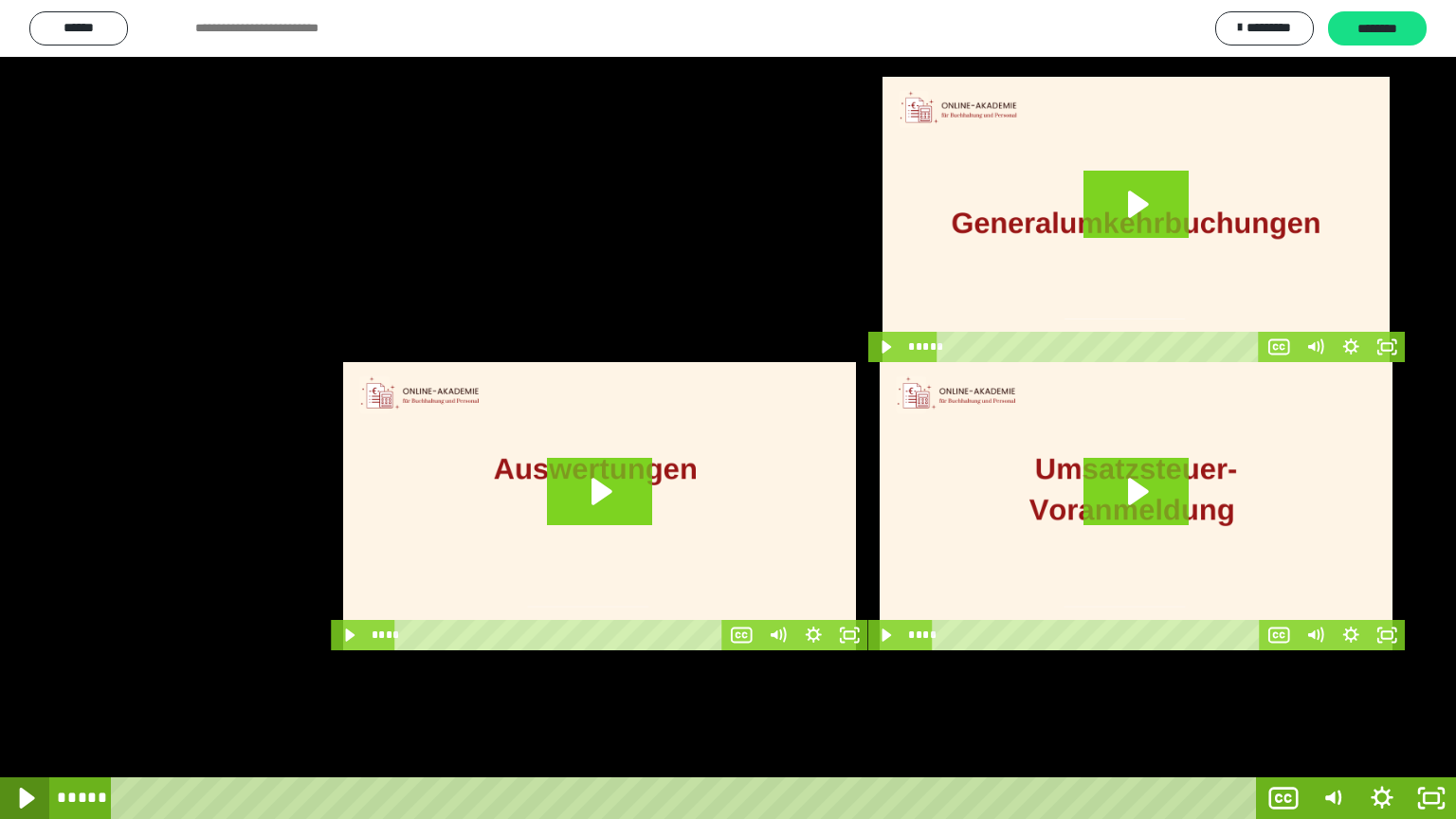 click 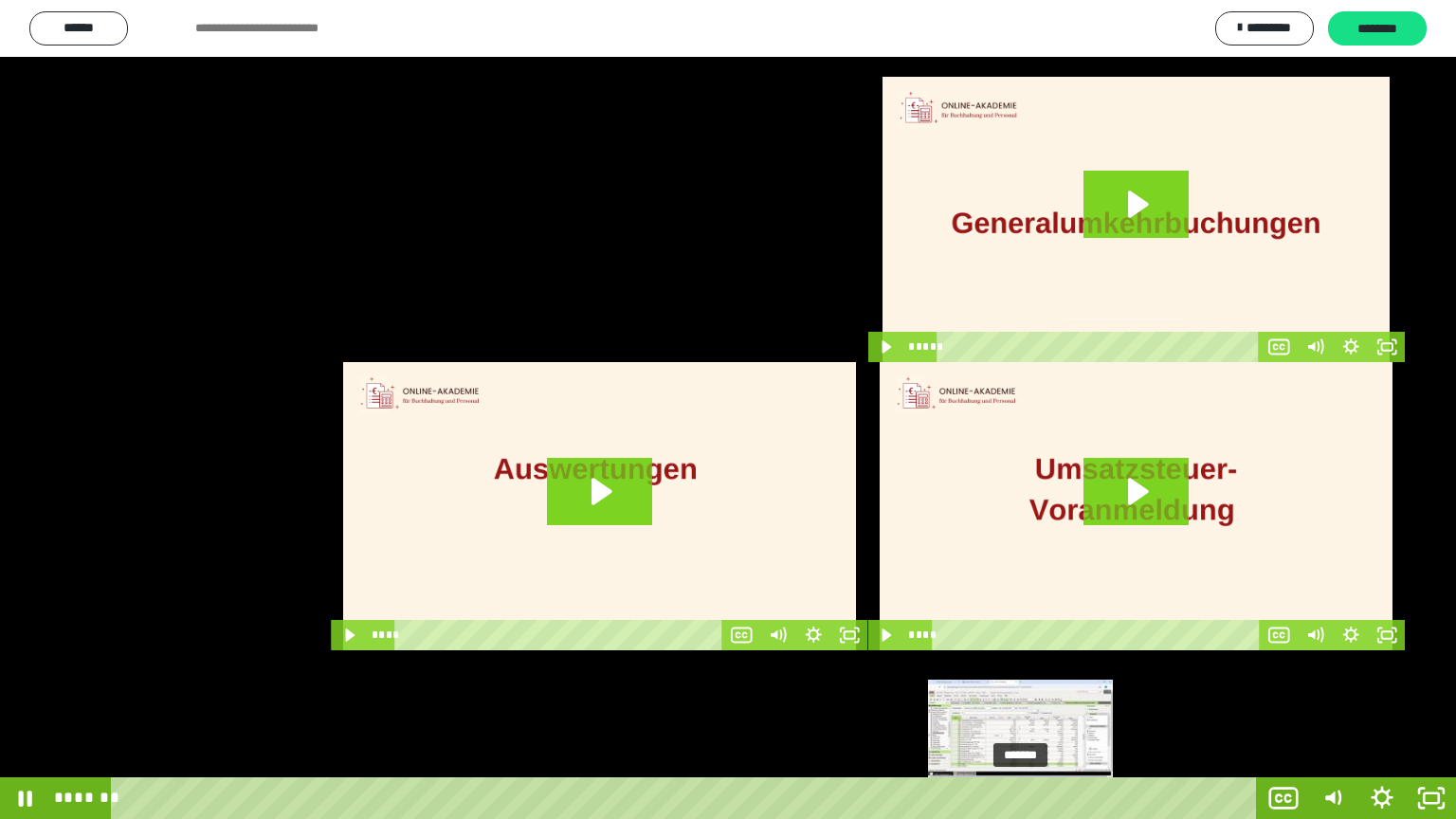 click on "*******" at bounding box center (687, 798) 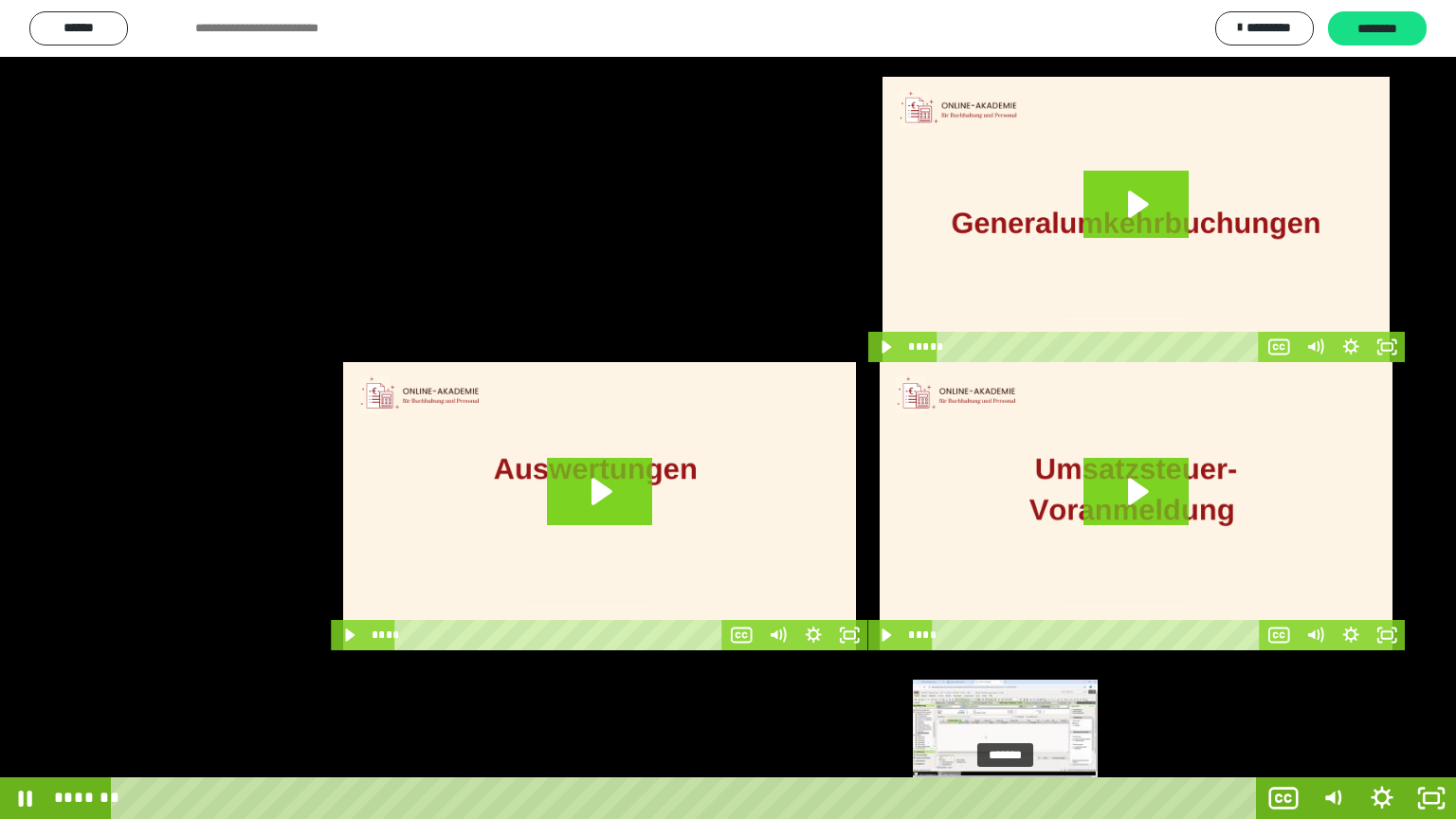 click on "*******" at bounding box center [687, 798] 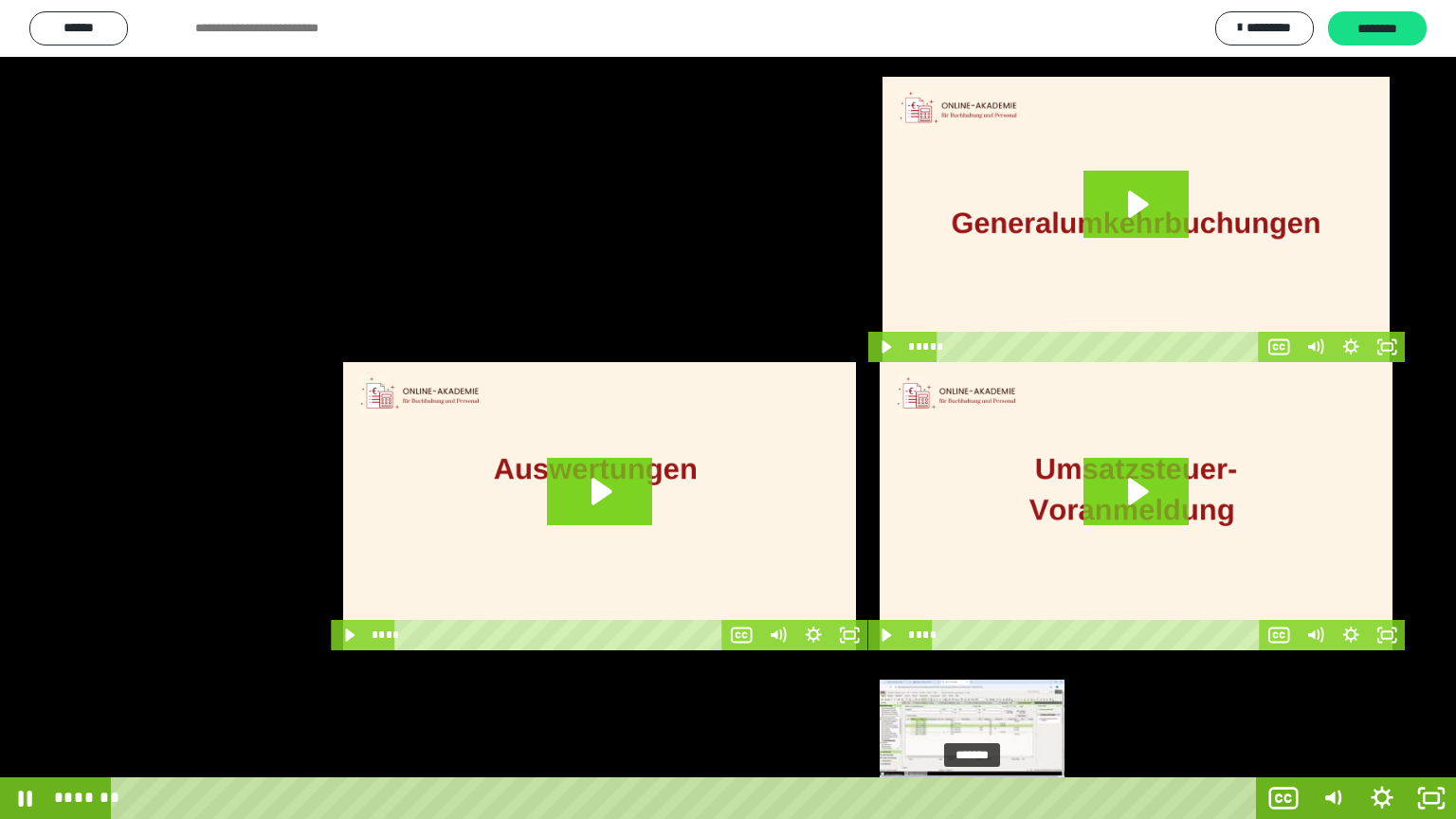 click on "*******" at bounding box center [687, 798] 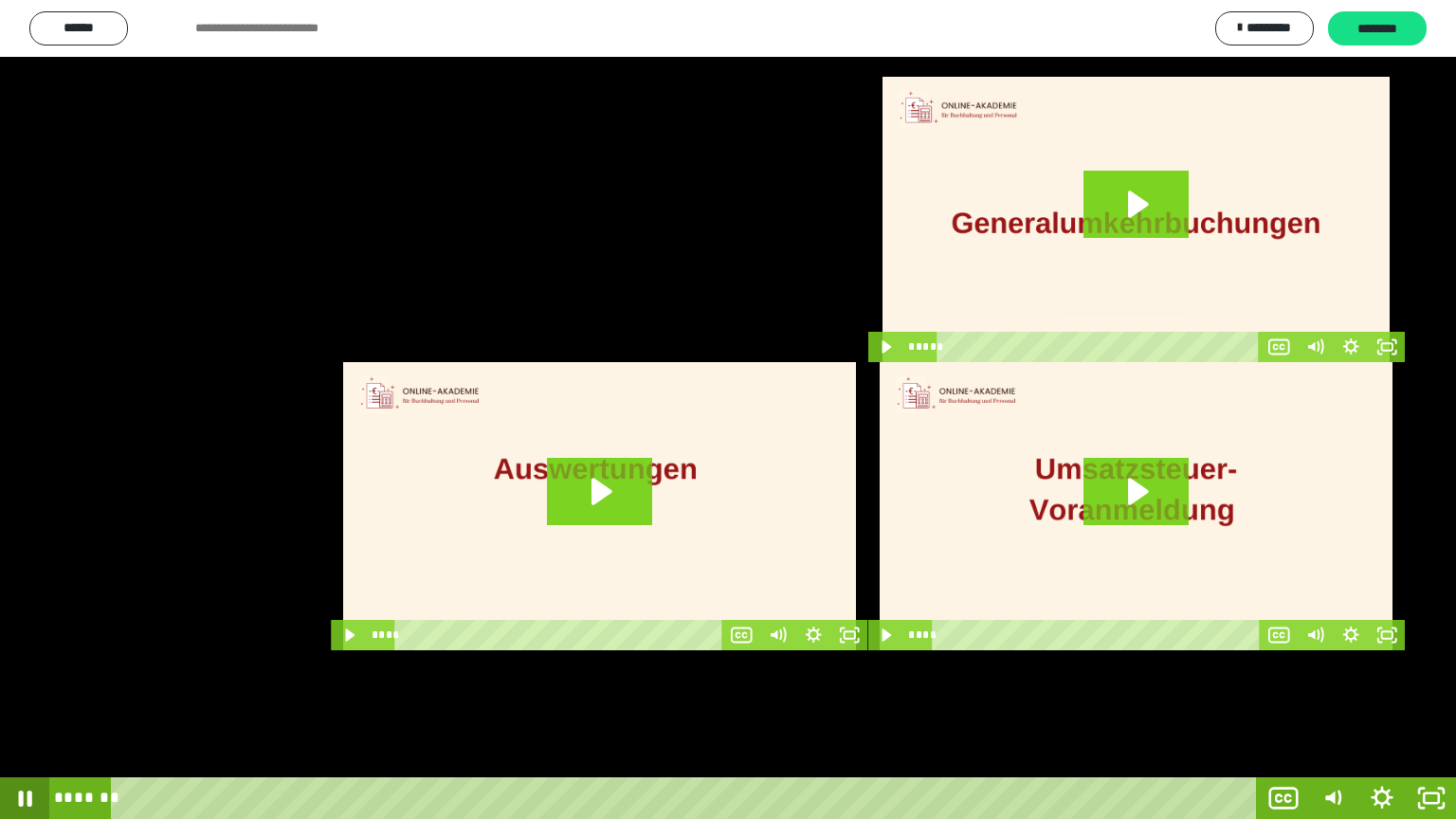 click 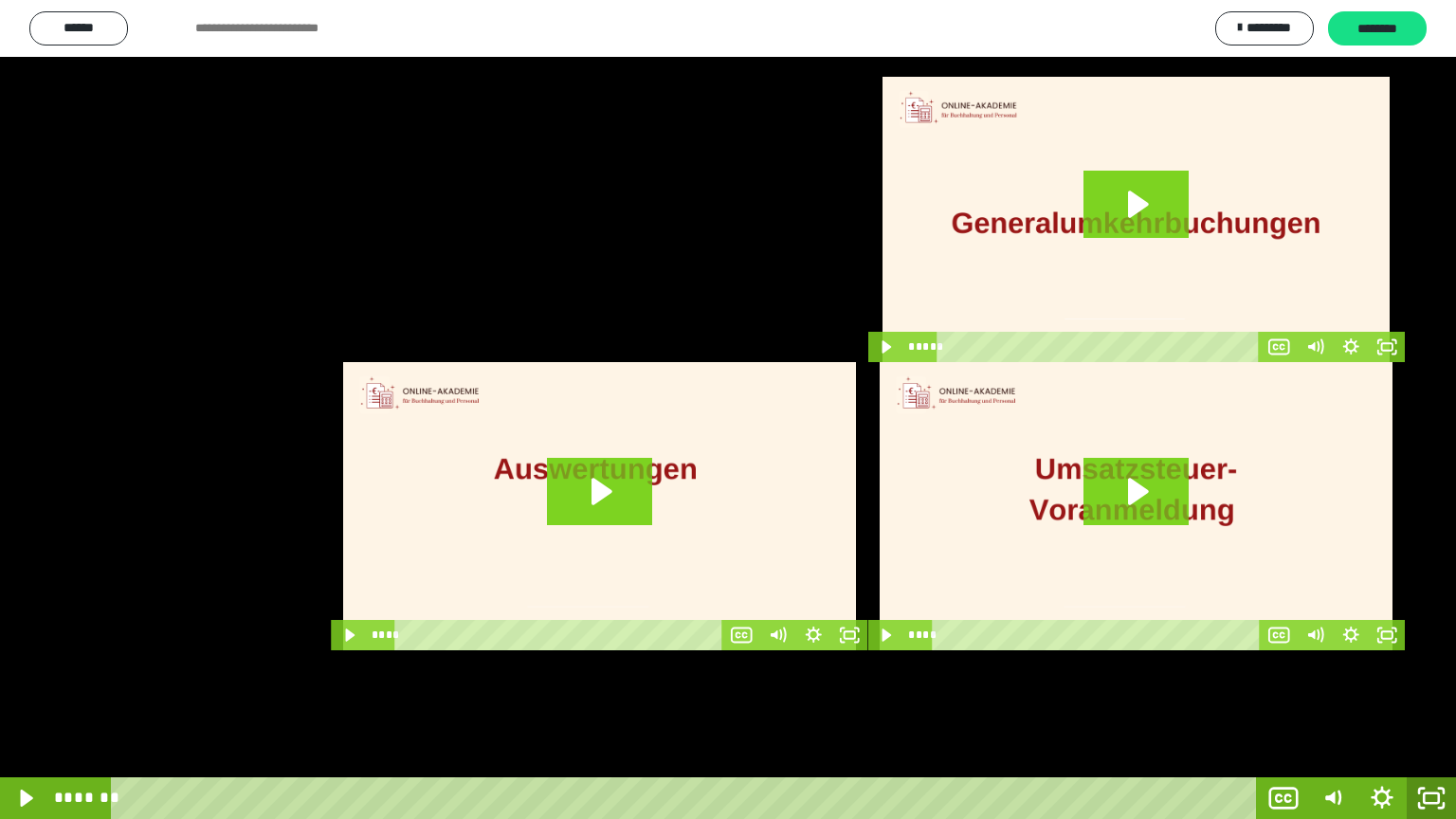 click 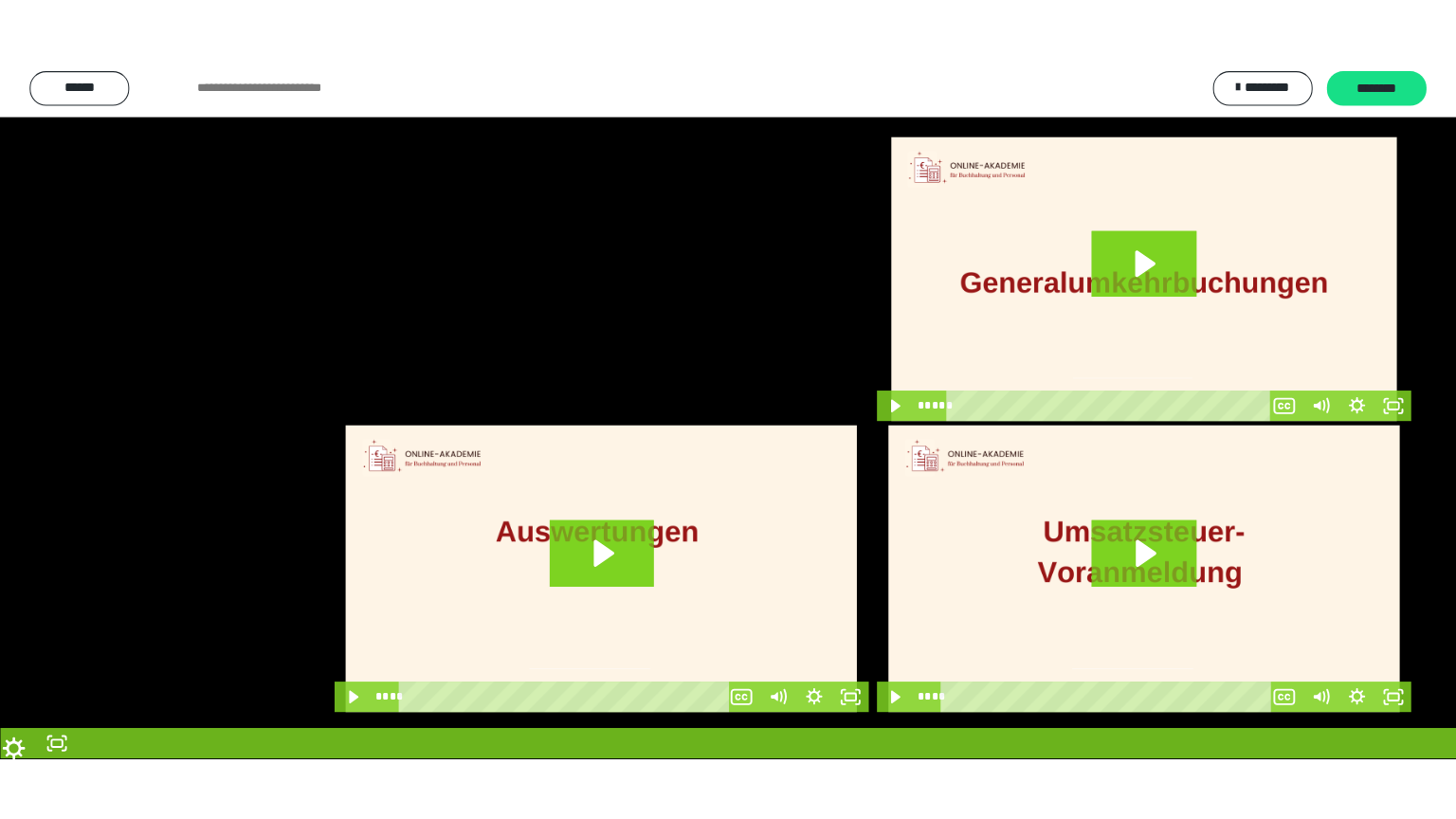 scroll, scrollTop: 3610, scrollLeft: 0, axis: vertical 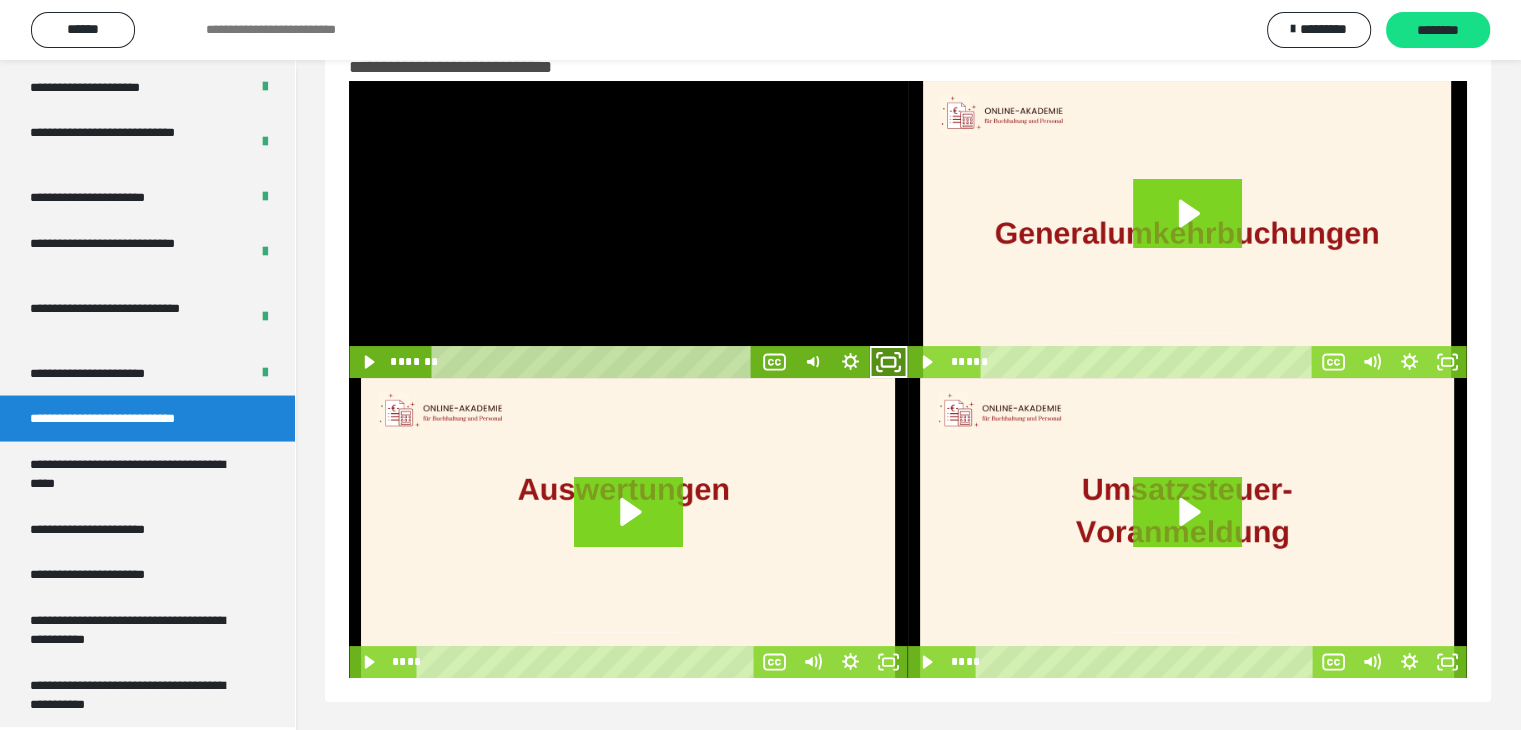 click 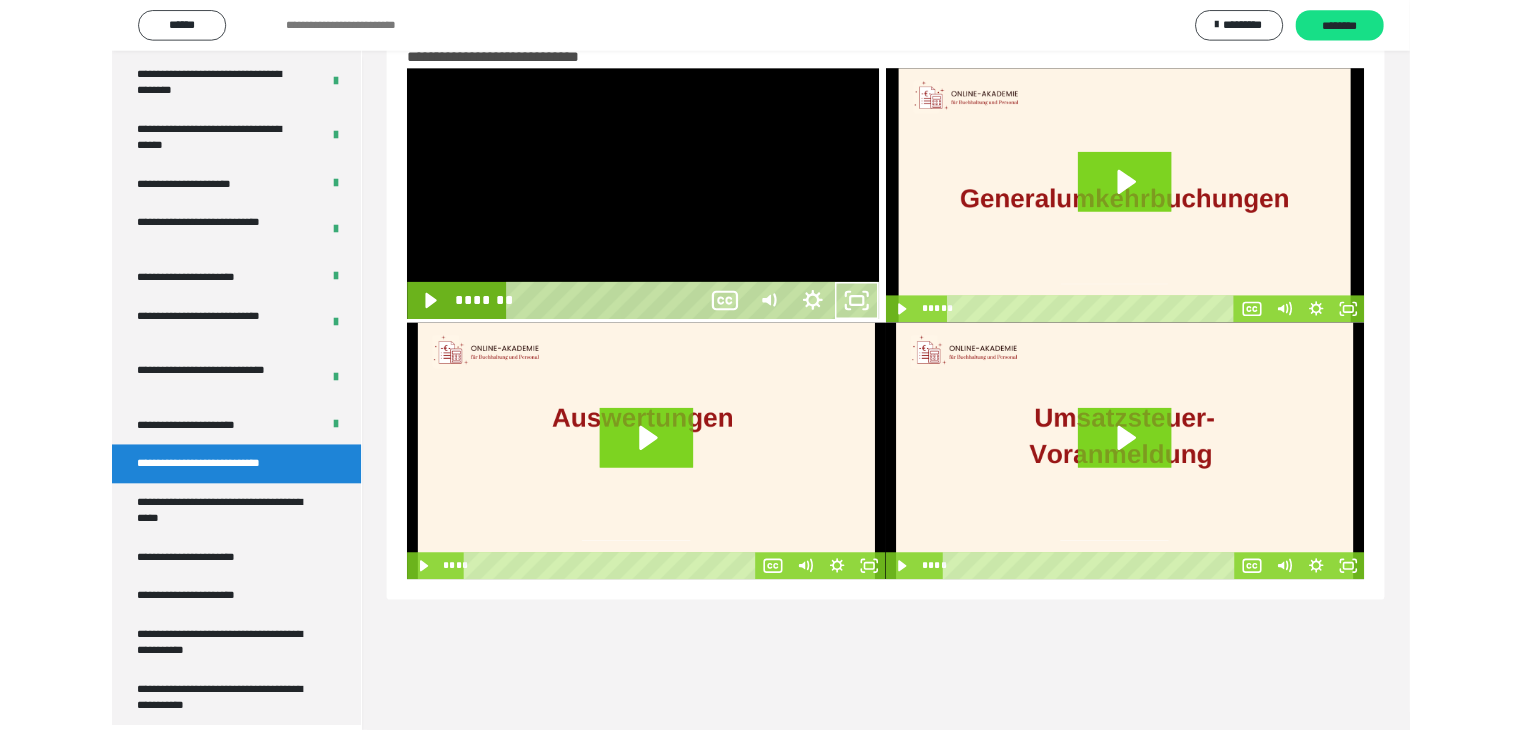 scroll, scrollTop: 3673, scrollLeft: 0, axis: vertical 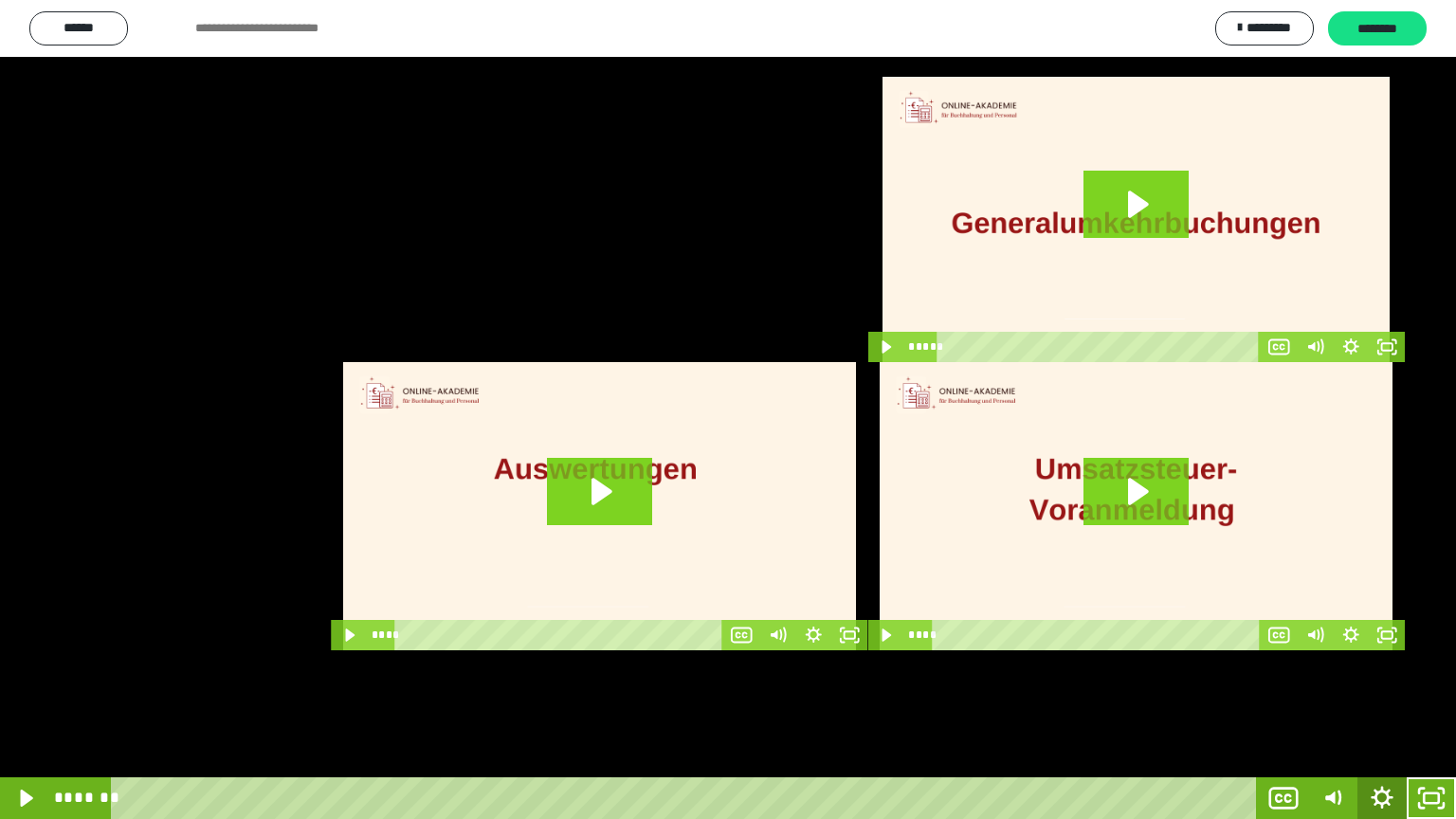 click 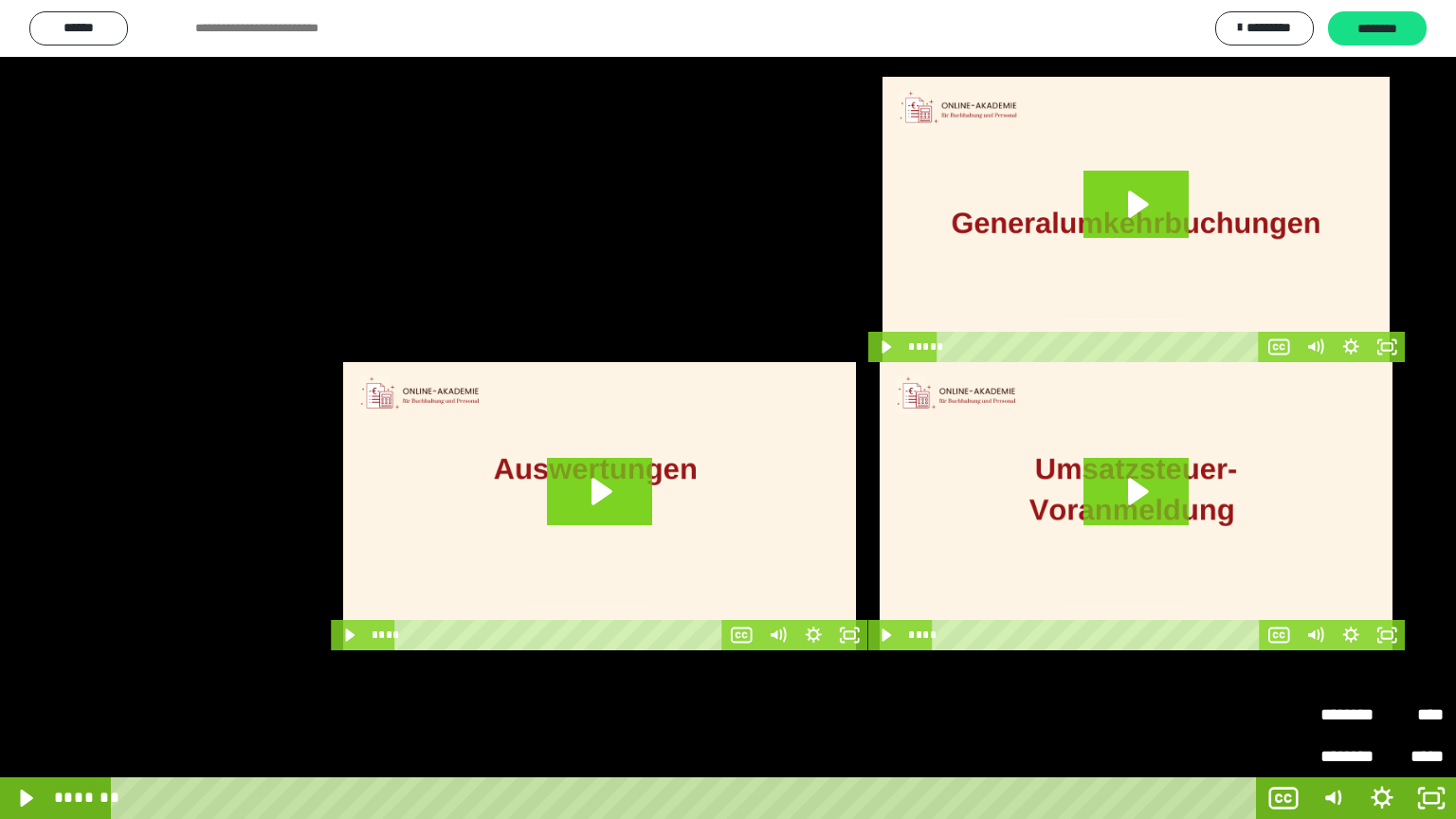 click on "****" at bounding box center [1412, 715] 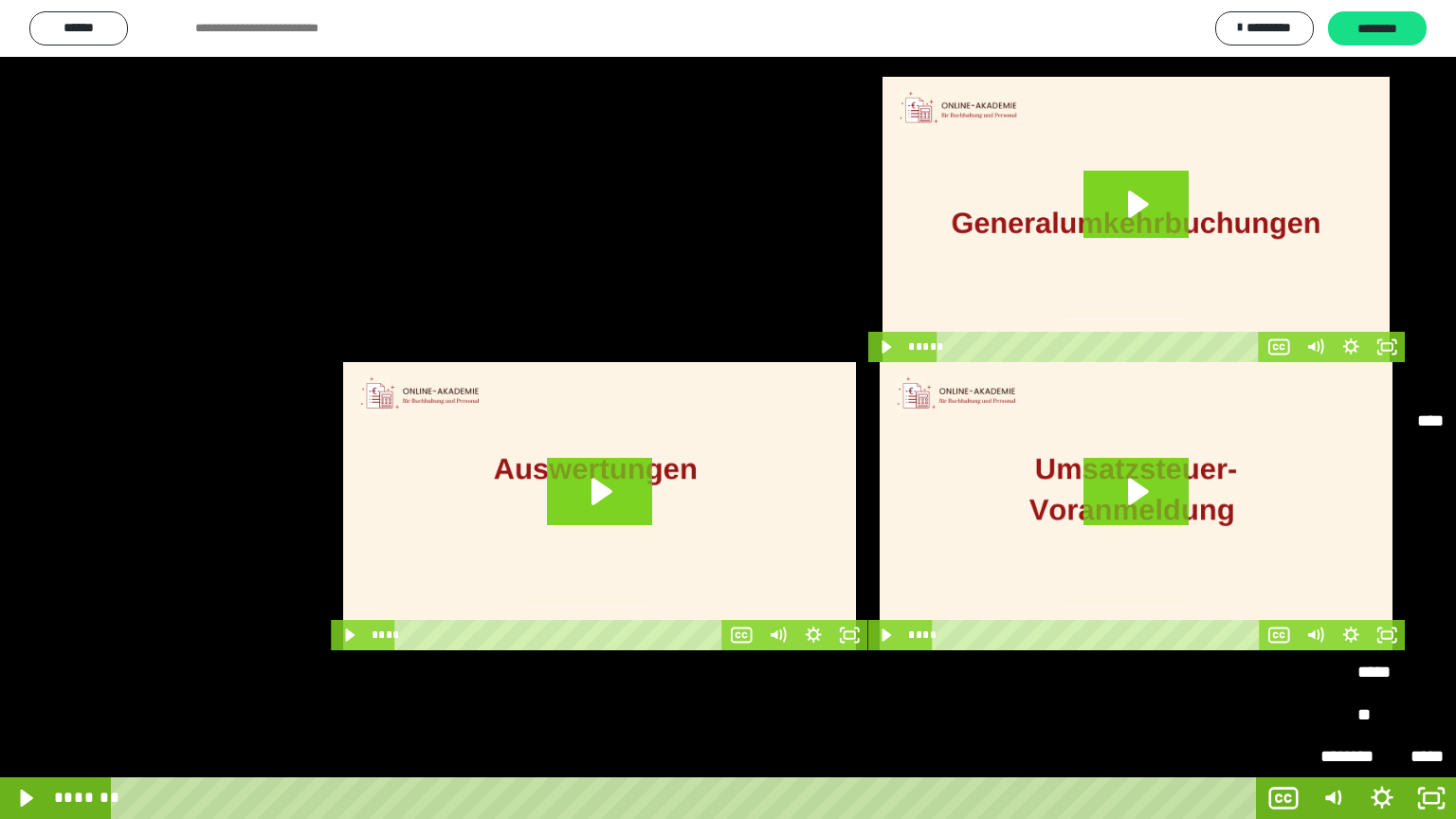 click on "*****" at bounding box center (1382, 590) 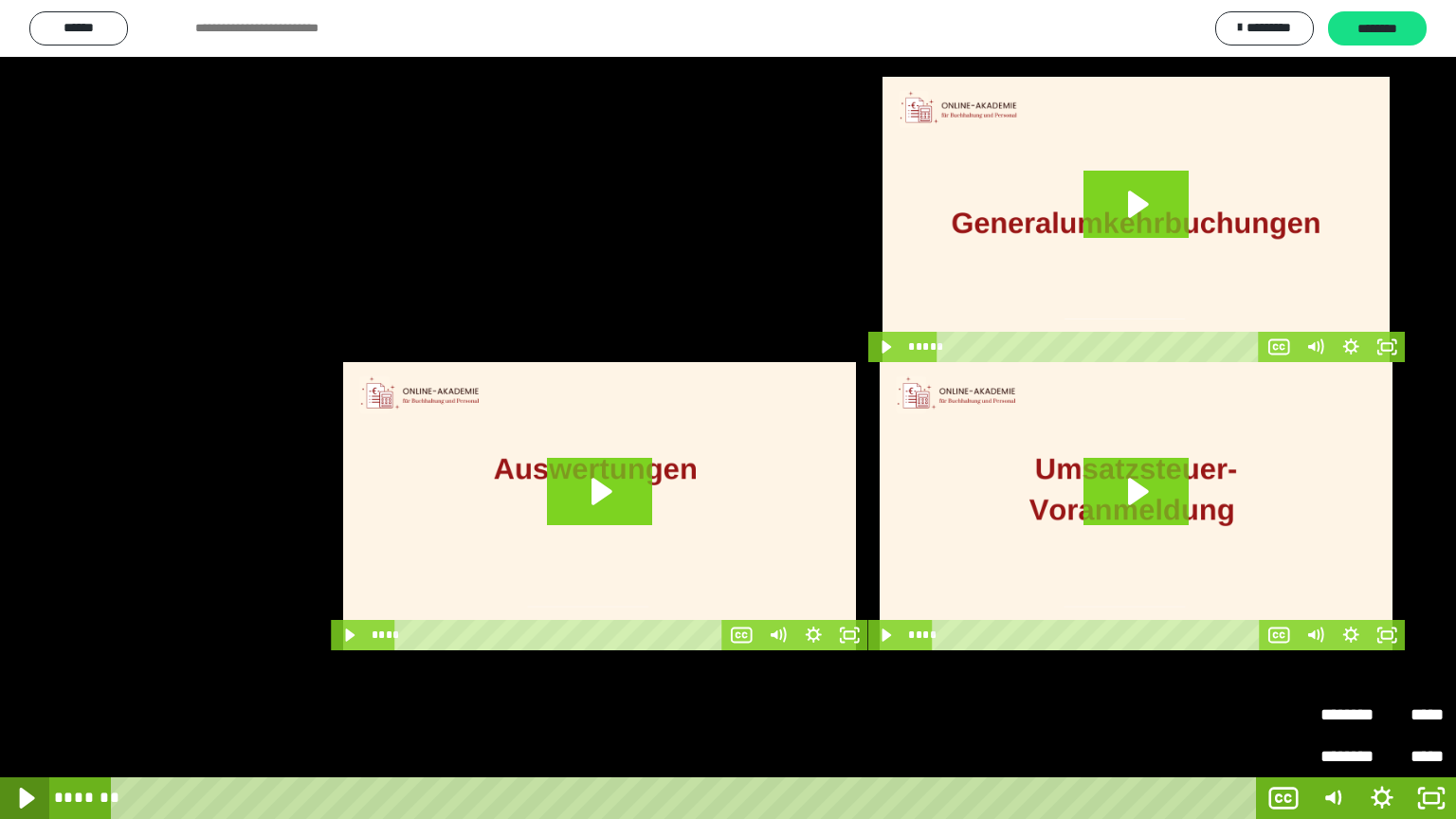 click 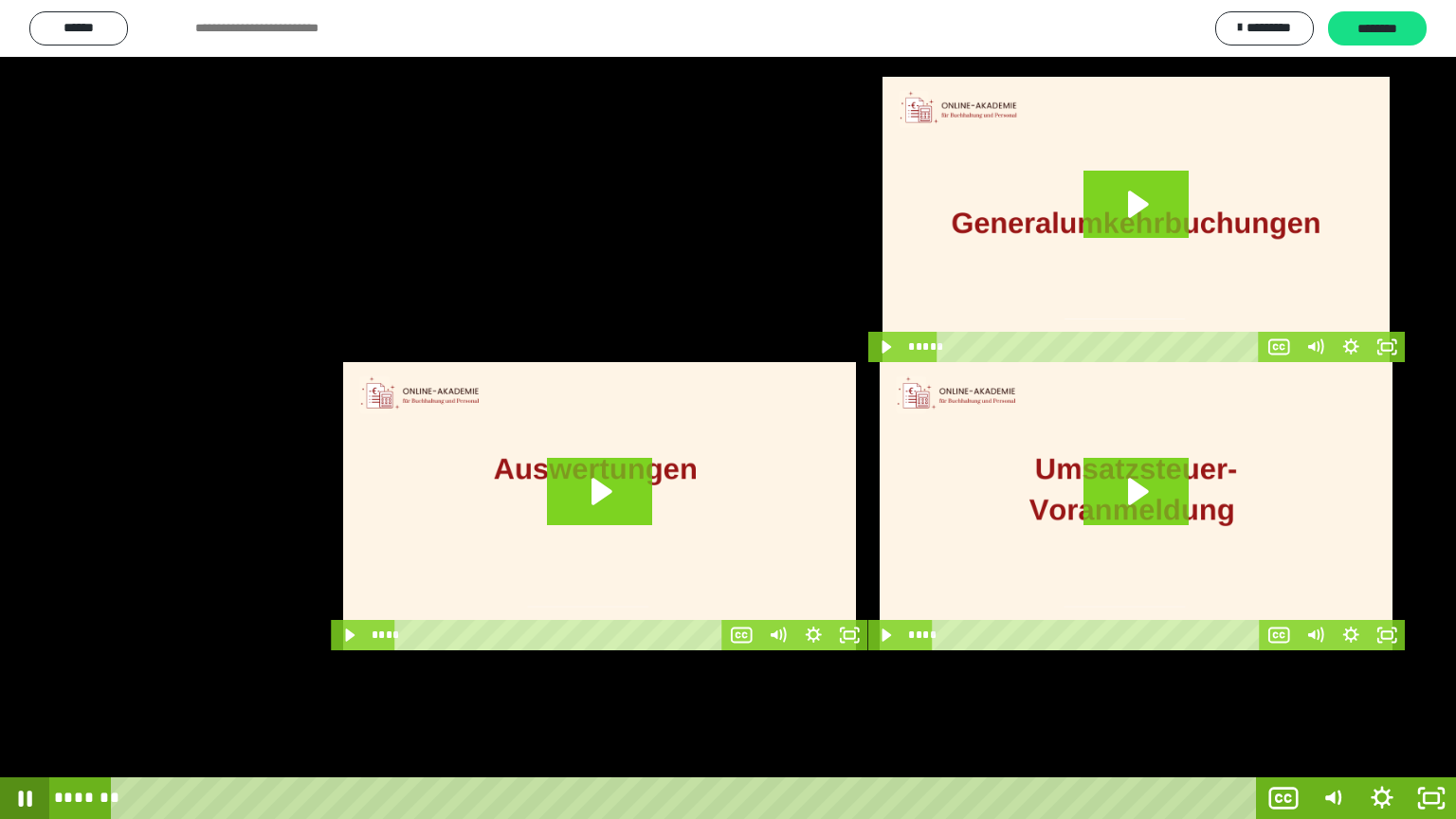 click 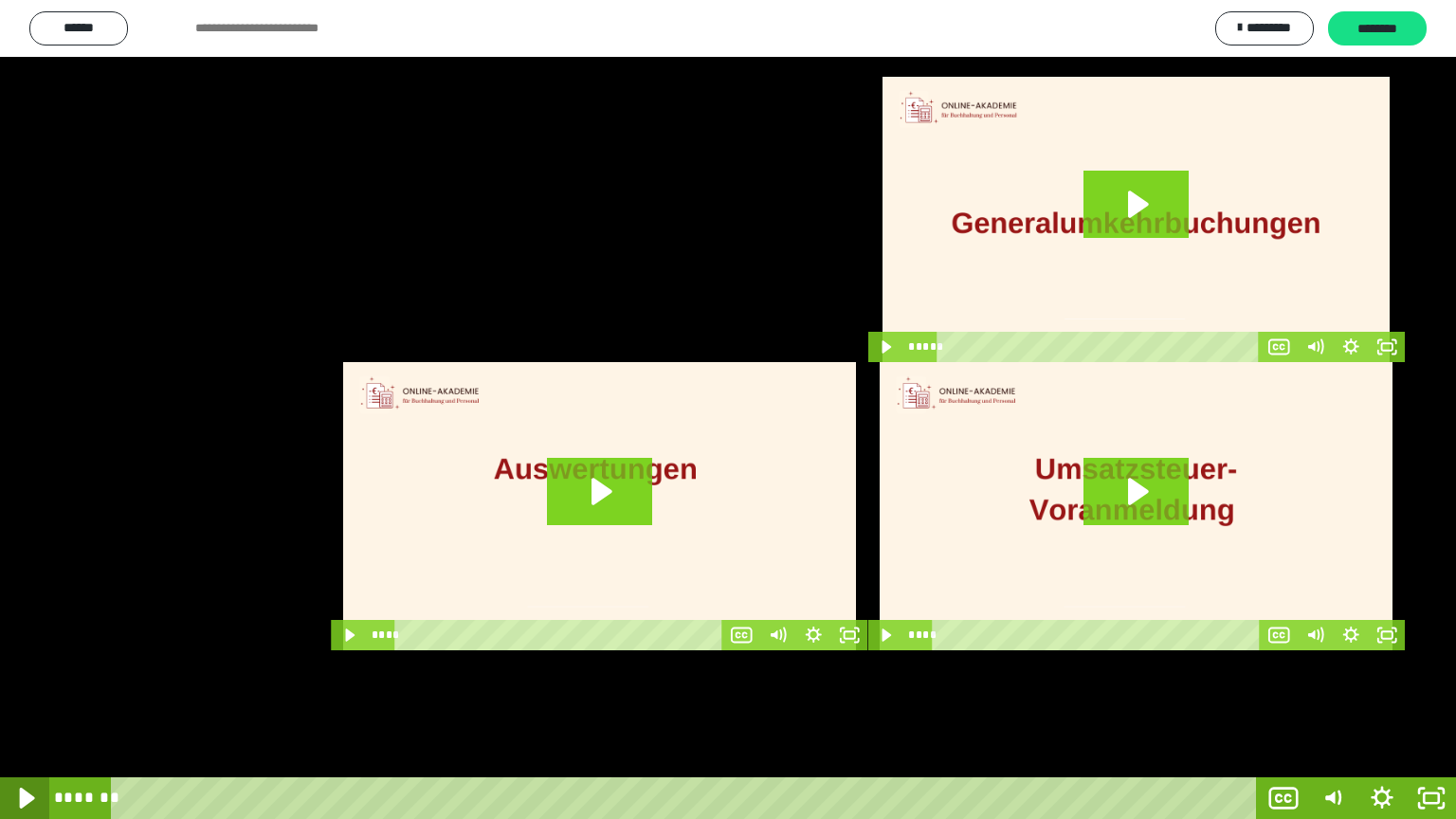 click 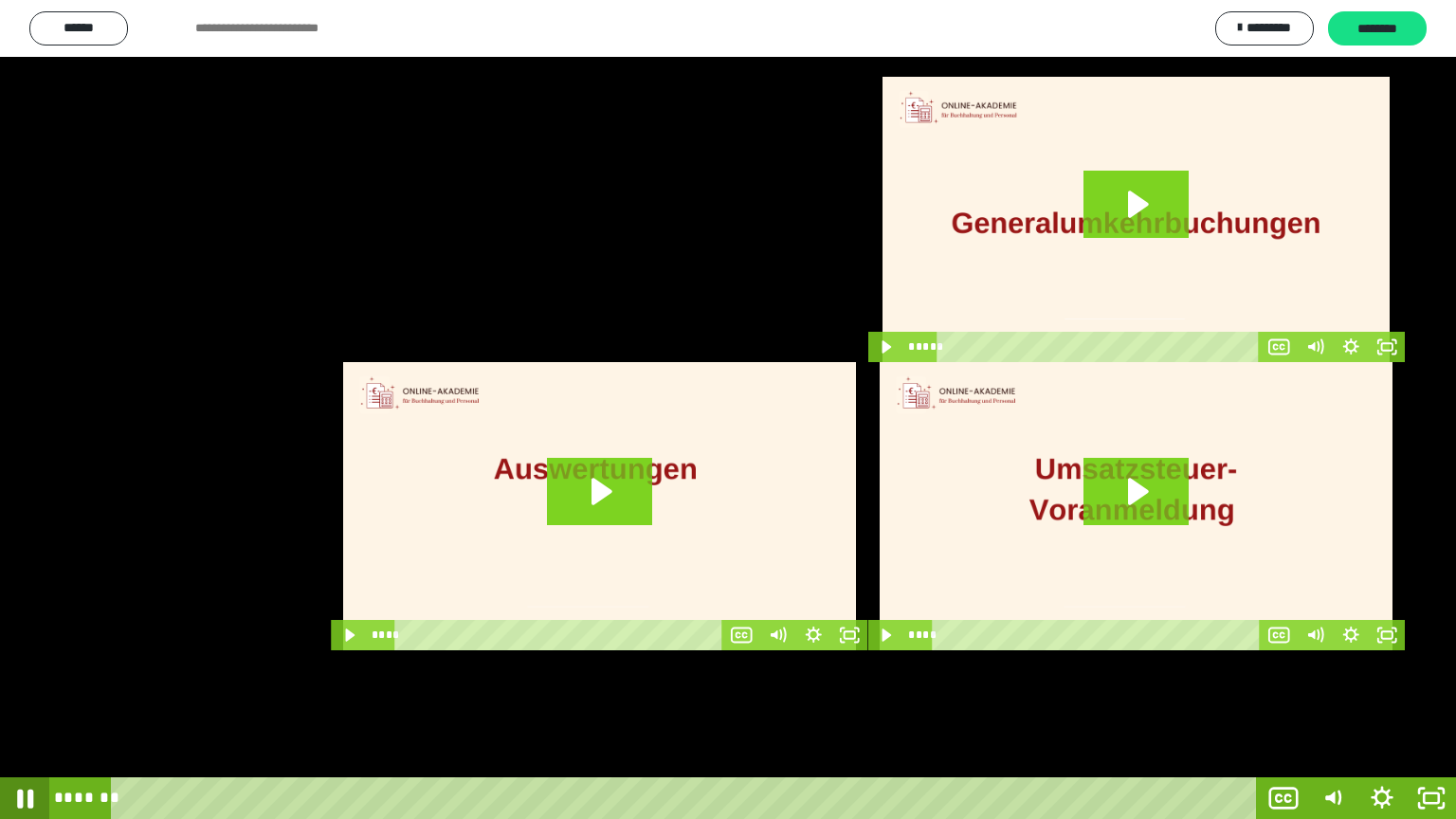 click 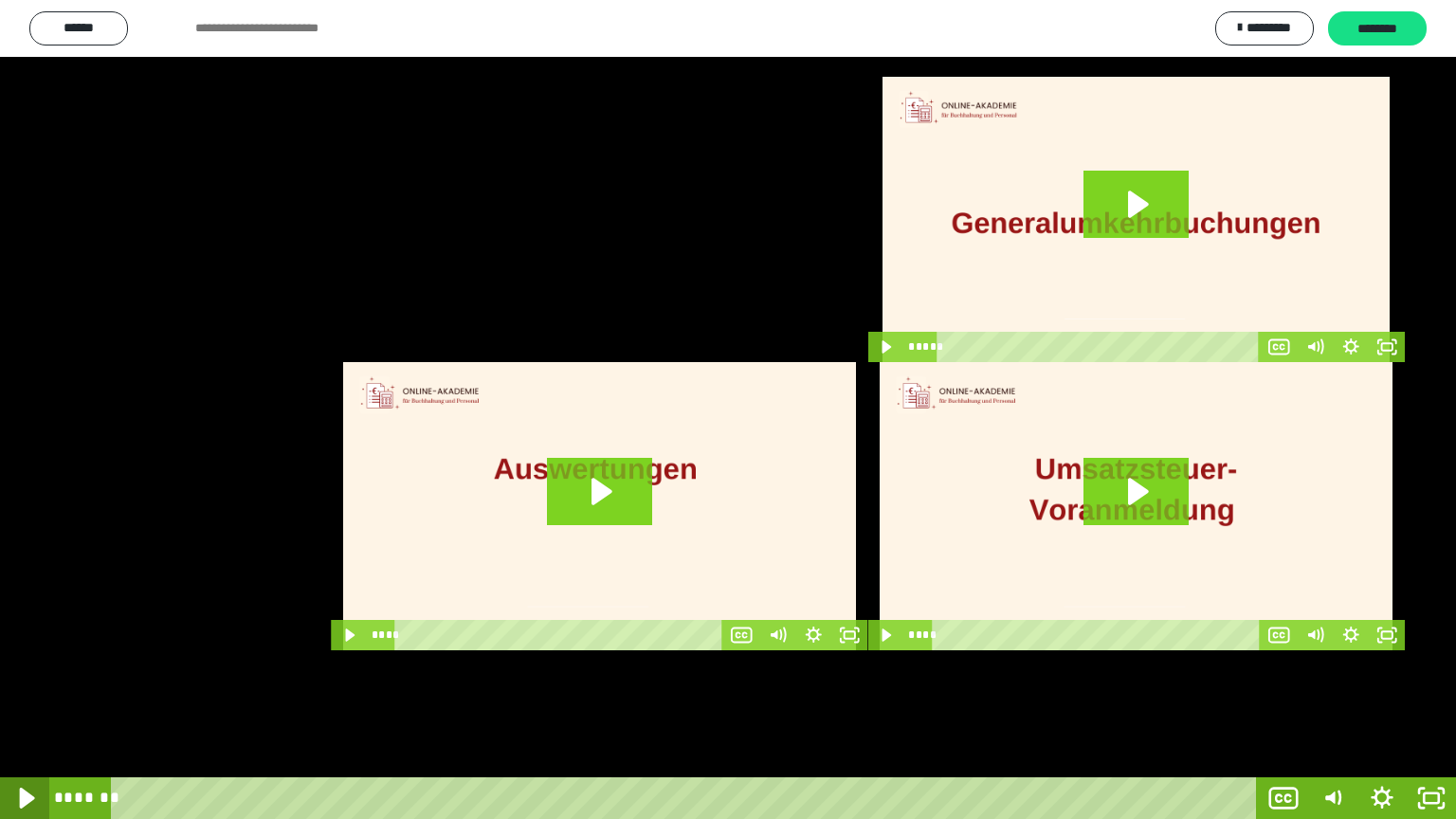 click 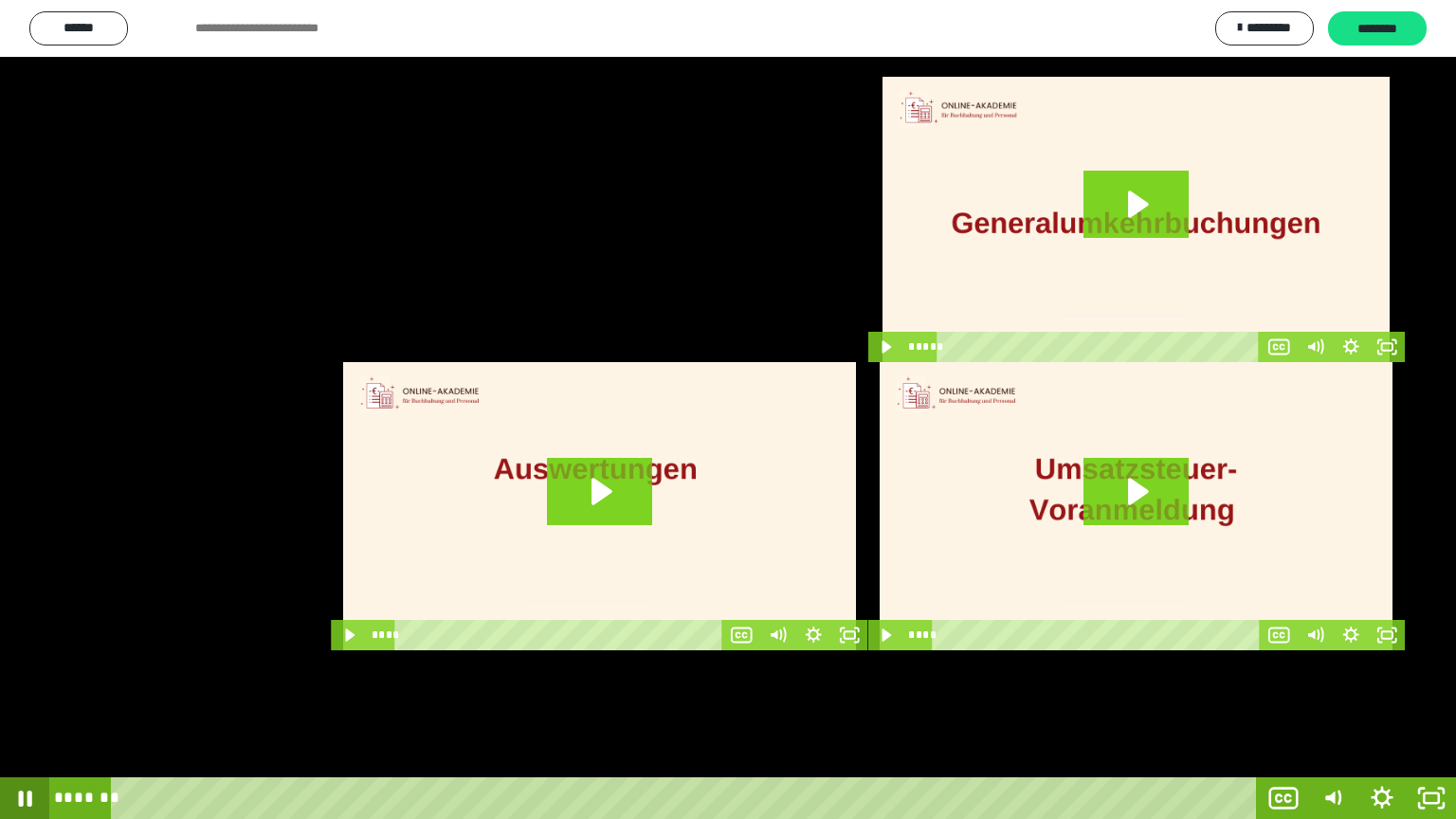 click 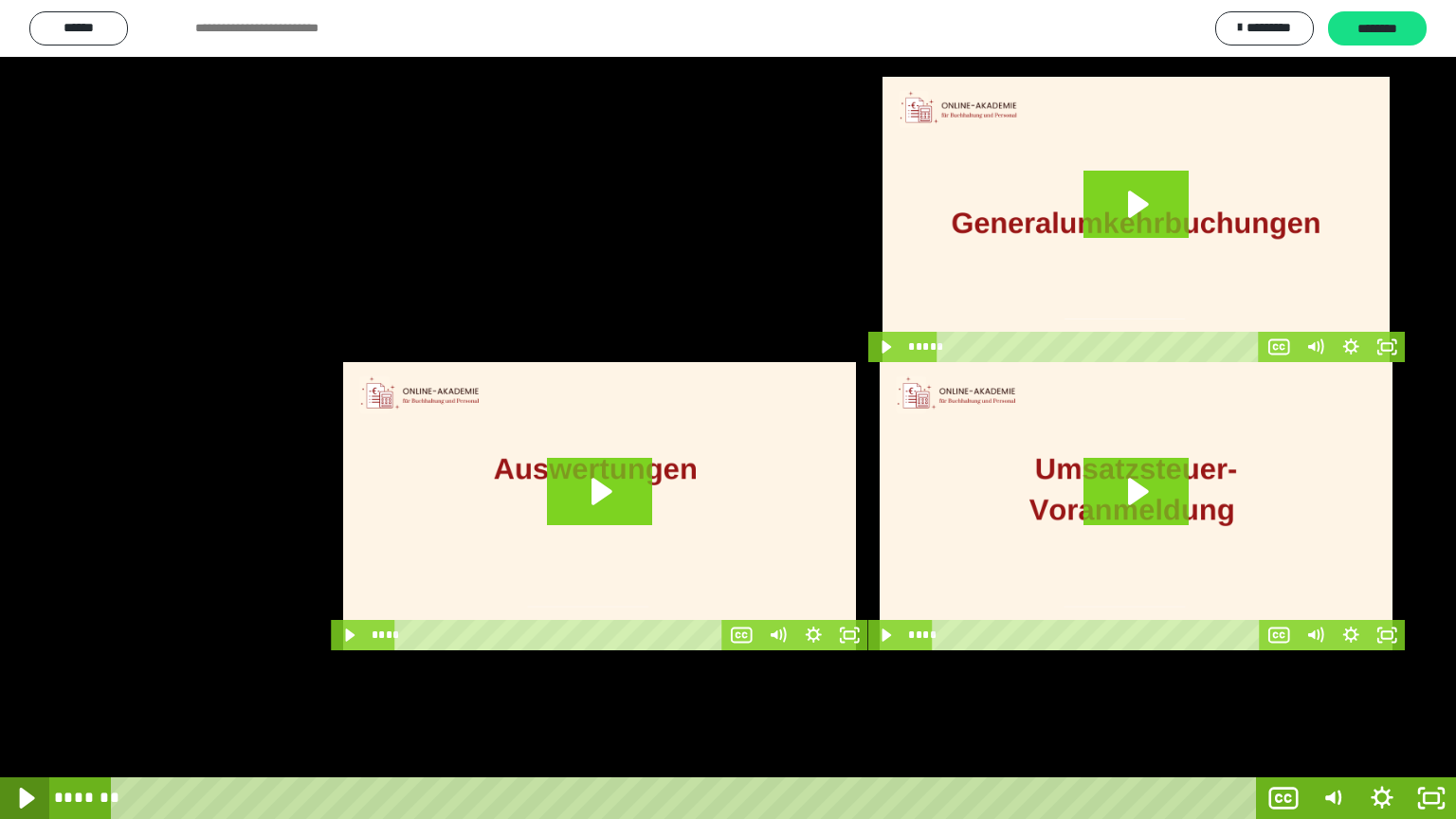 click 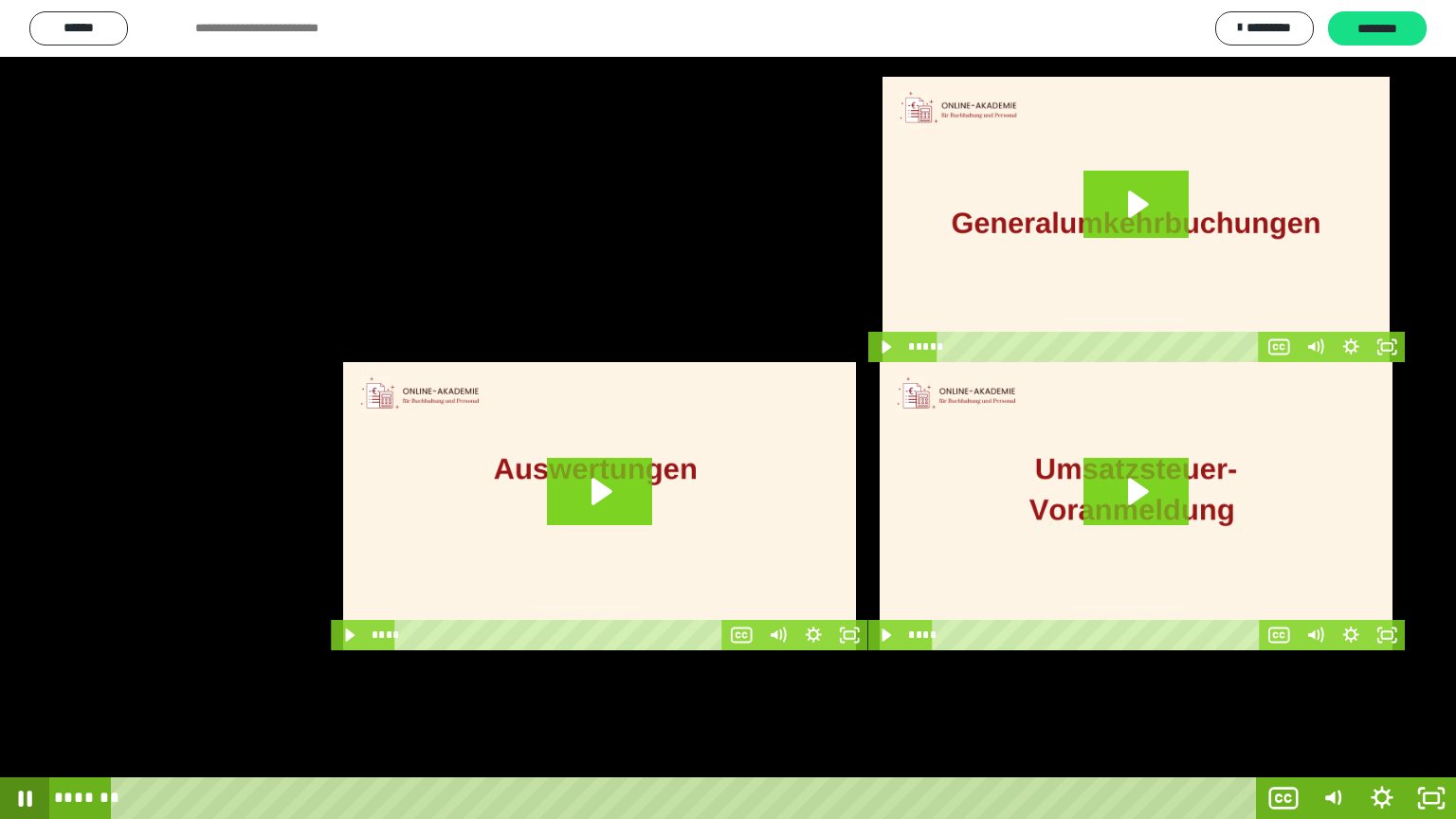 click 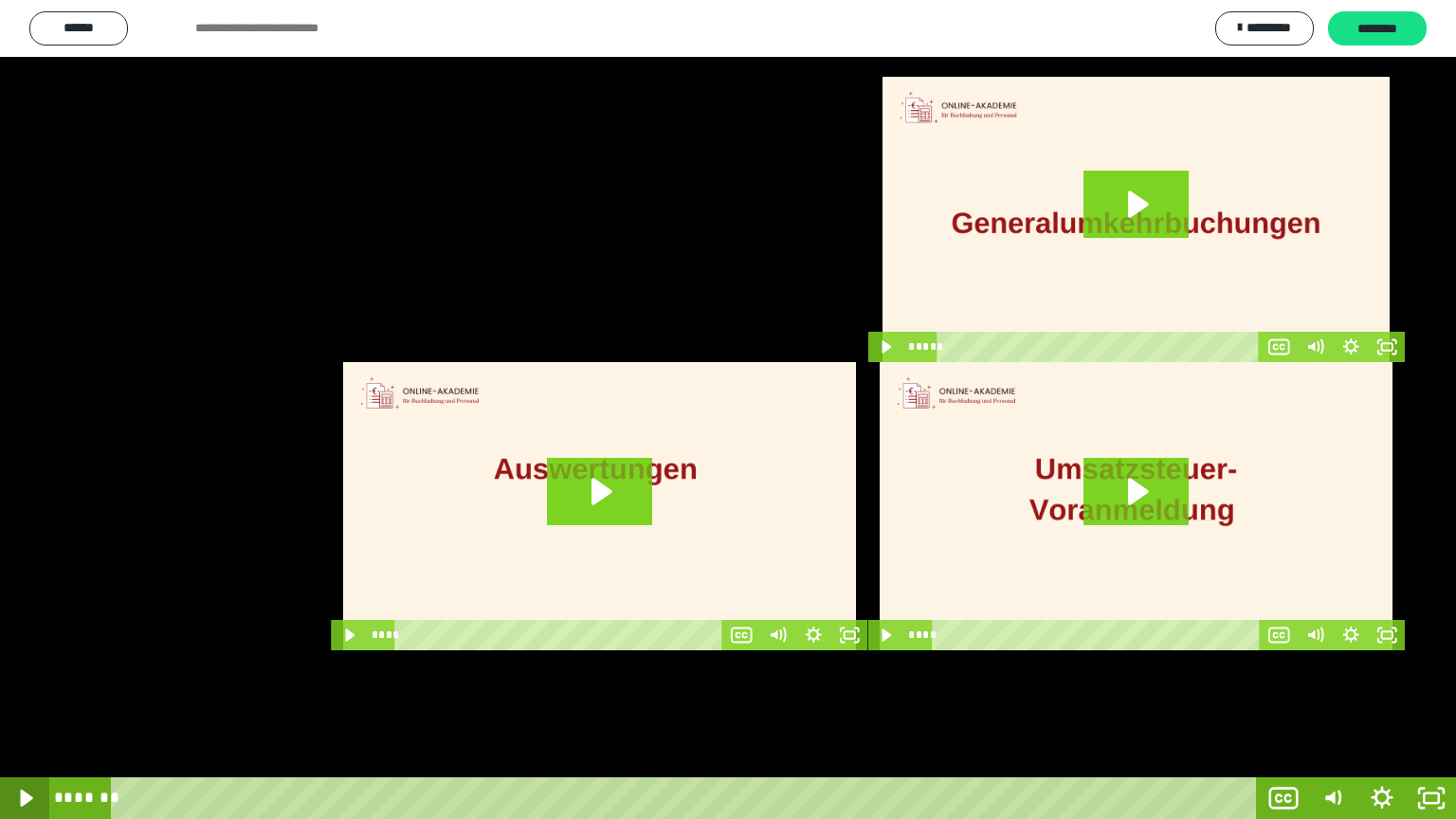 click 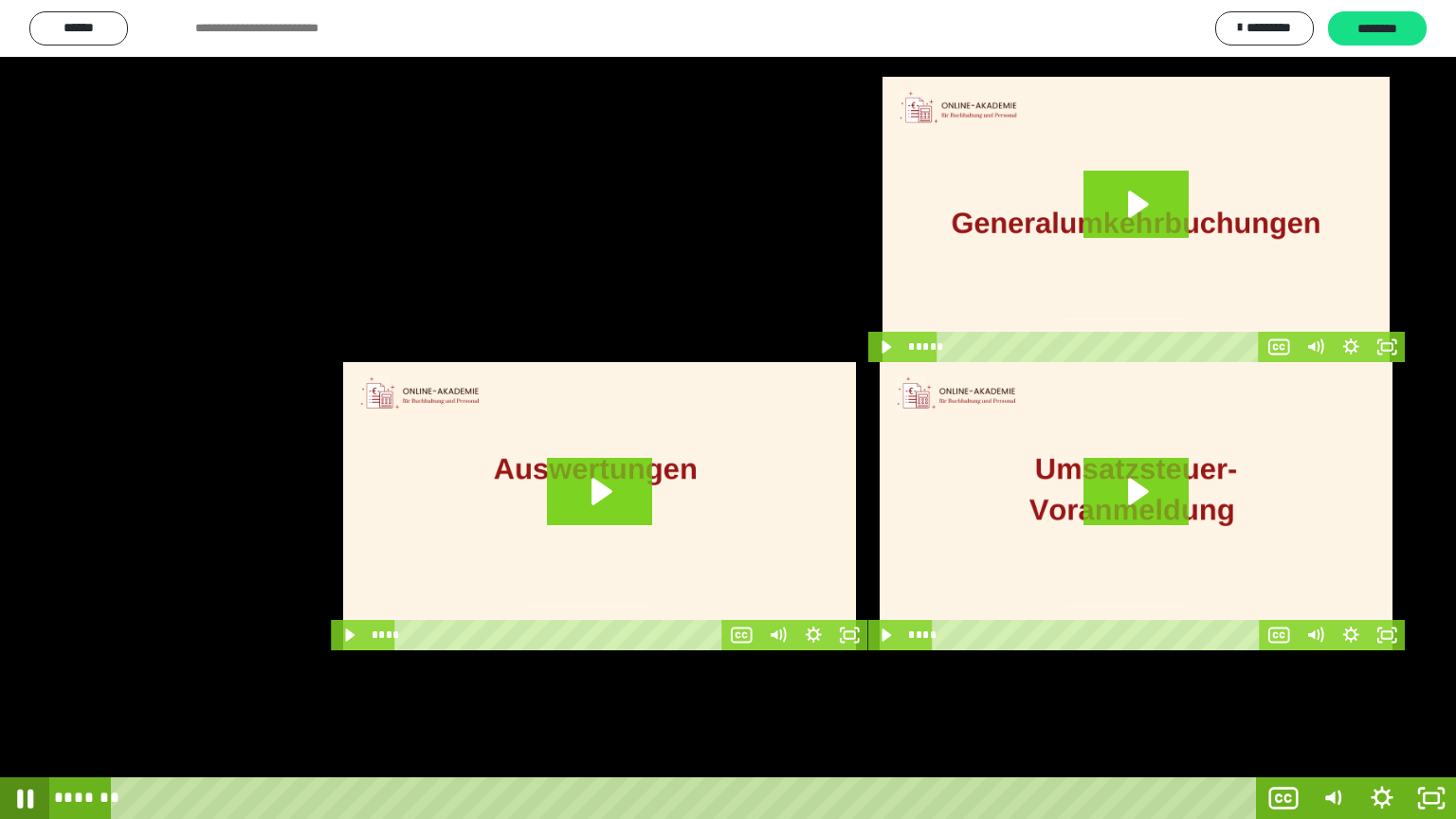 click 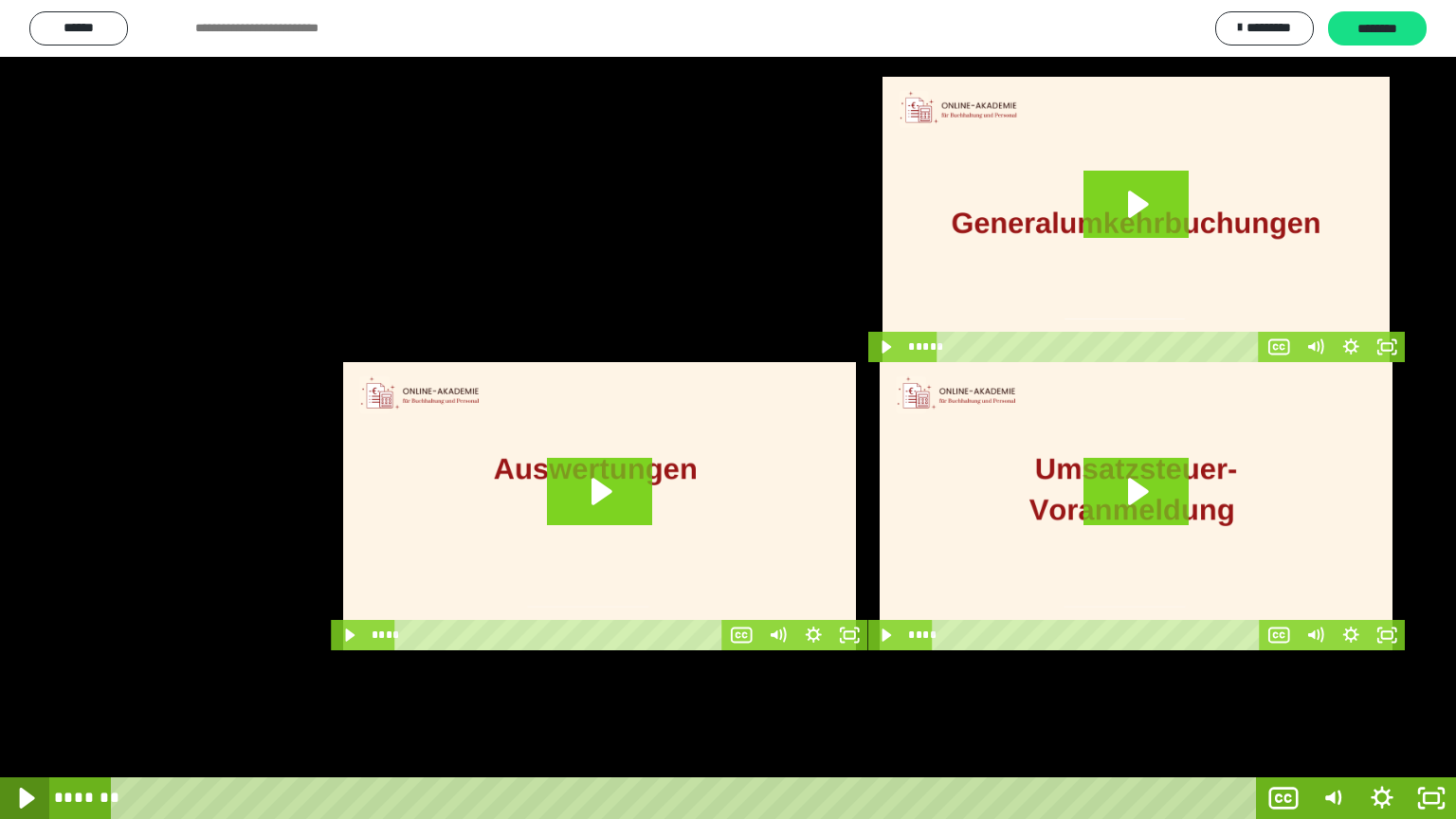 click 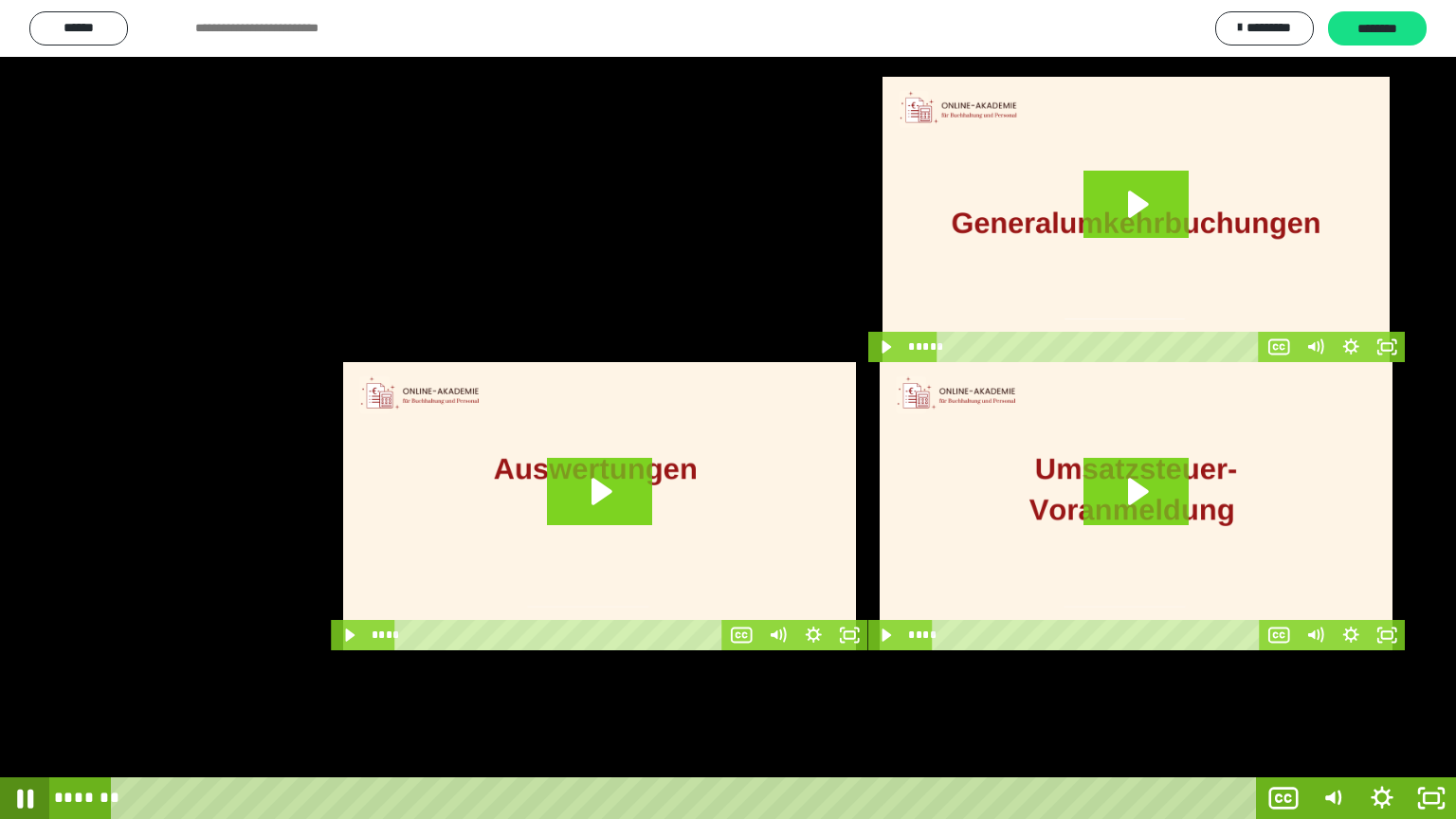 click 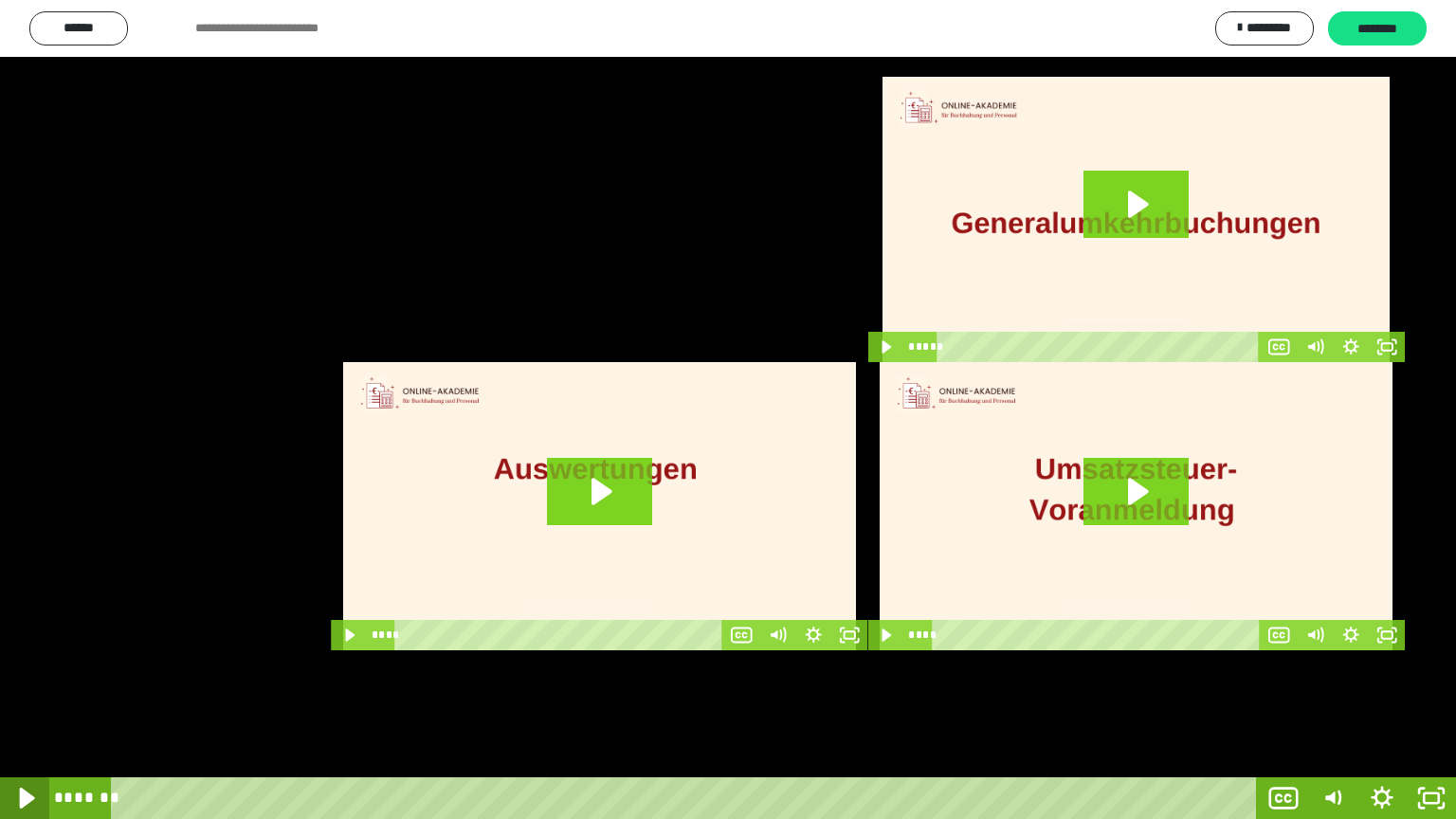 click 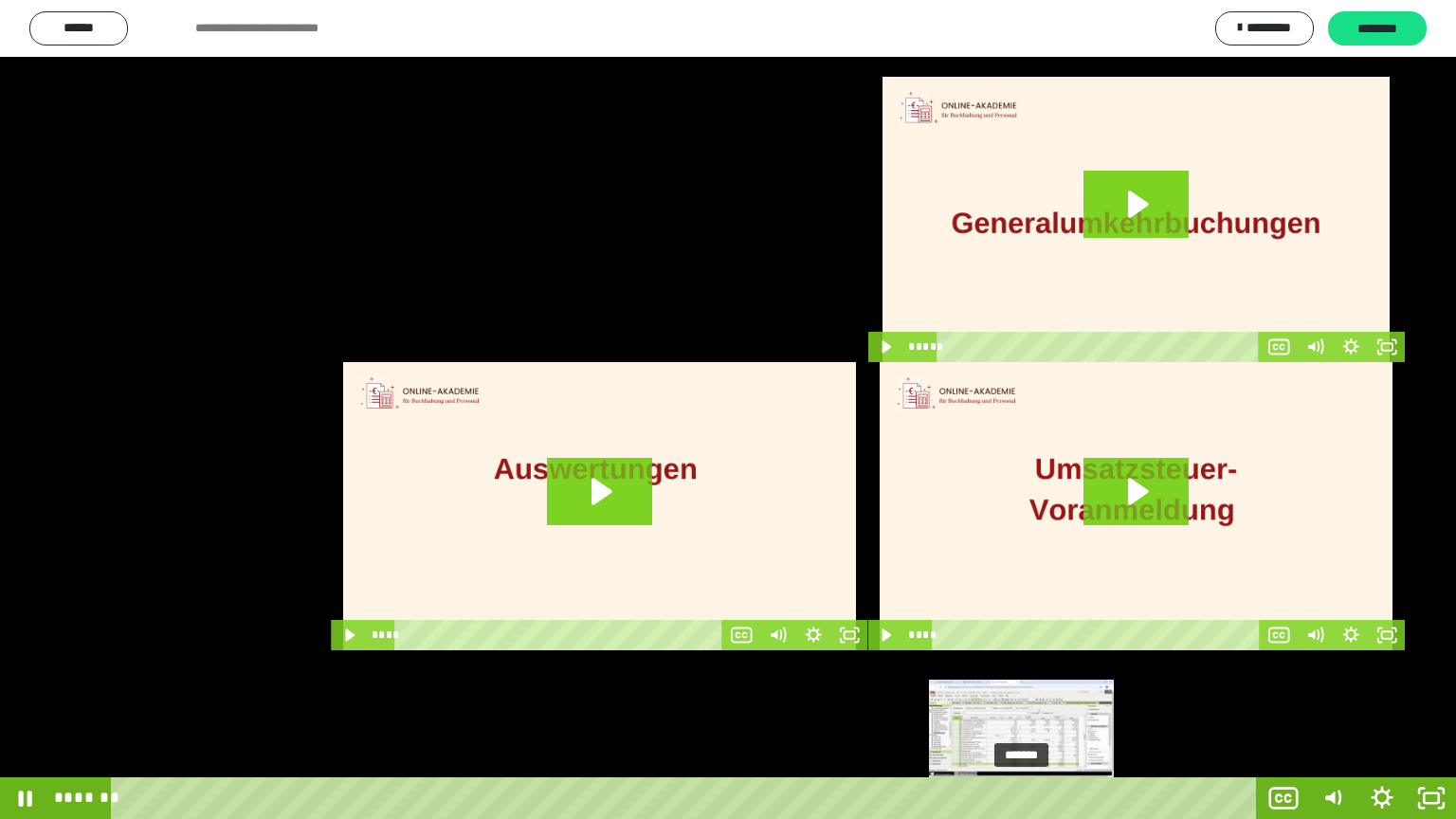 click at bounding box center (1021, 798) 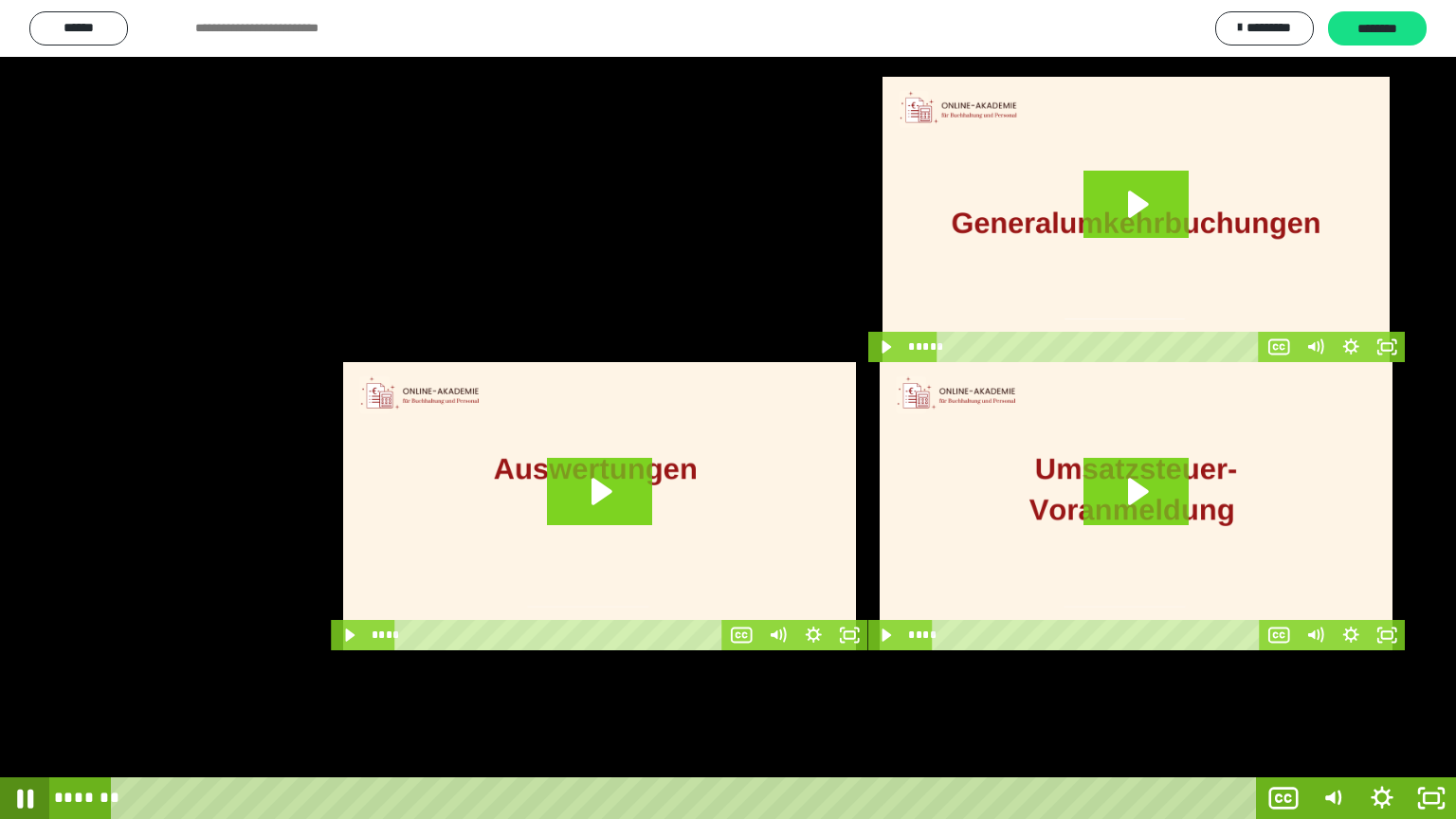 click 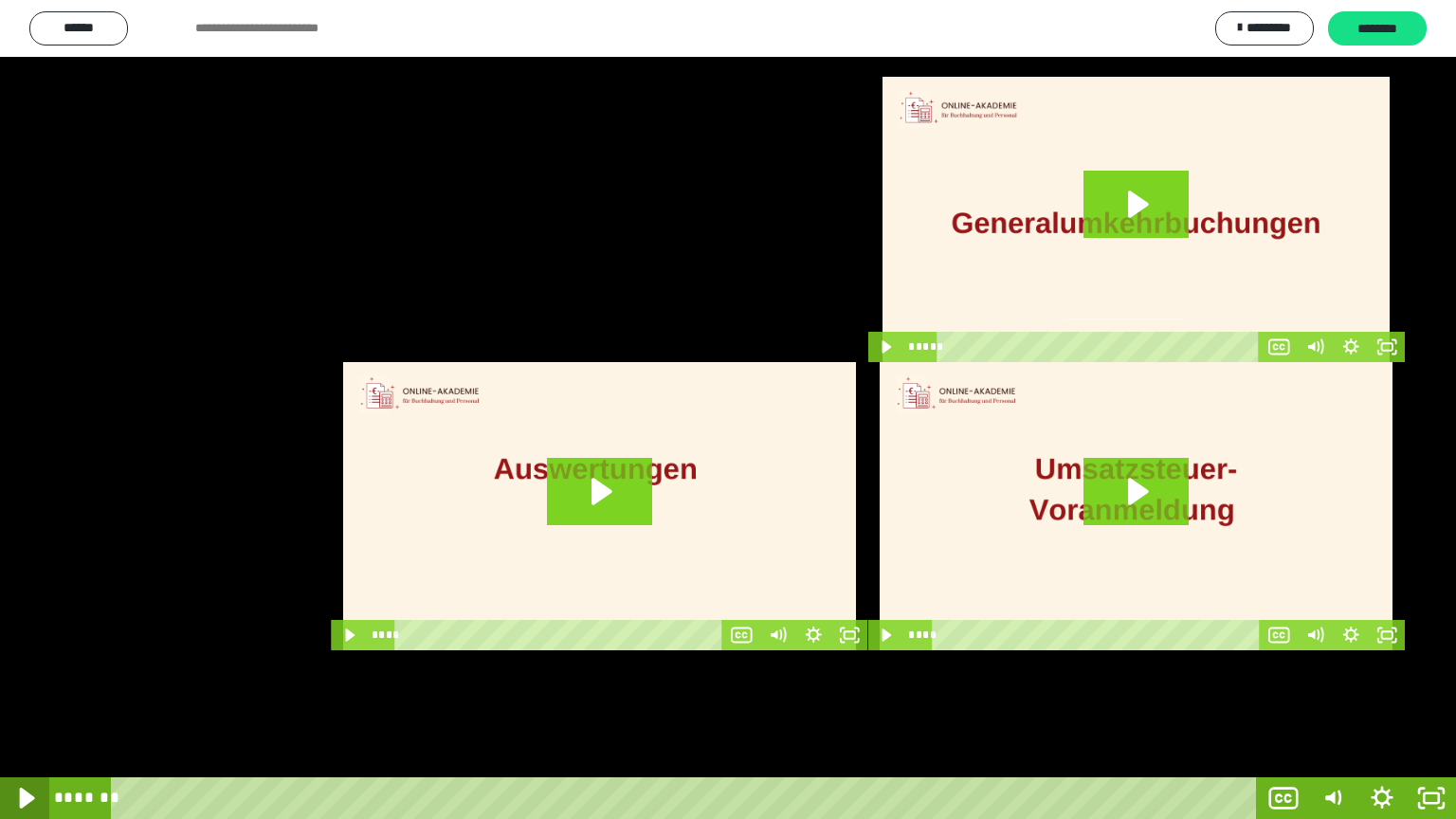 click 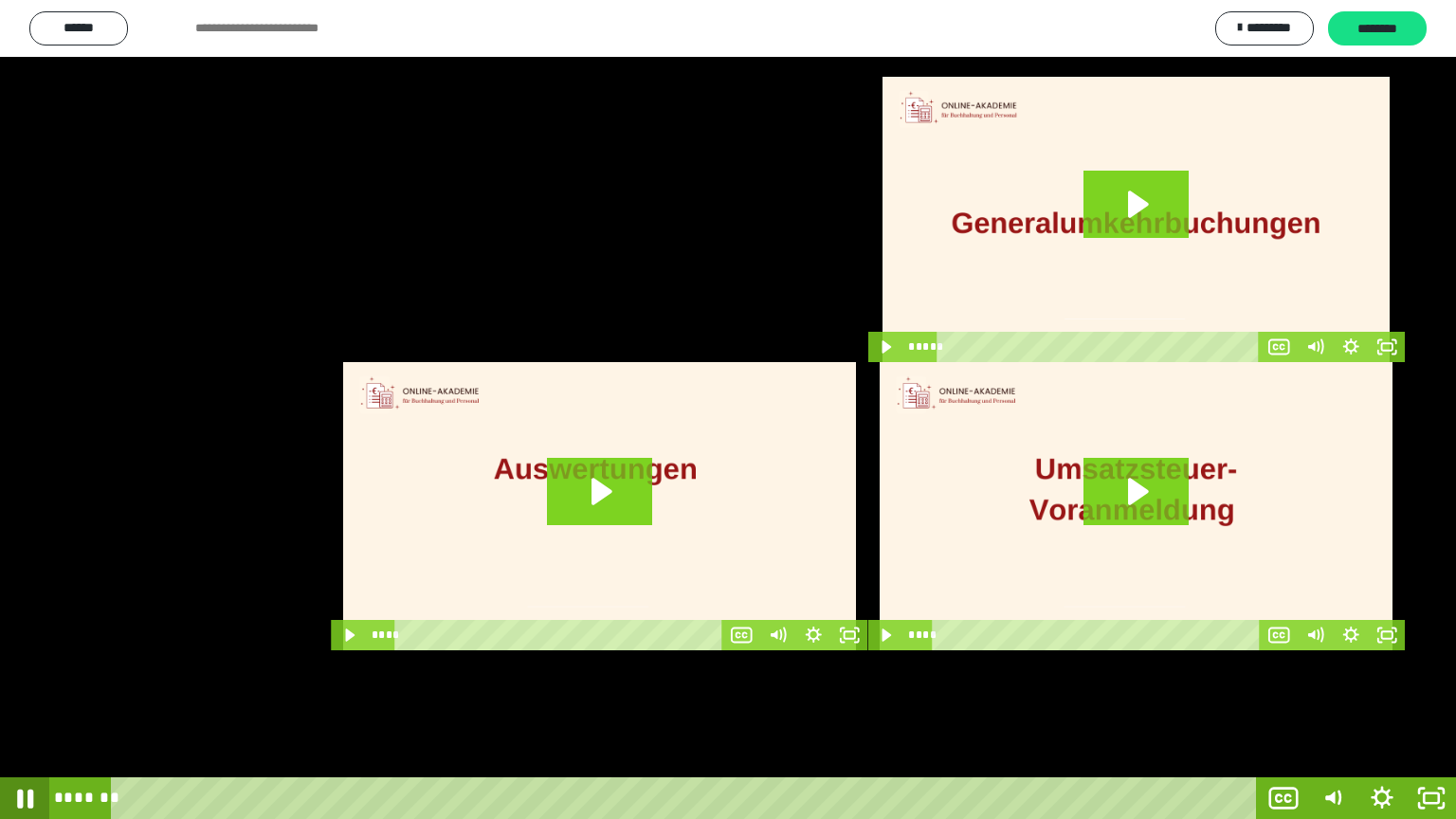 click 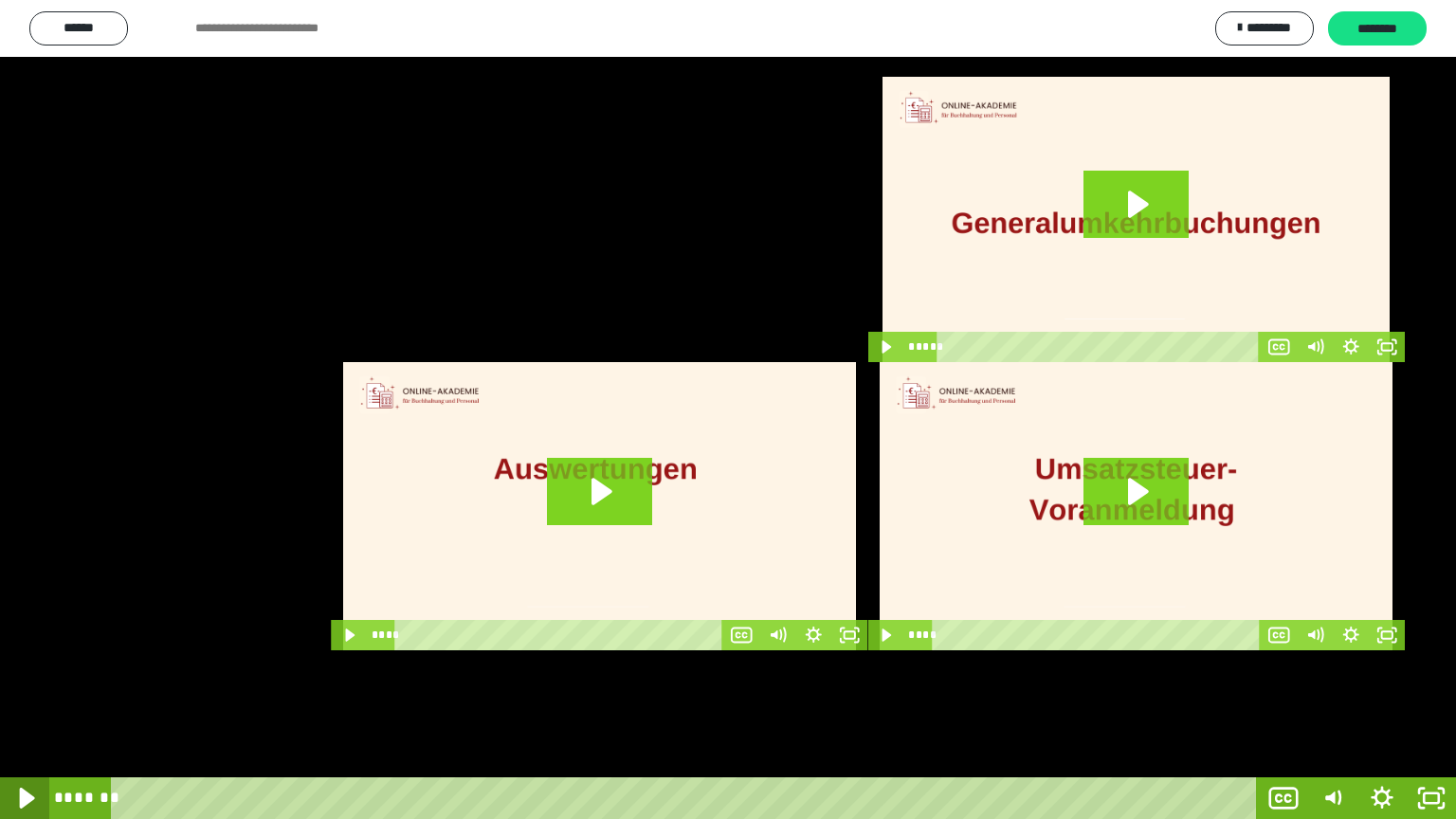 click 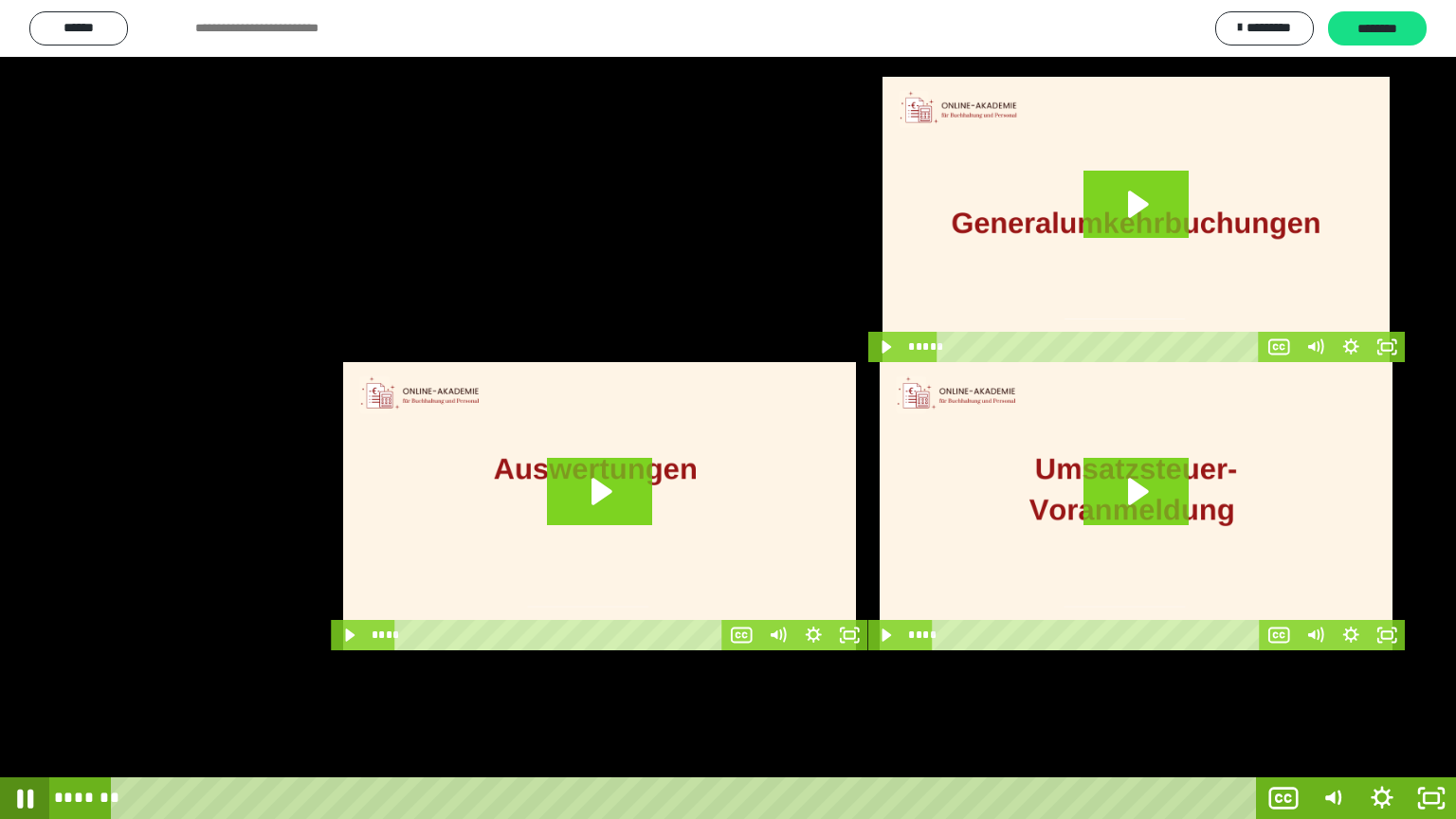 click 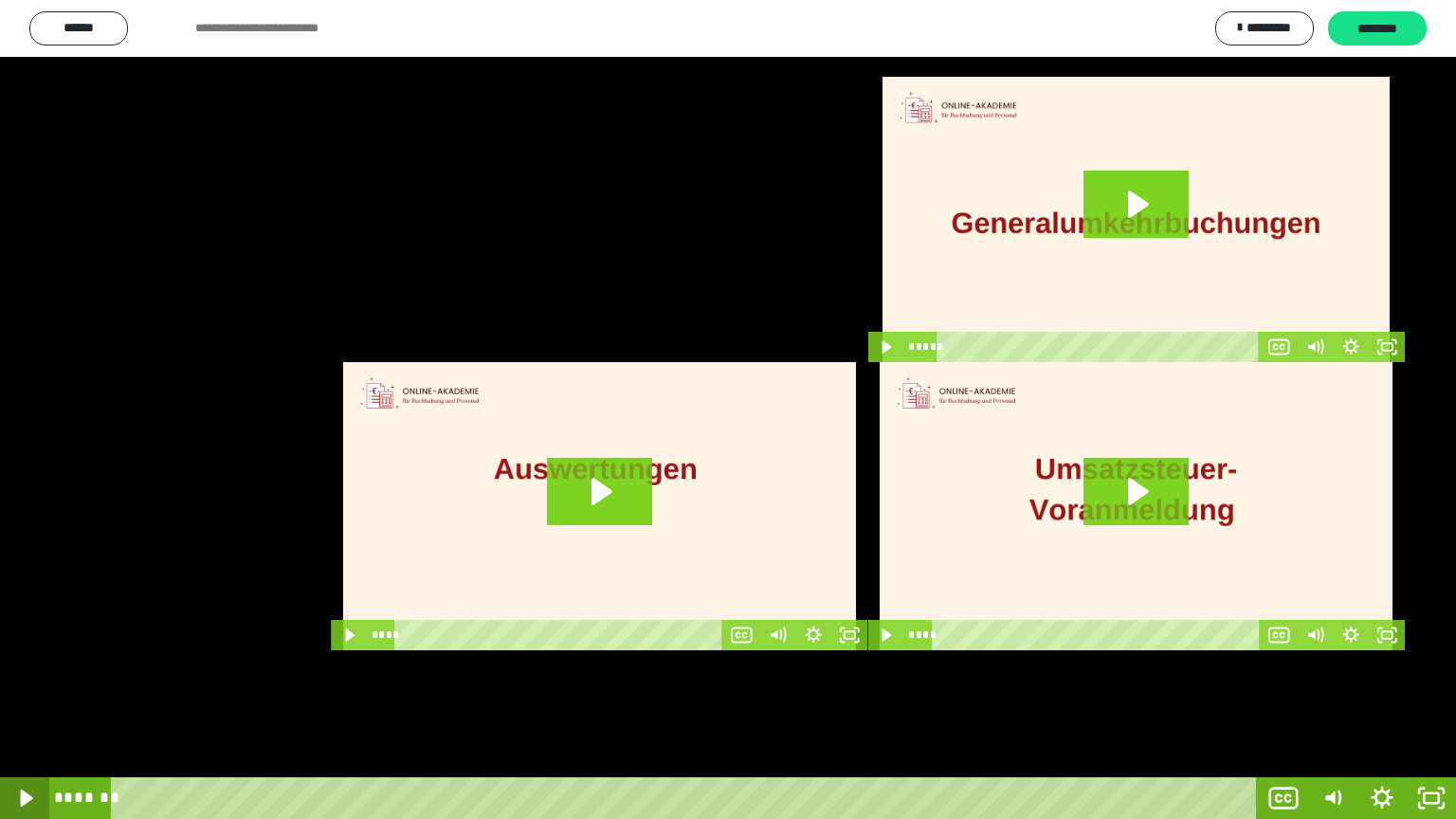 click 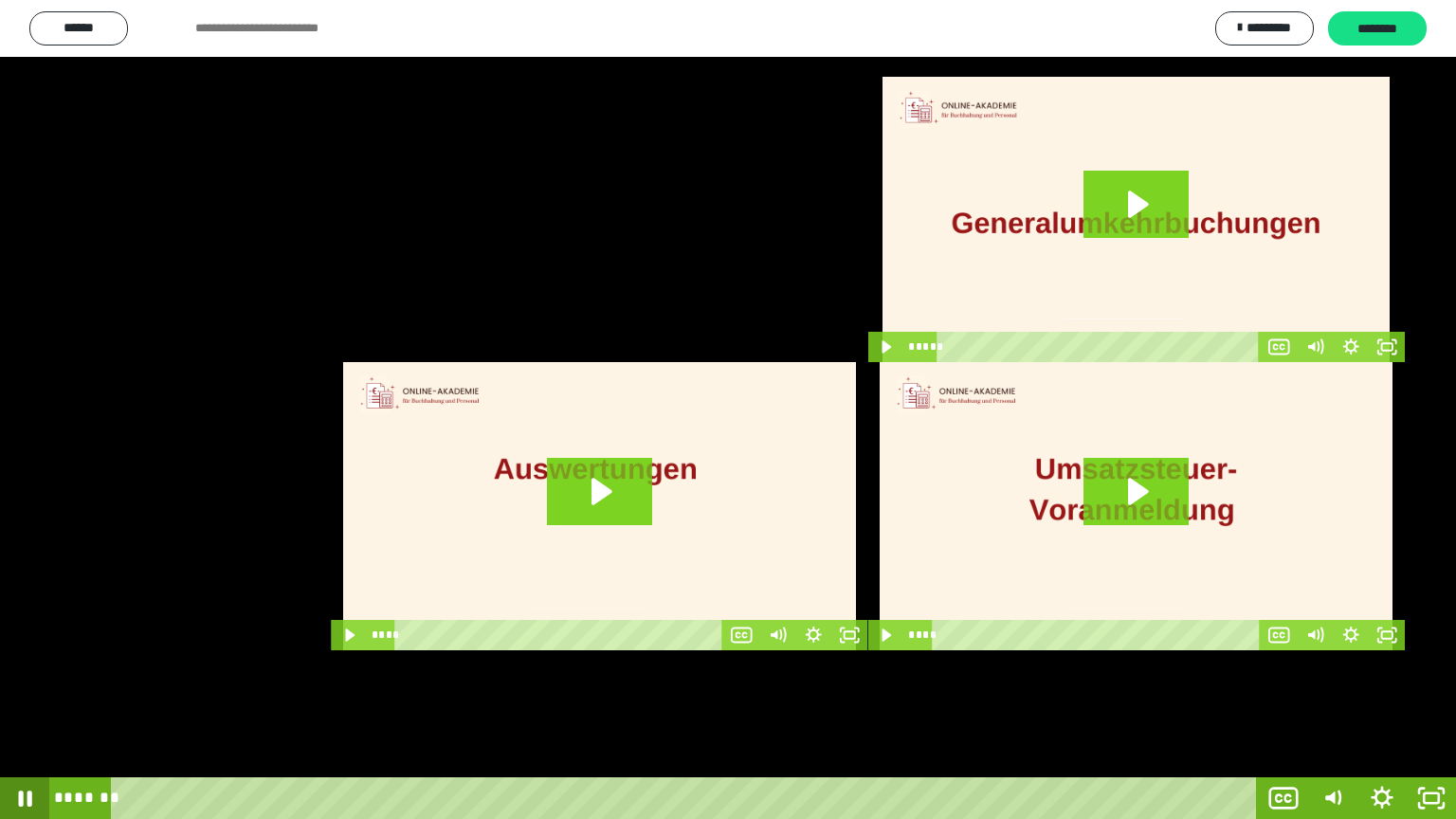 click 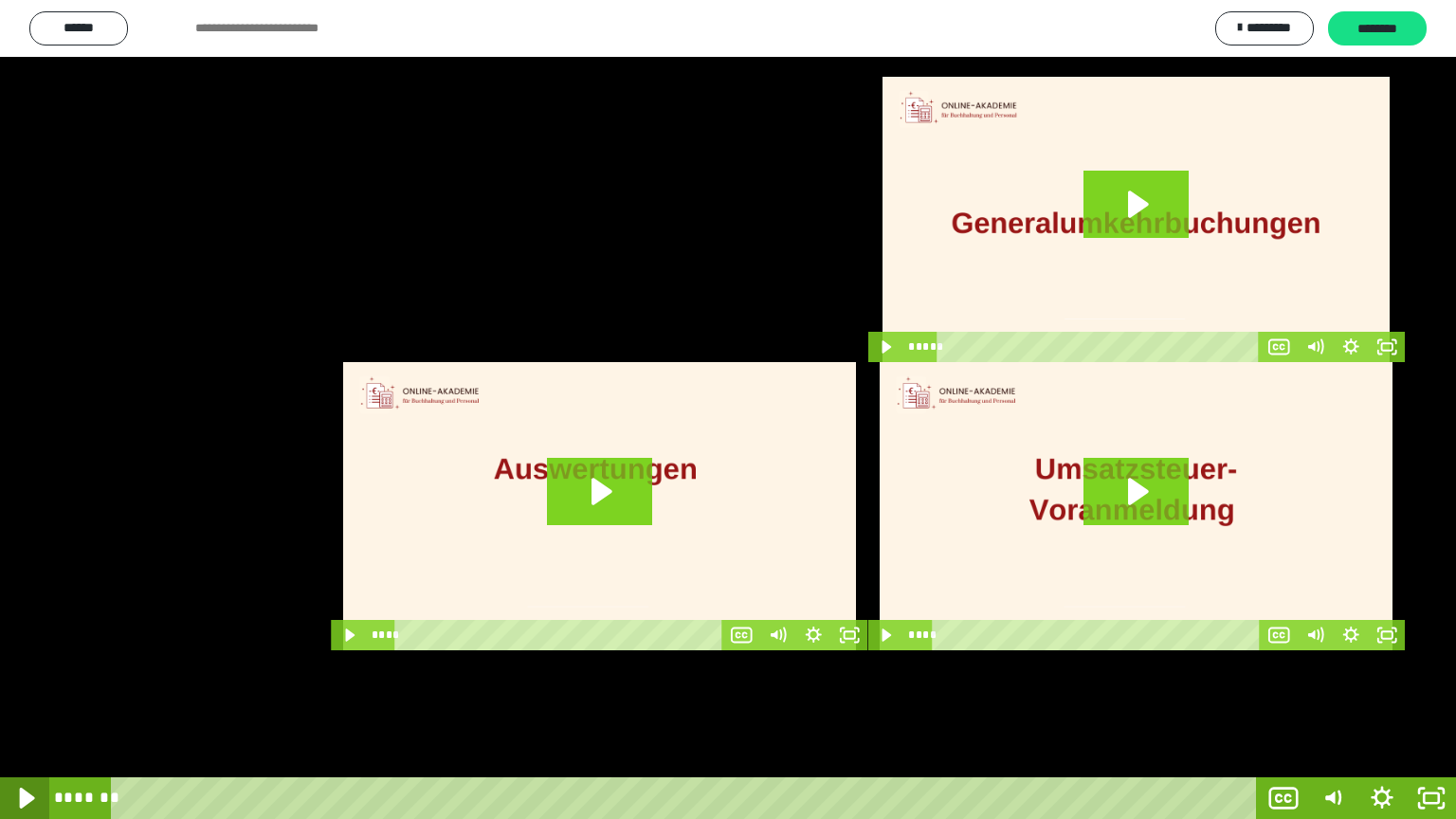 click 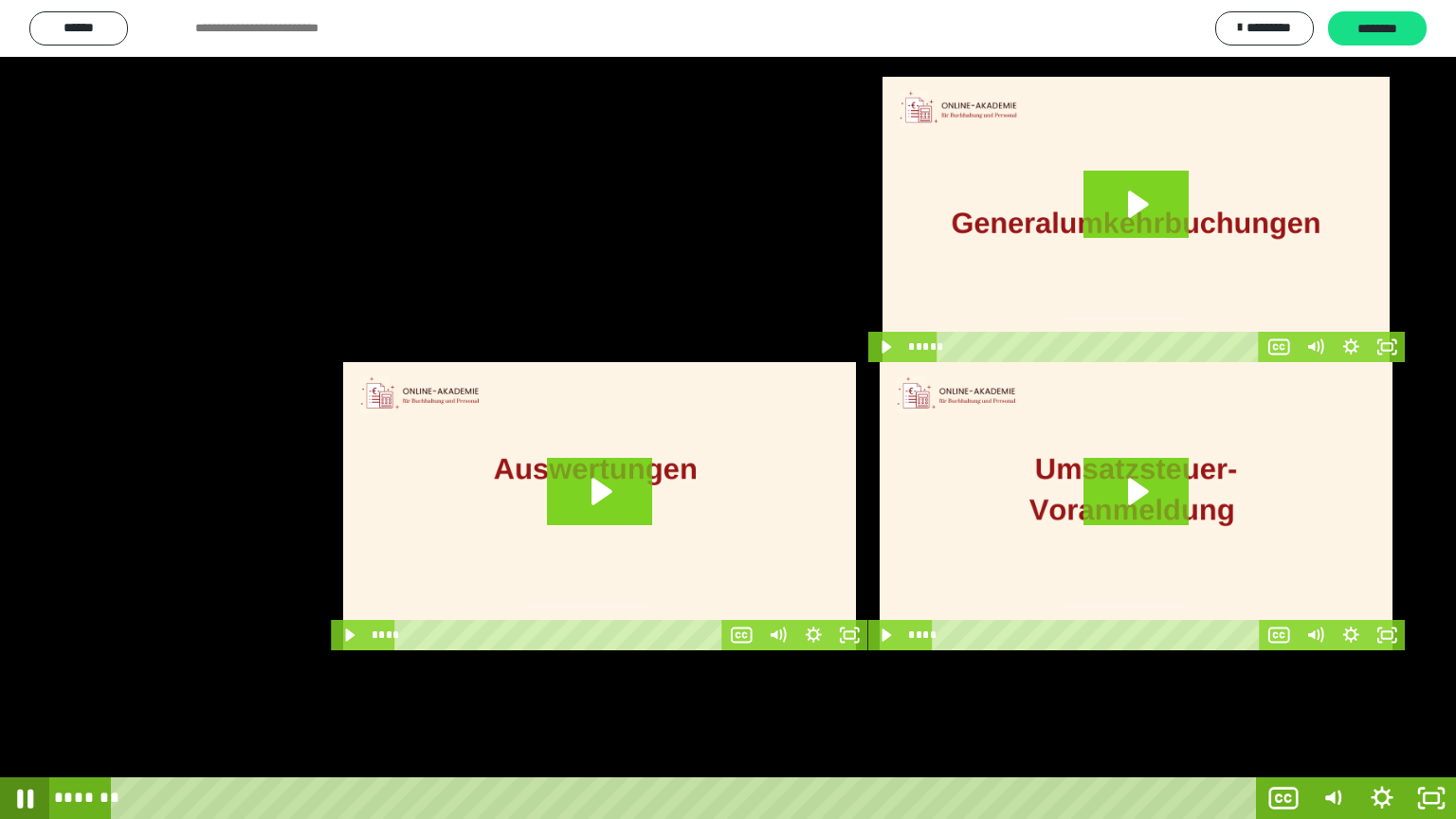 click 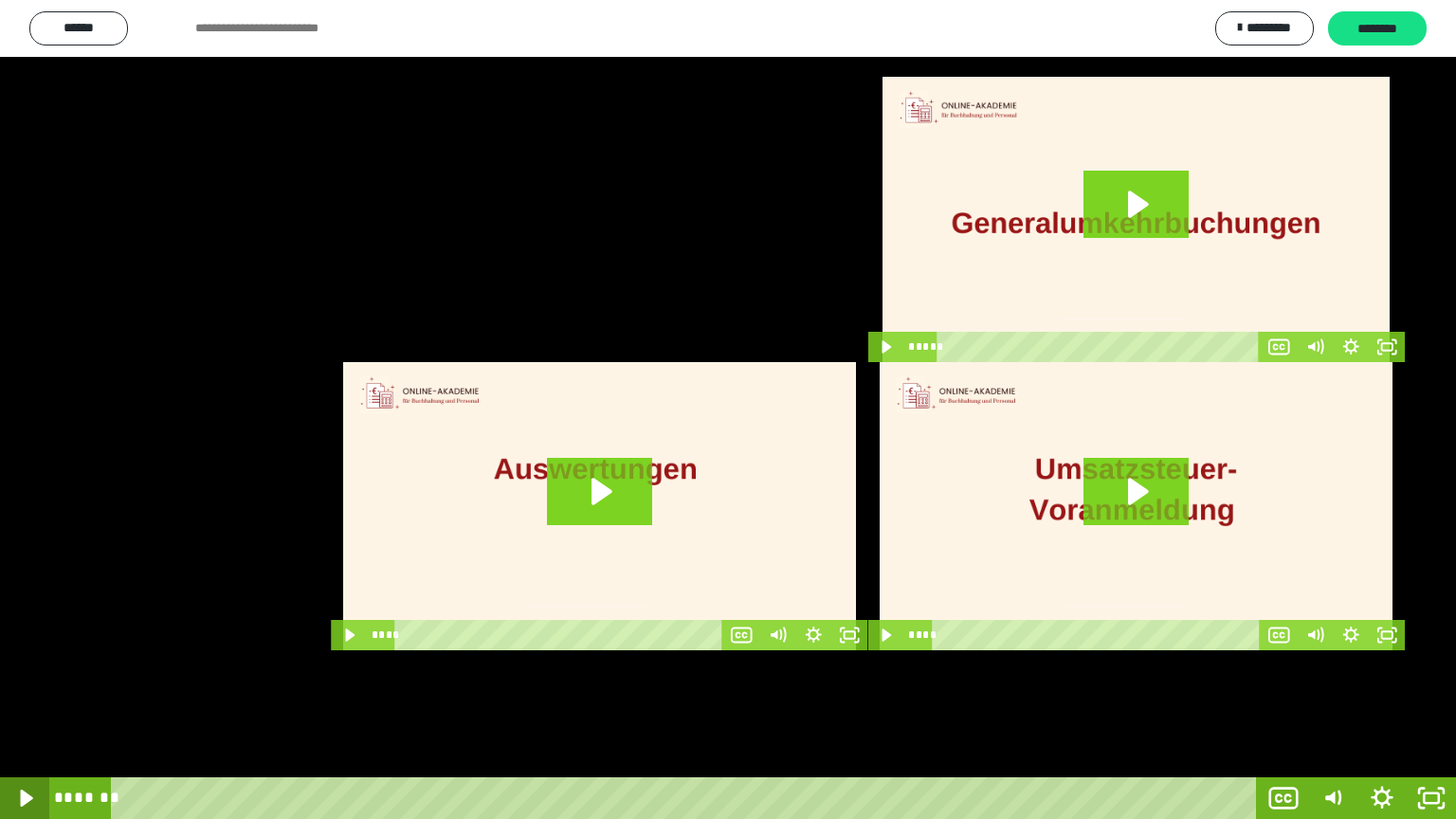 click 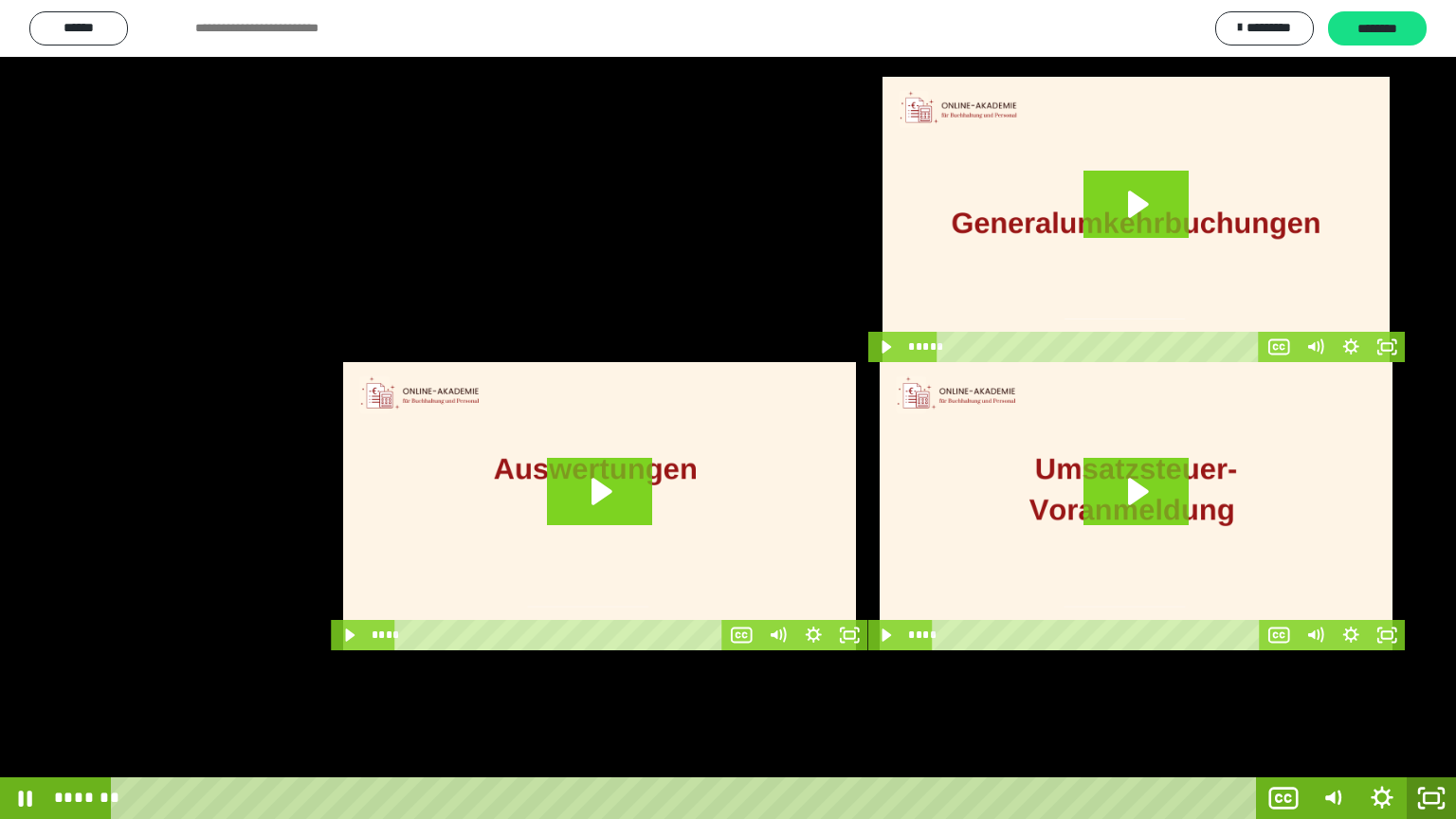 click 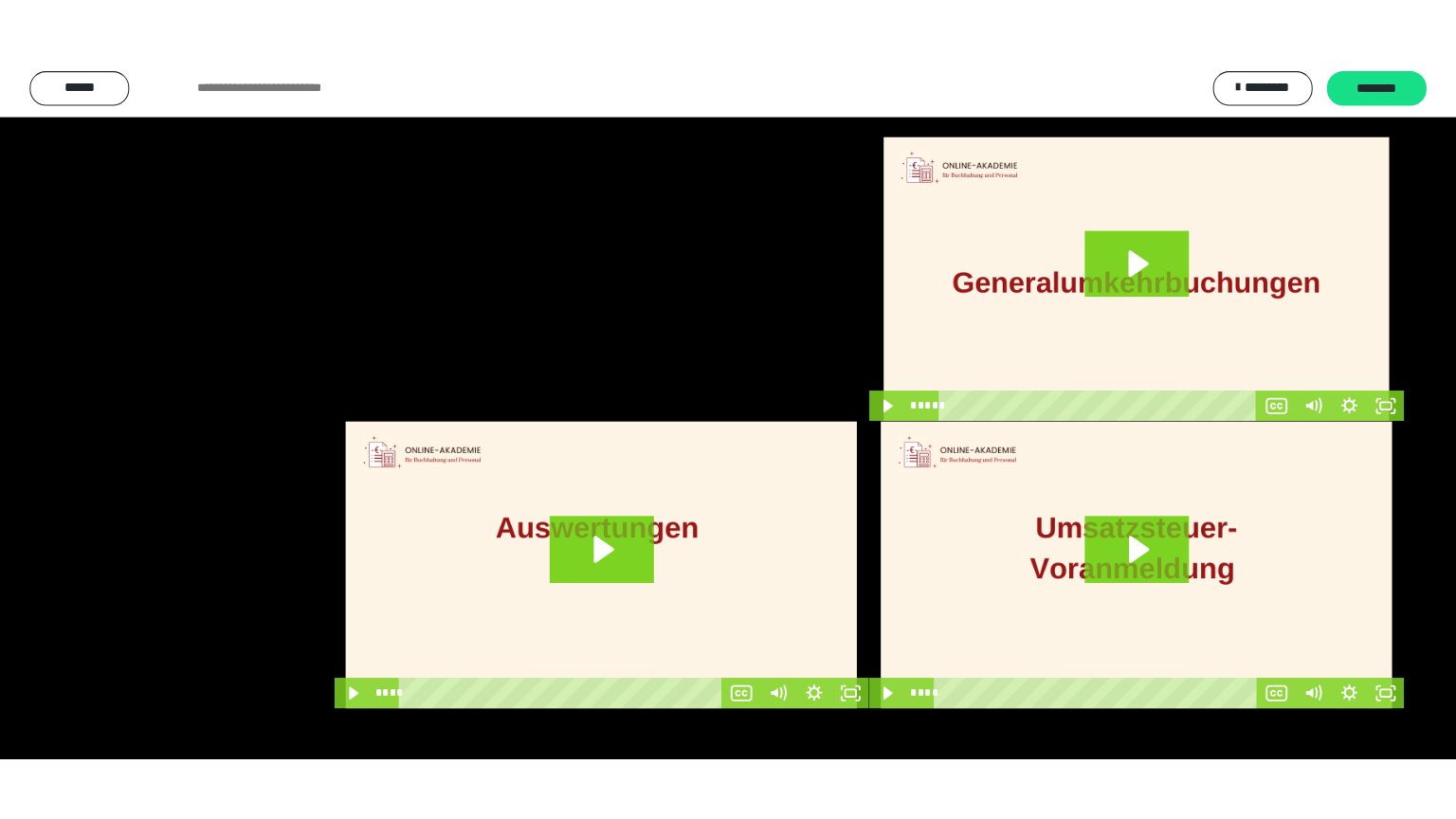 scroll, scrollTop: 3610, scrollLeft: 0, axis: vertical 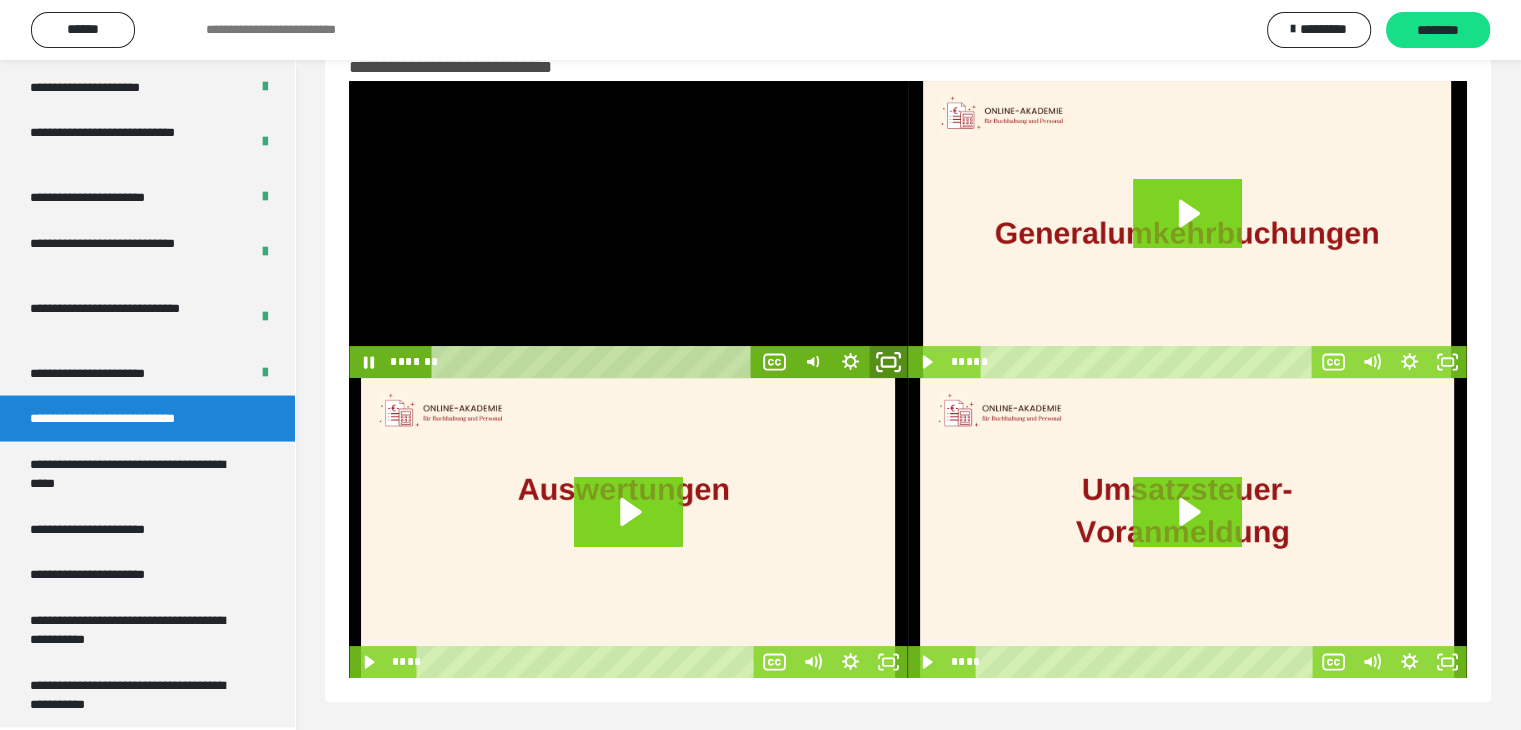 click 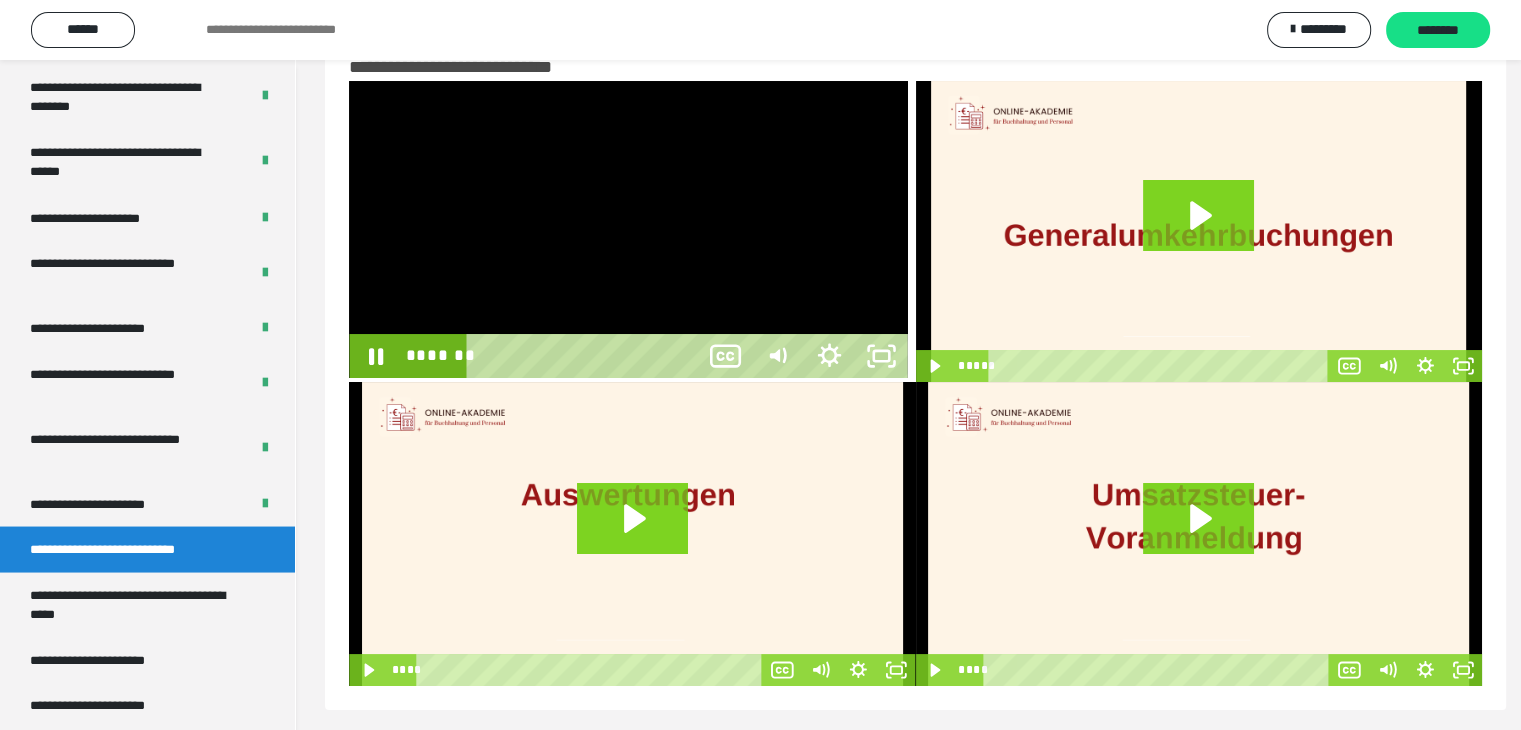 scroll, scrollTop: 3673, scrollLeft: 0, axis: vertical 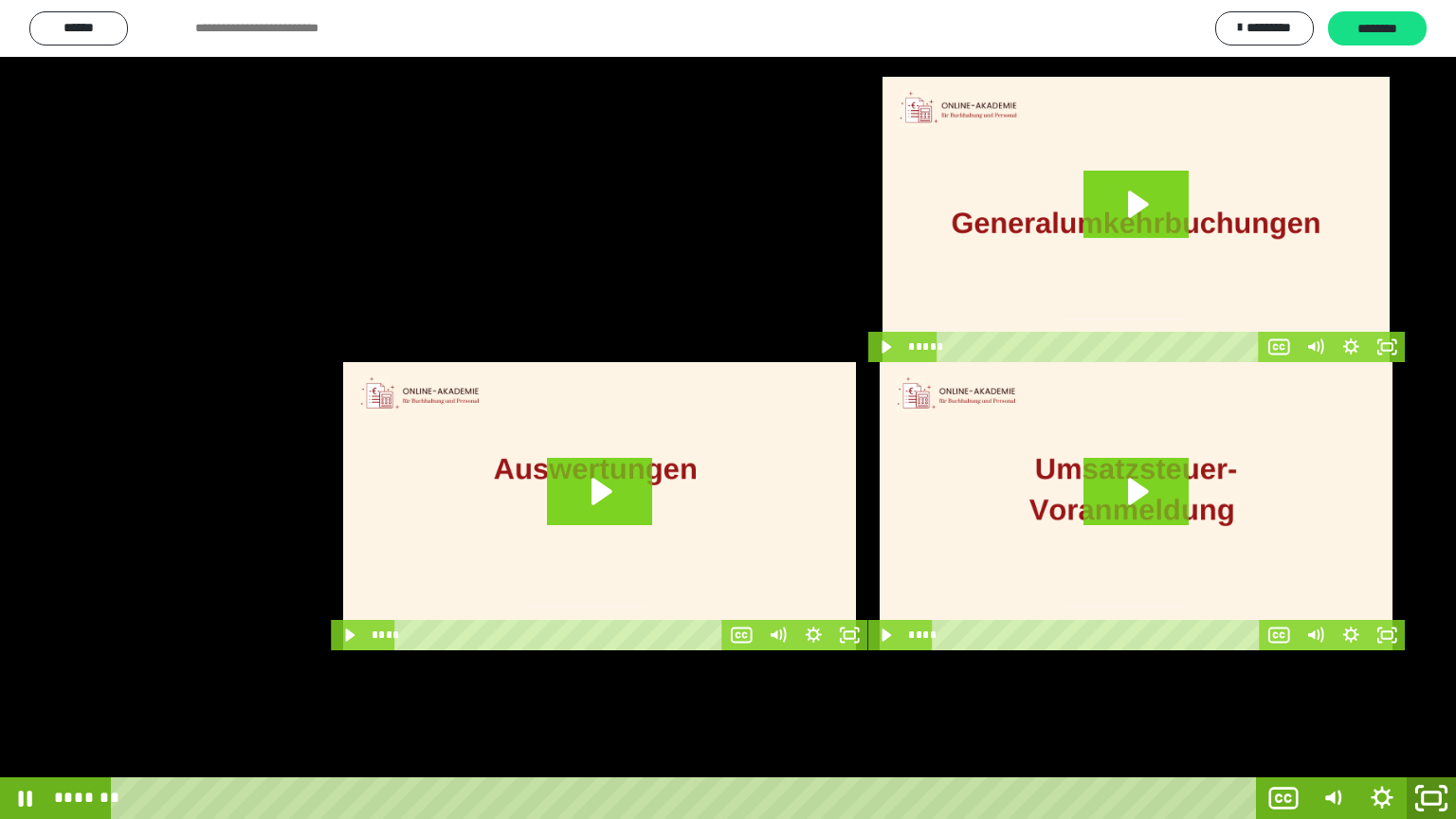 click 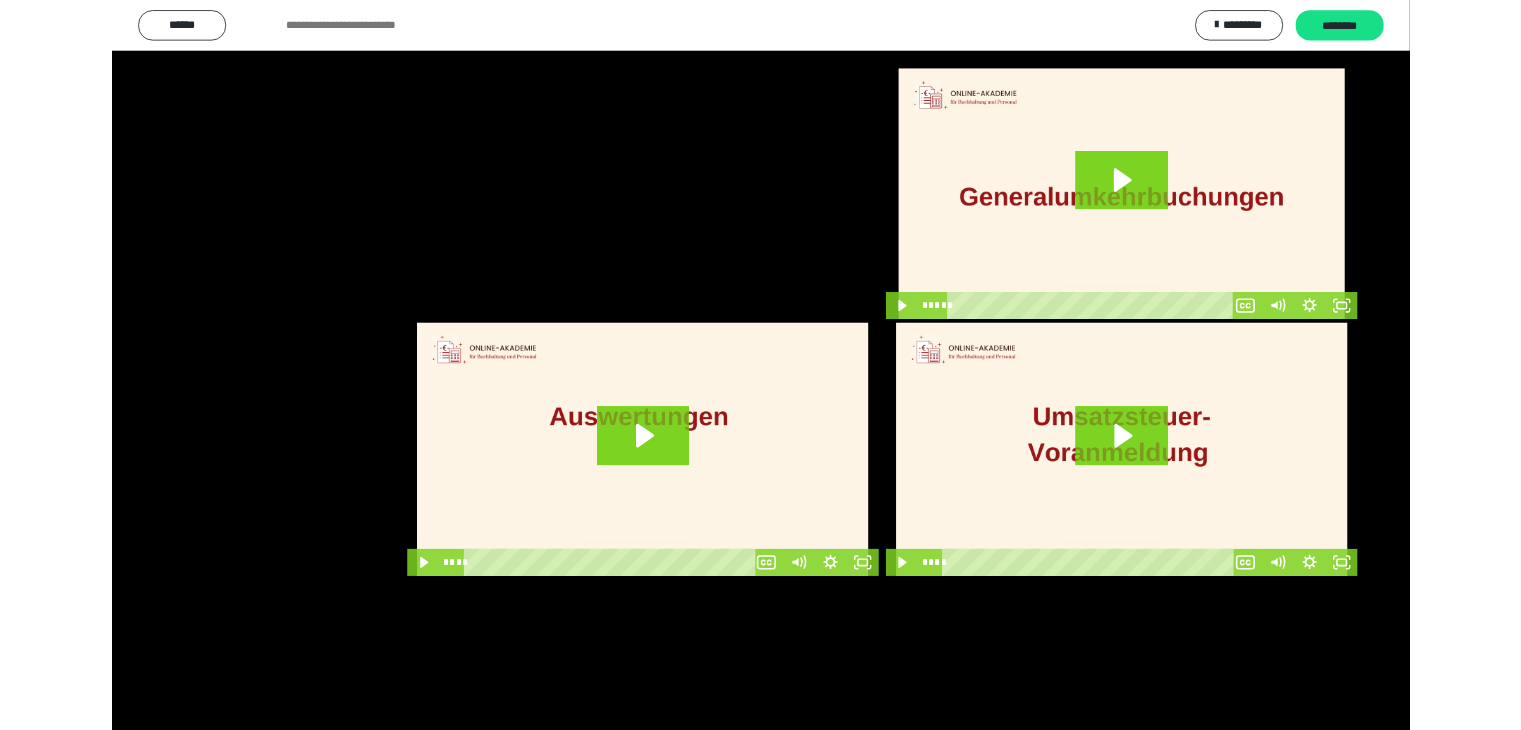 scroll, scrollTop: 3808, scrollLeft: 0, axis: vertical 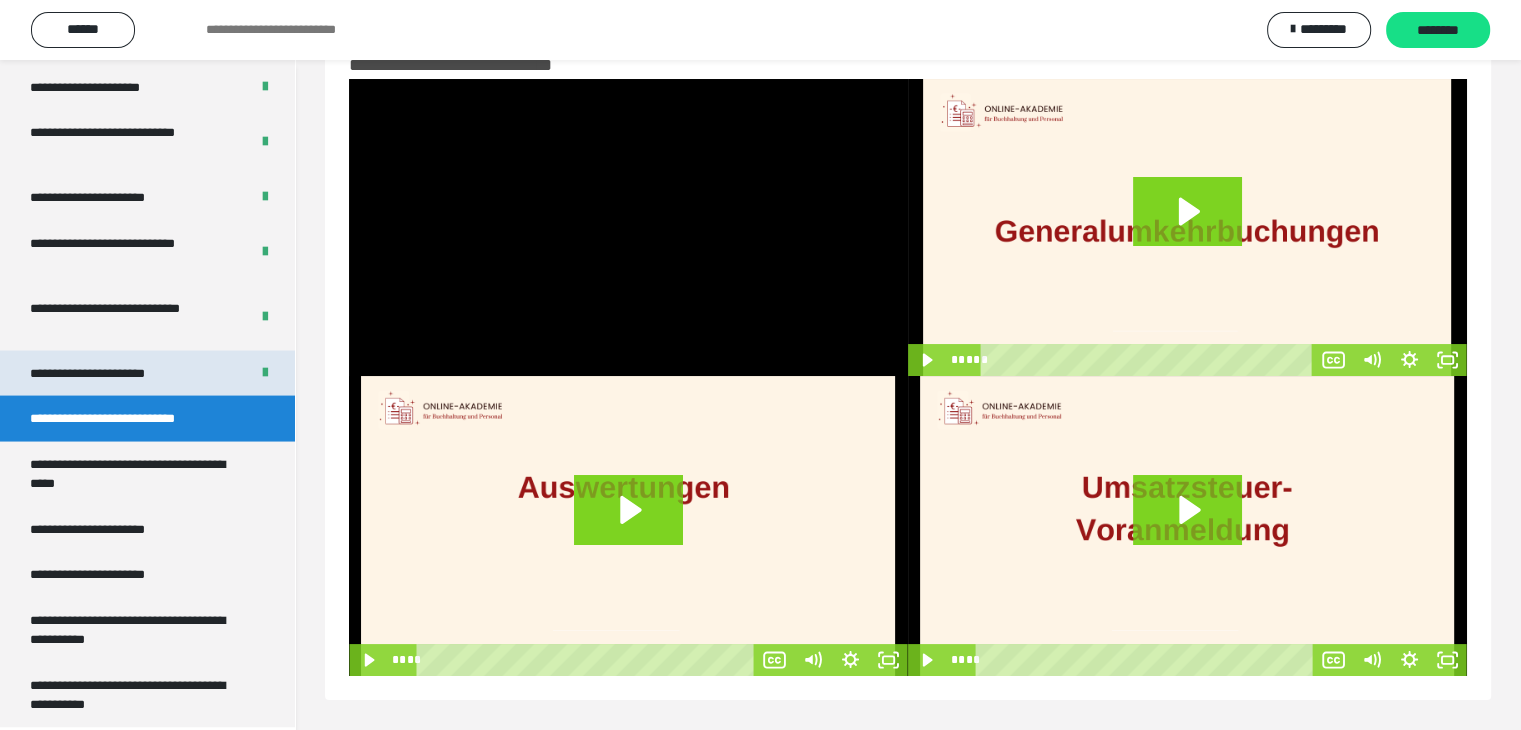 click on "**********" at bounding box center [109, 373] 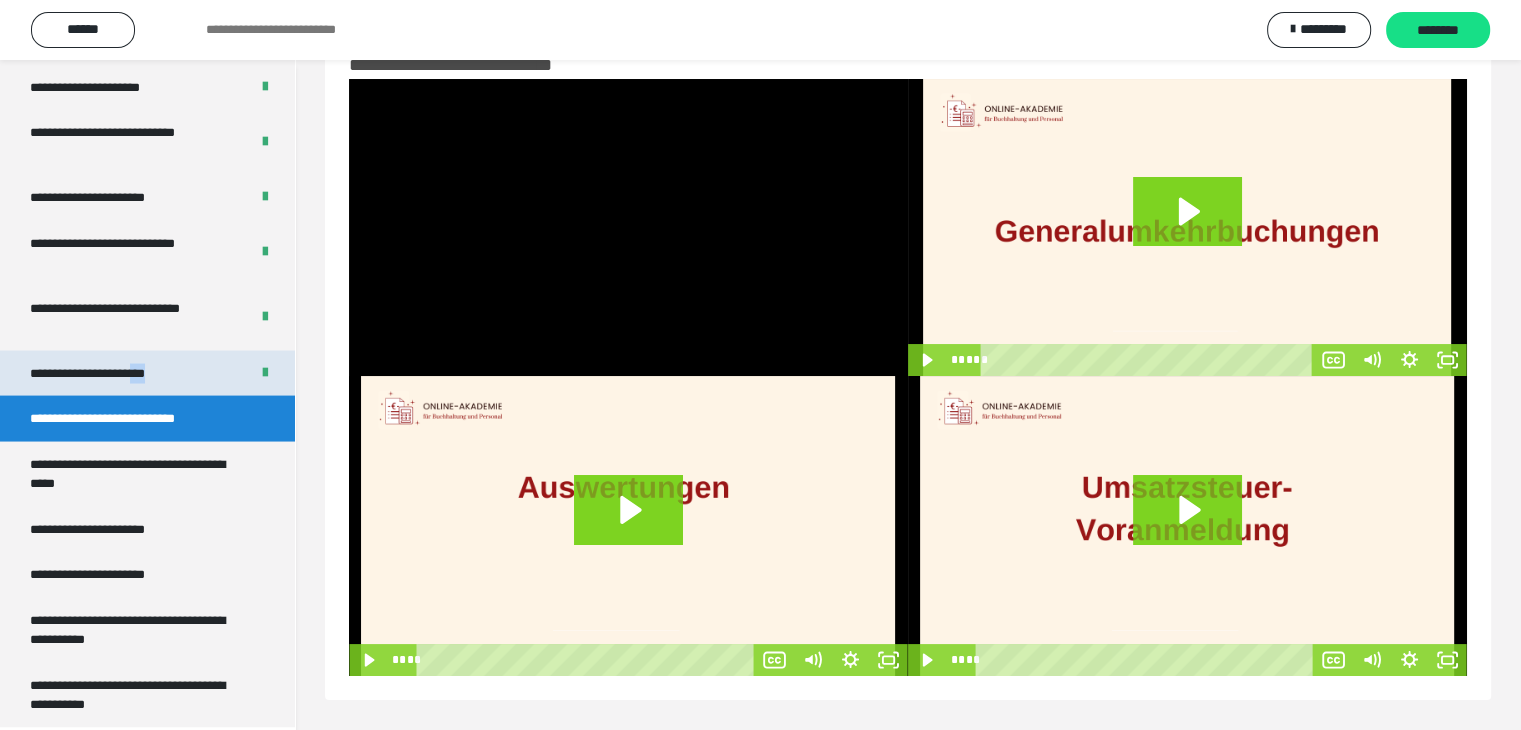 click on "**********" at bounding box center [109, 373] 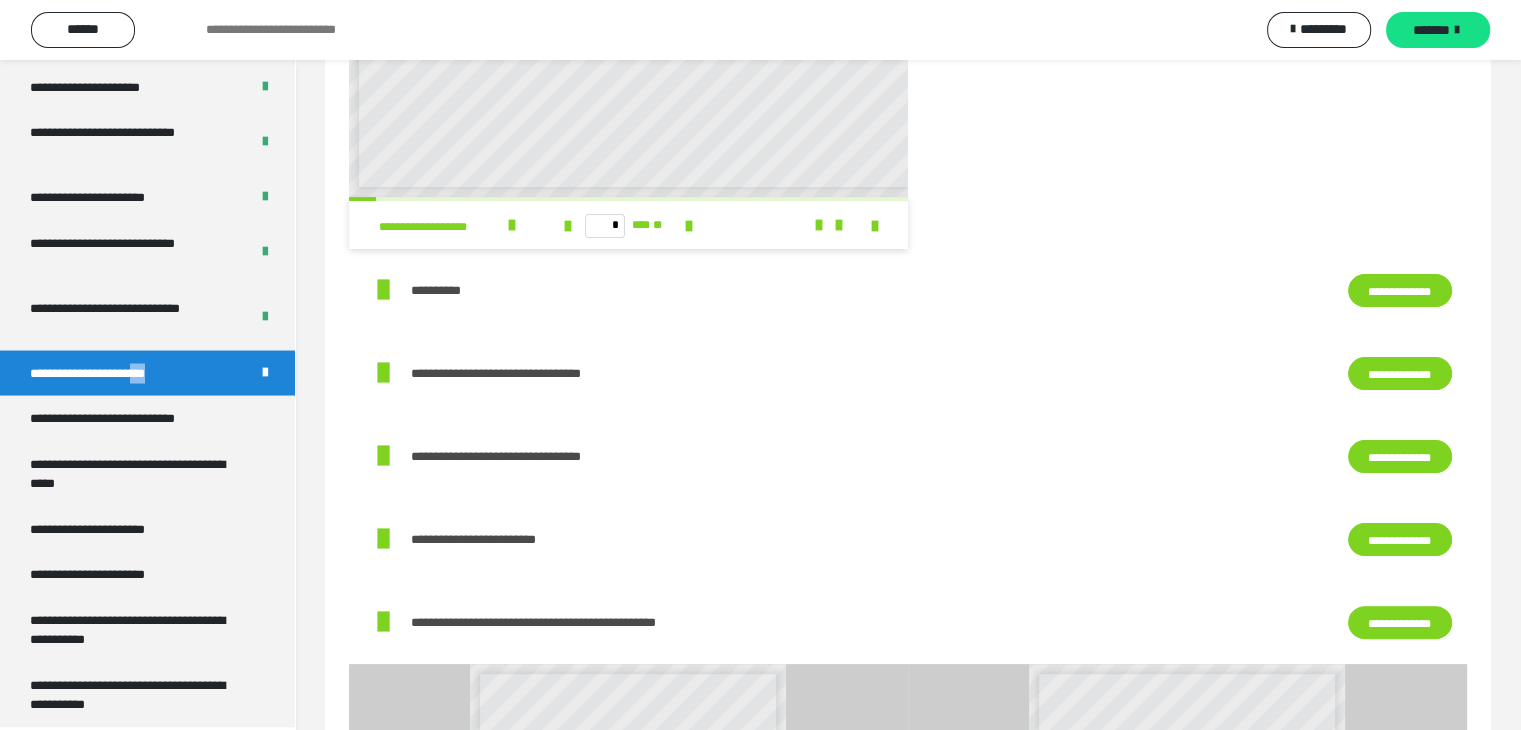 scroll, scrollTop: 362, scrollLeft: 0, axis: vertical 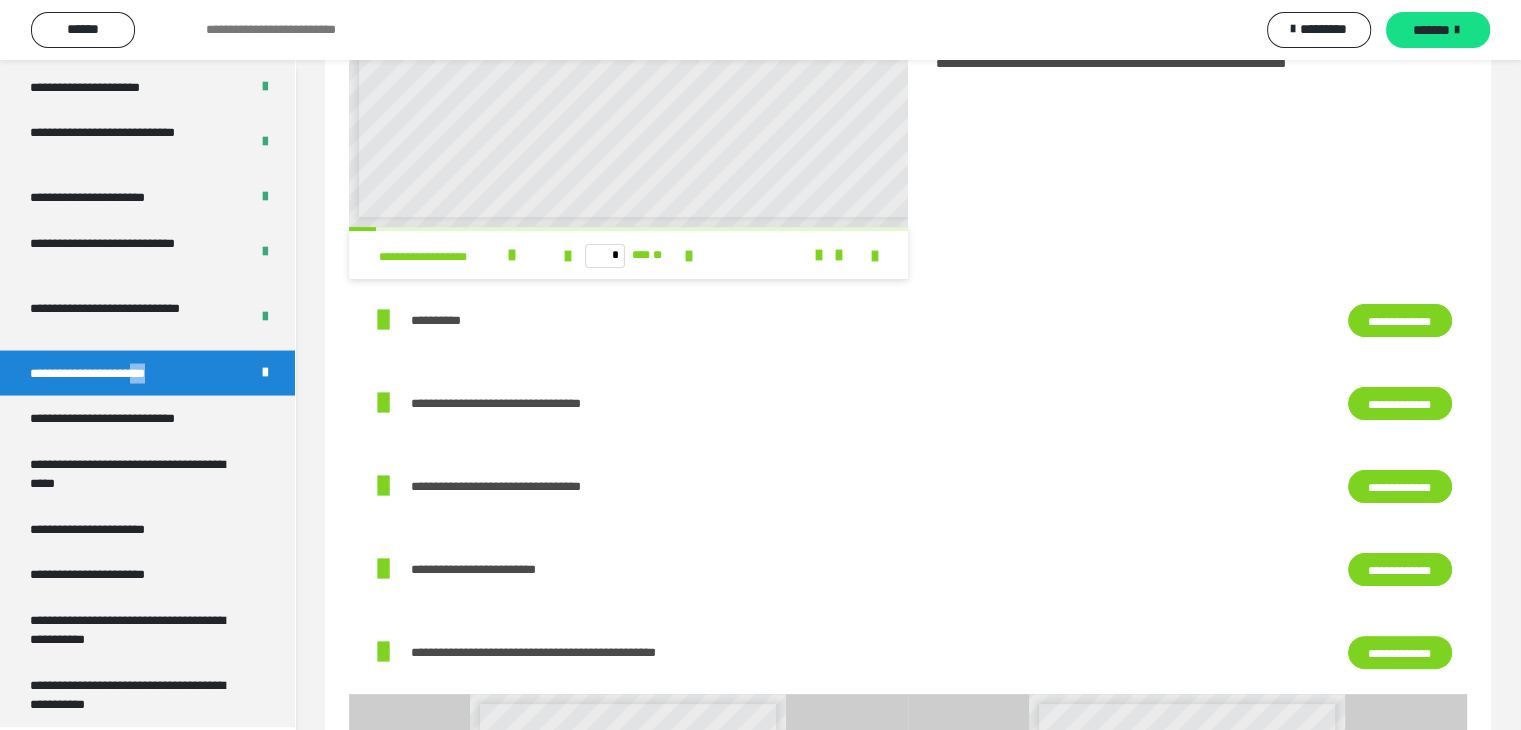 click on "**********" at bounding box center (1400, 321) 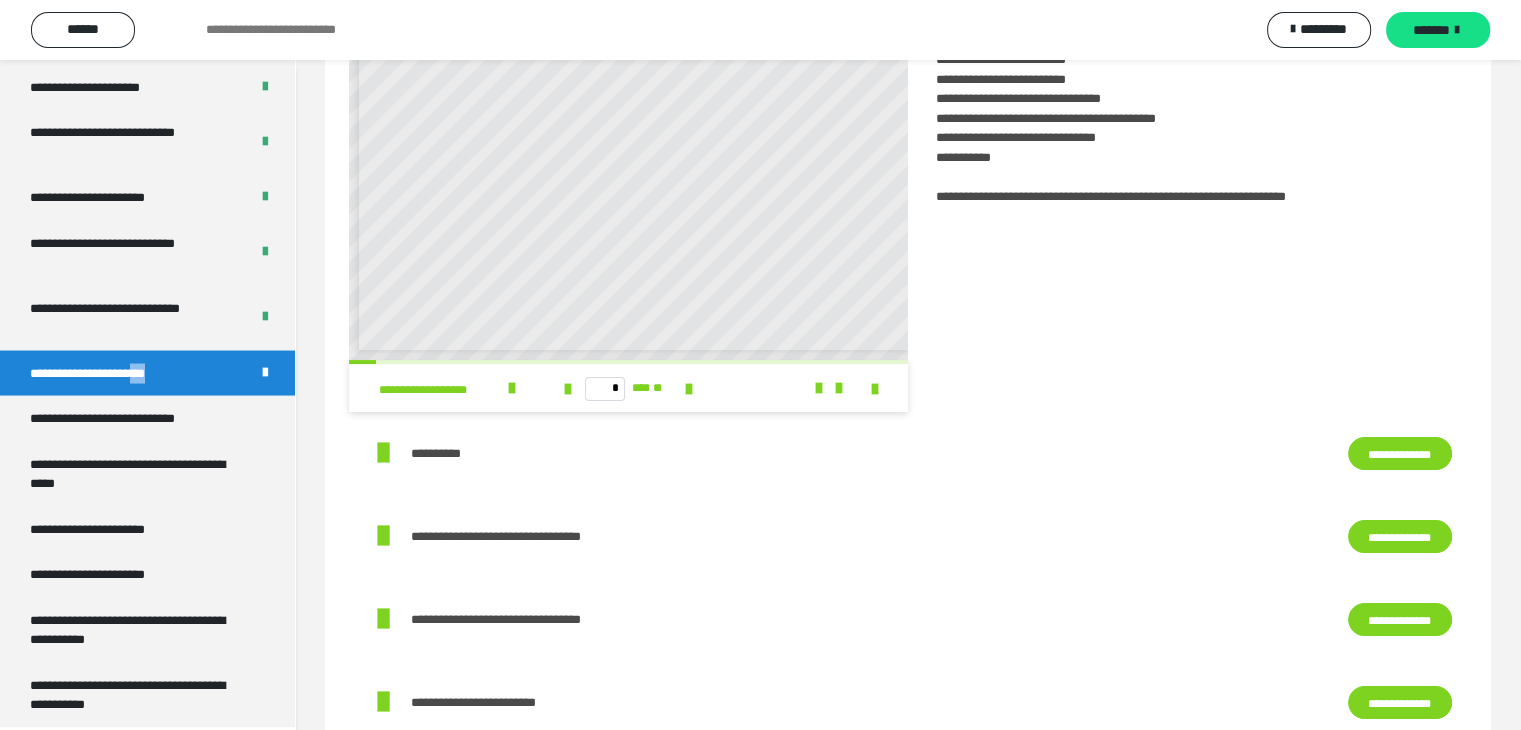 scroll, scrollTop: 0, scrollLeft: 0, axis: both 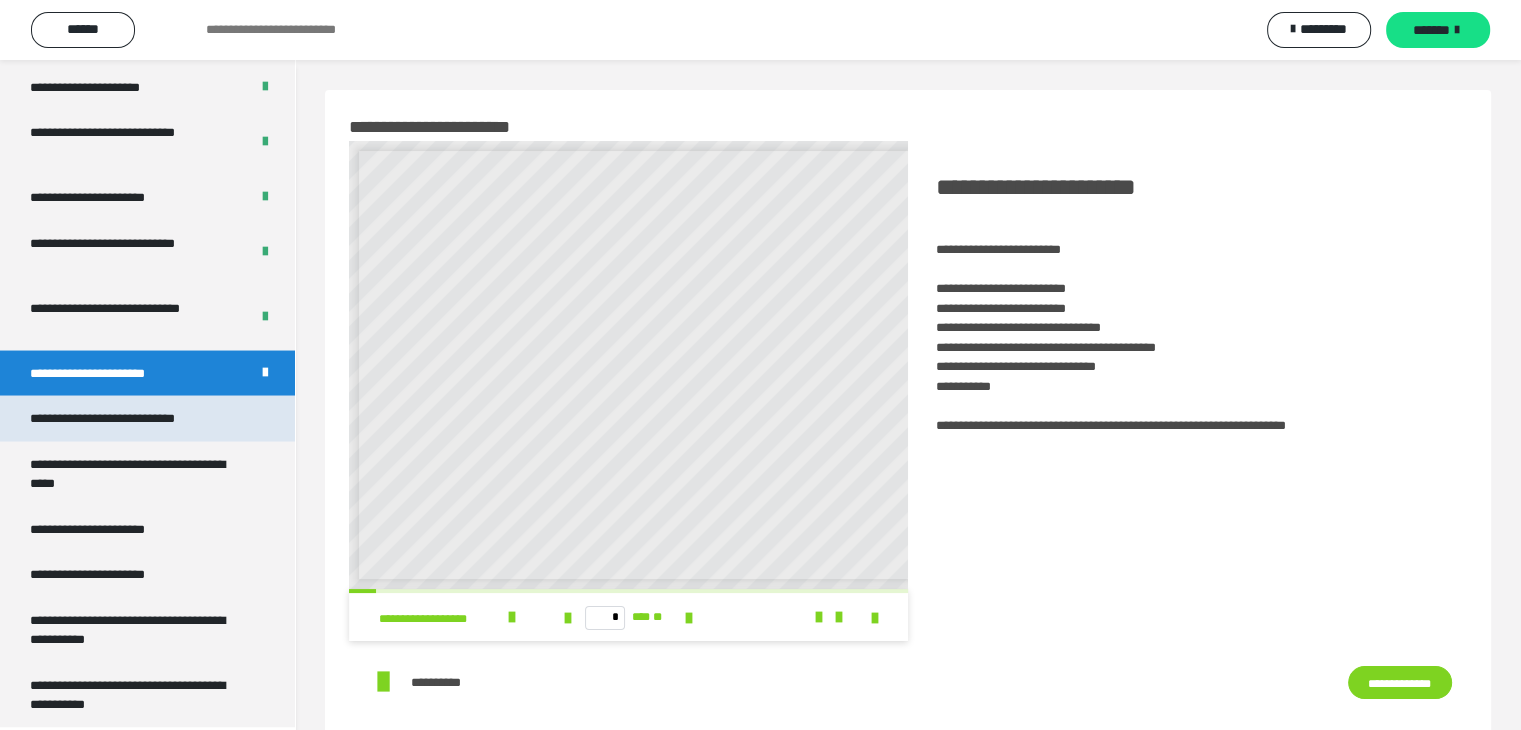 click on "**********" at bounding box center (129, 418) 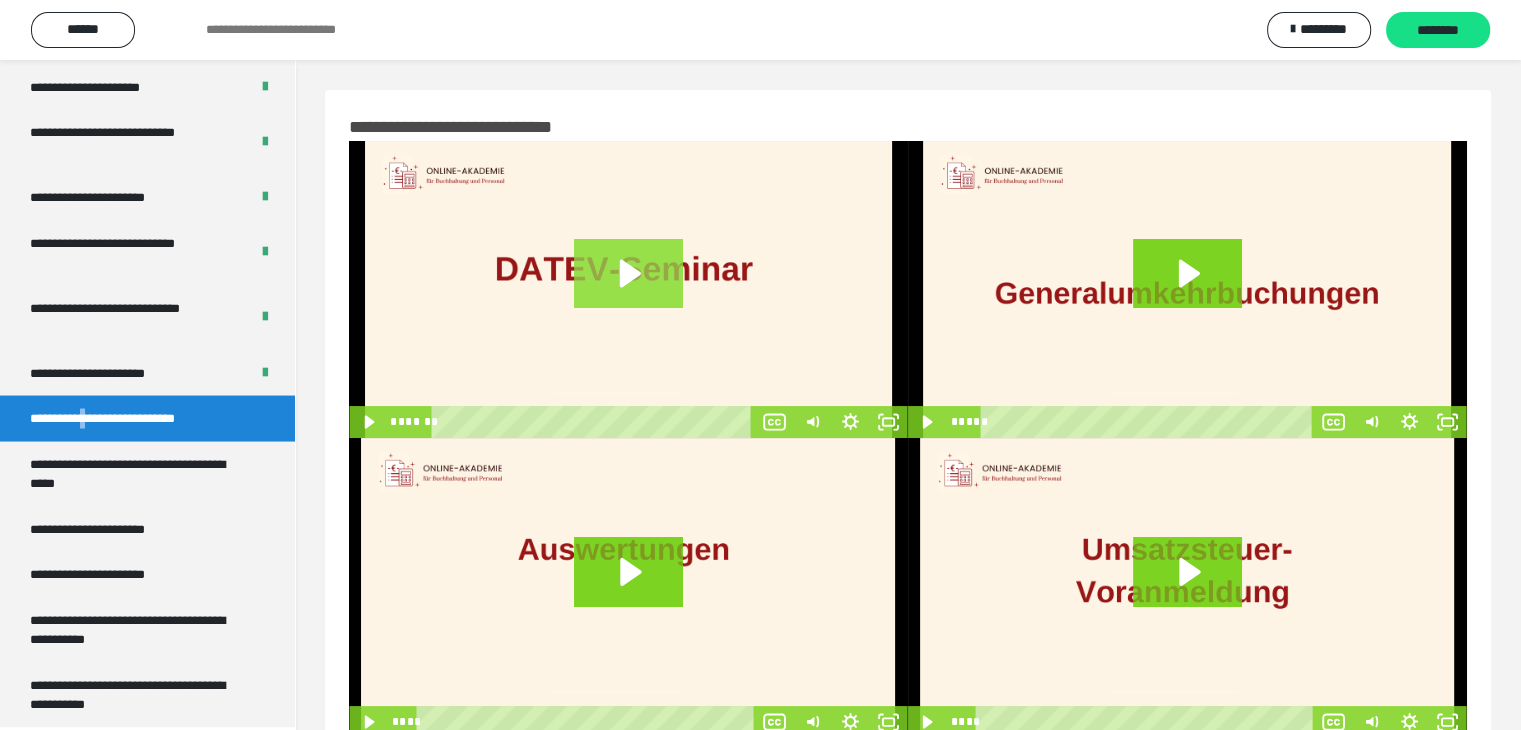 click 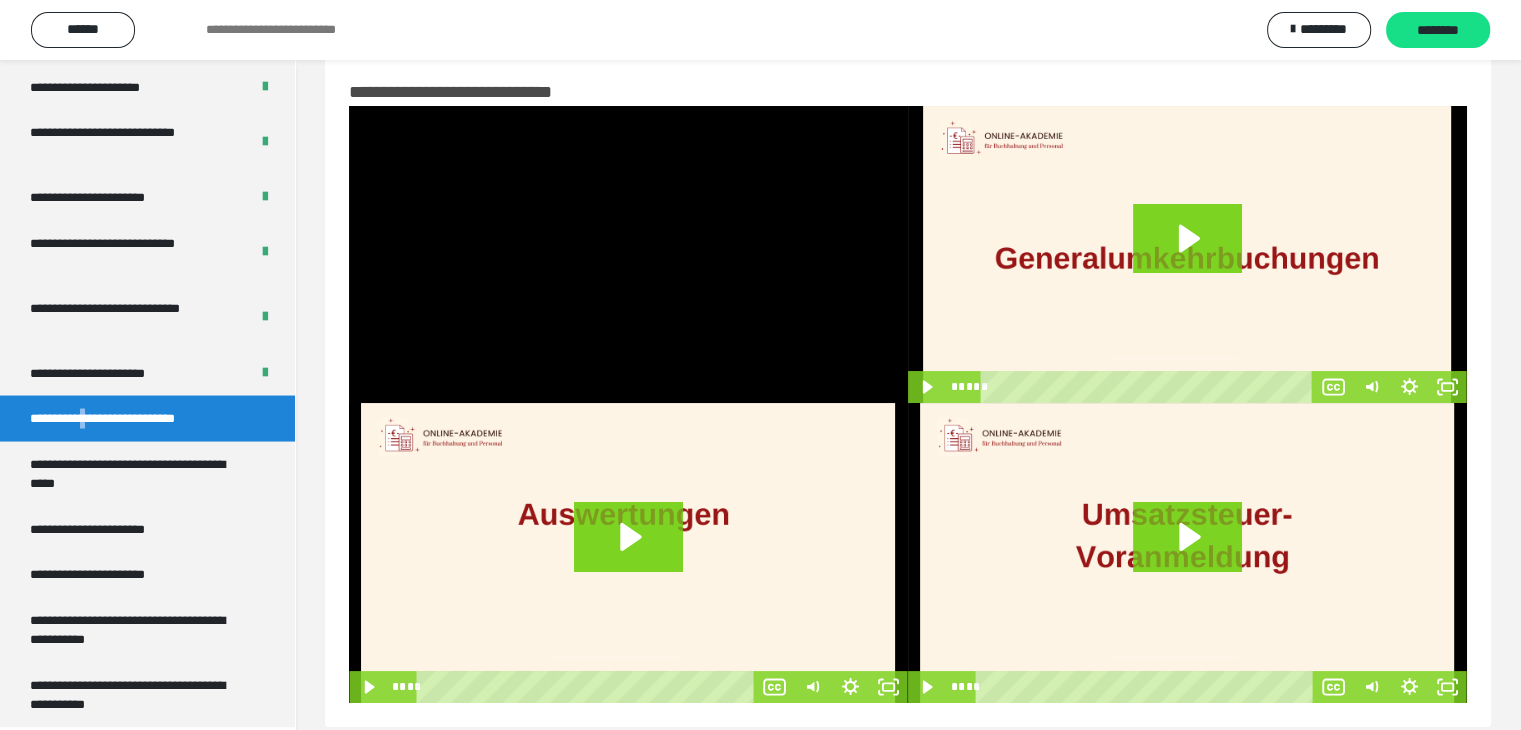 scroll, scrollTop: 62, scrollLeft: 0, axis: vertical 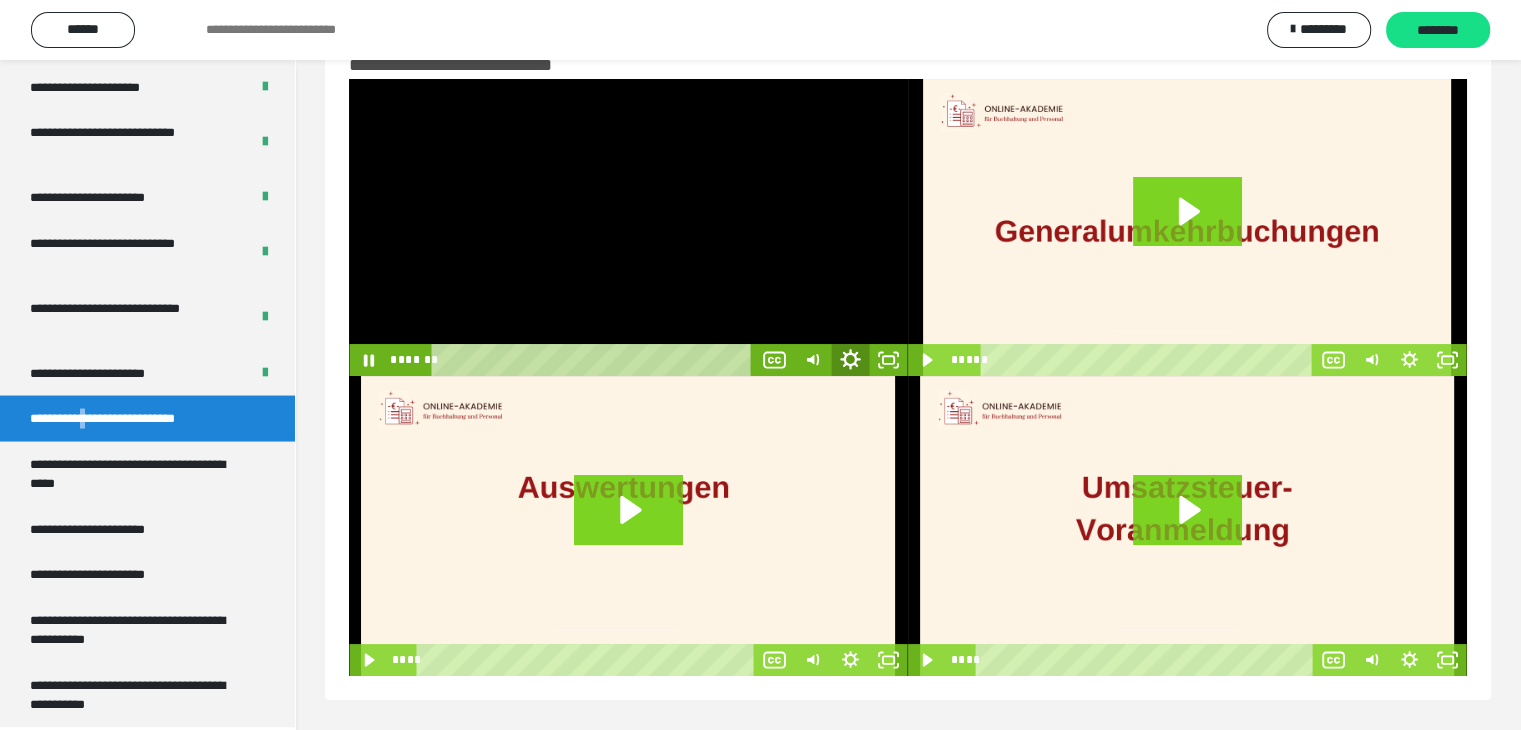 click 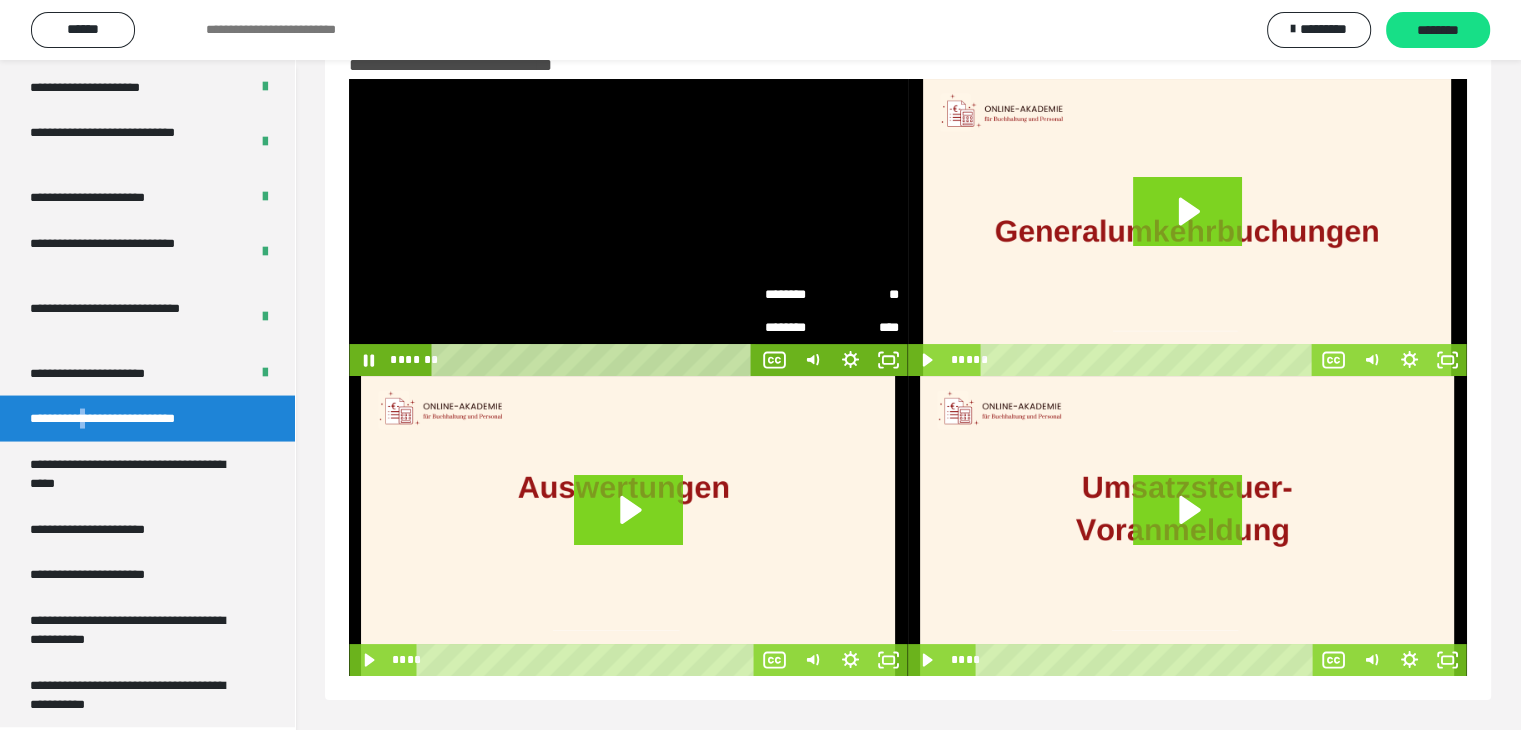 click on "**" at bounding box center [865, 295] 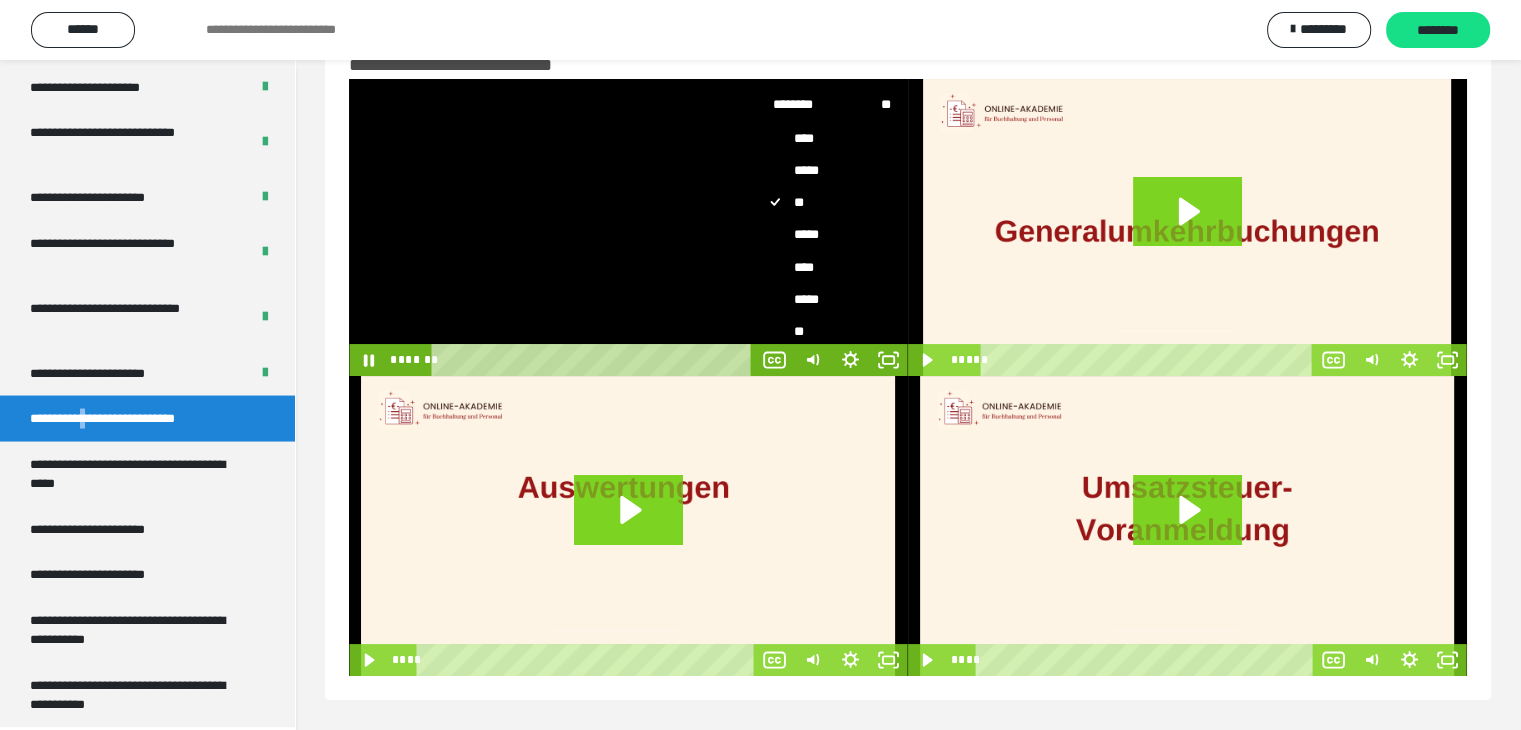 click on "*****" at bounding box center [824, 234] 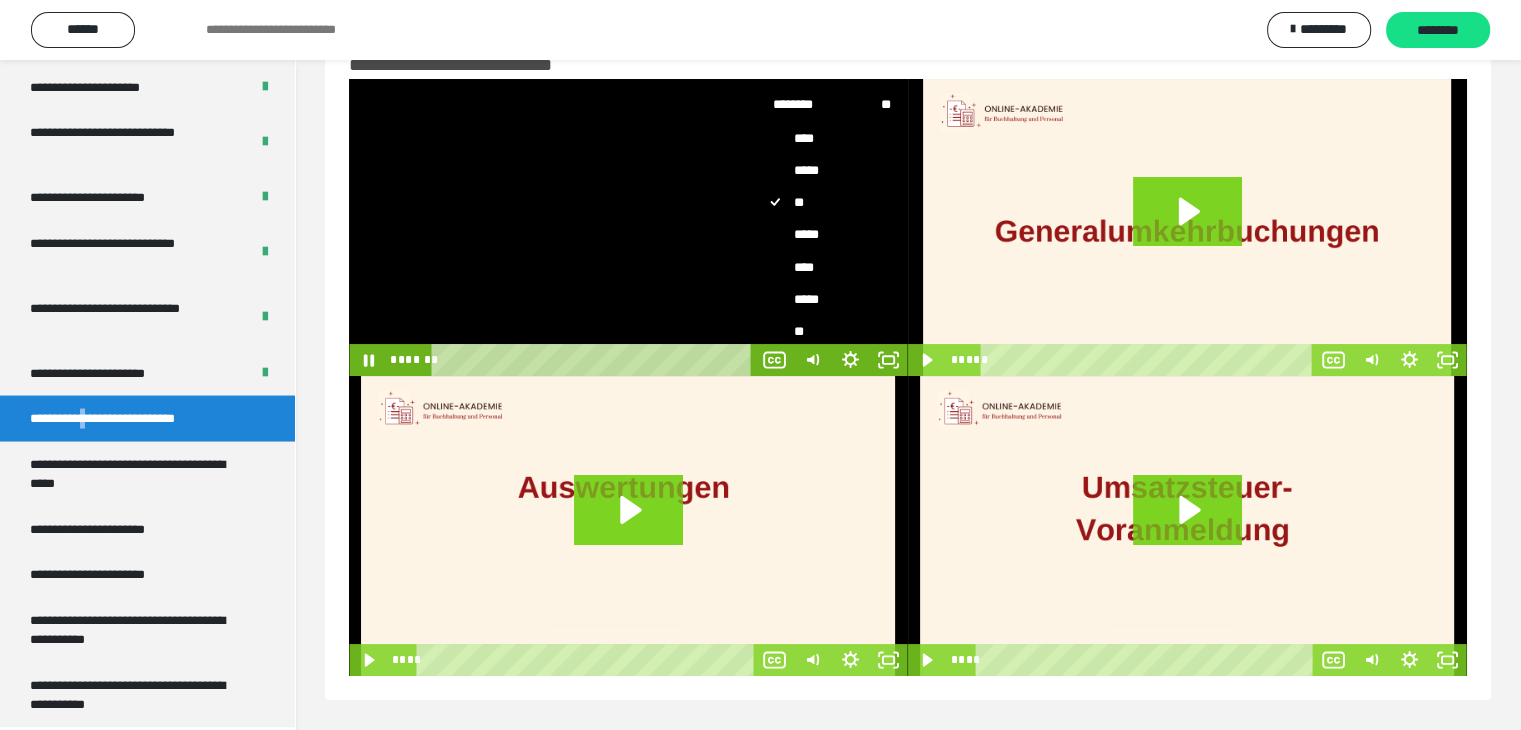 click on "*****" at bounding box center [756, 218] 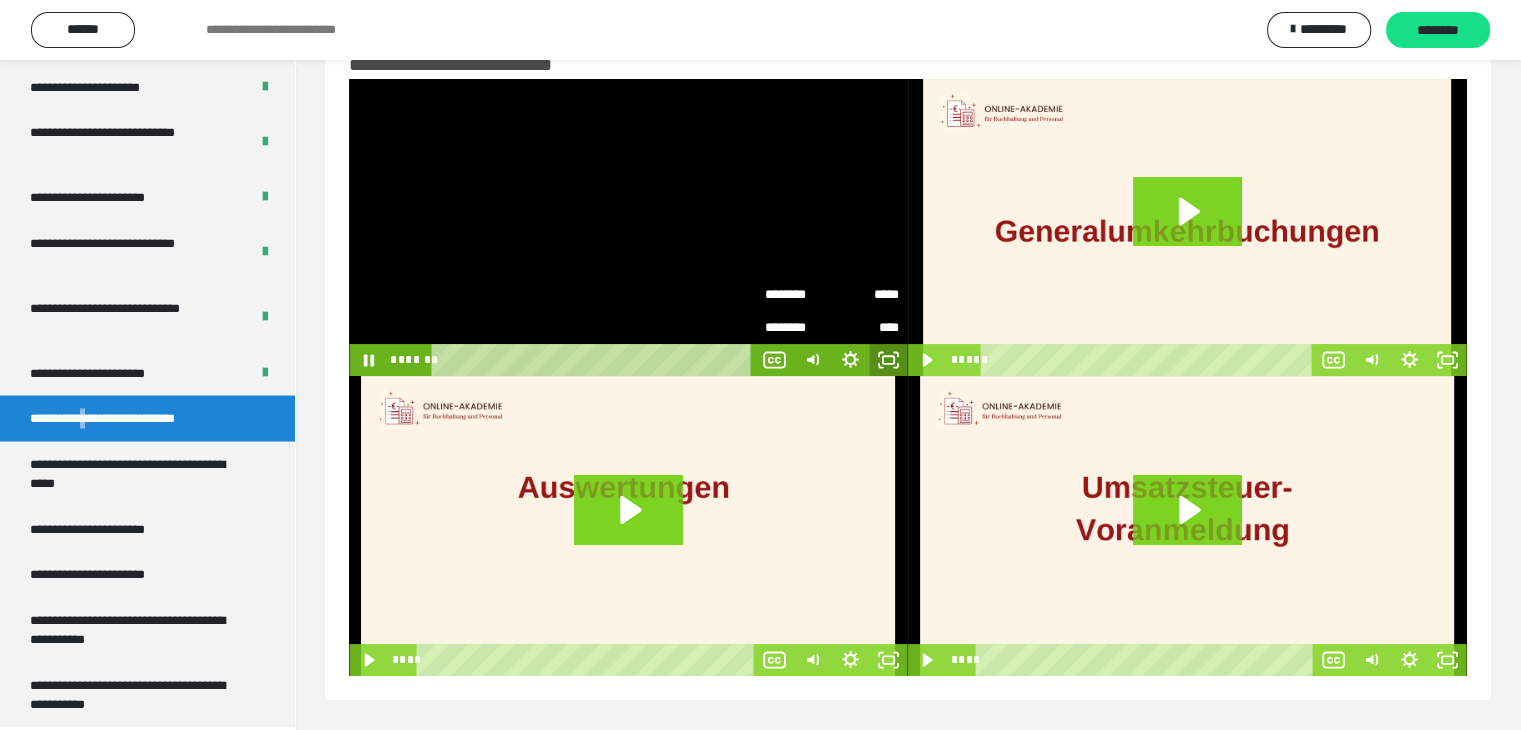 click 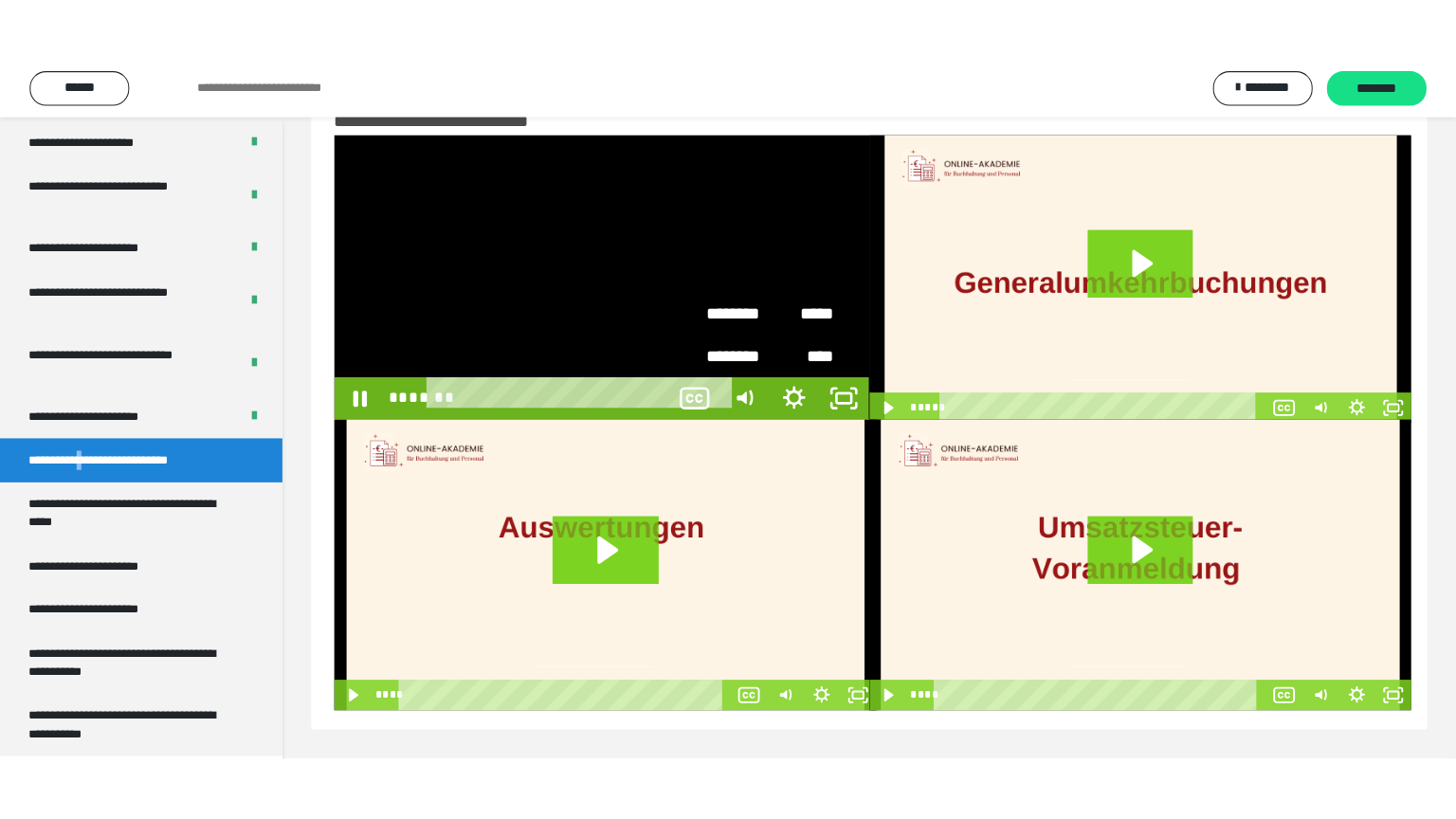 scroll, scrollTop: 57, scrollLeft: 0, axis: vertical 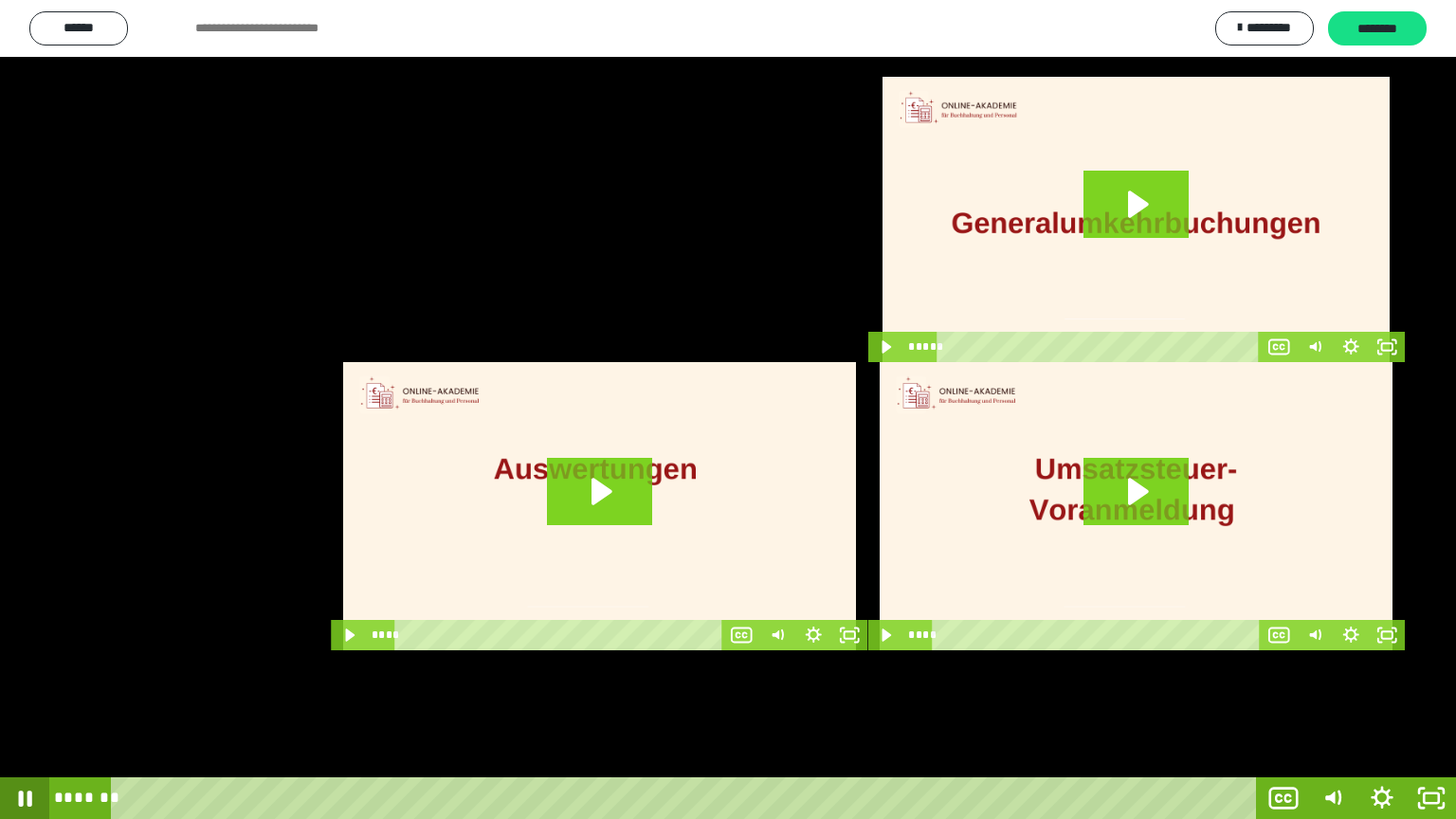 click 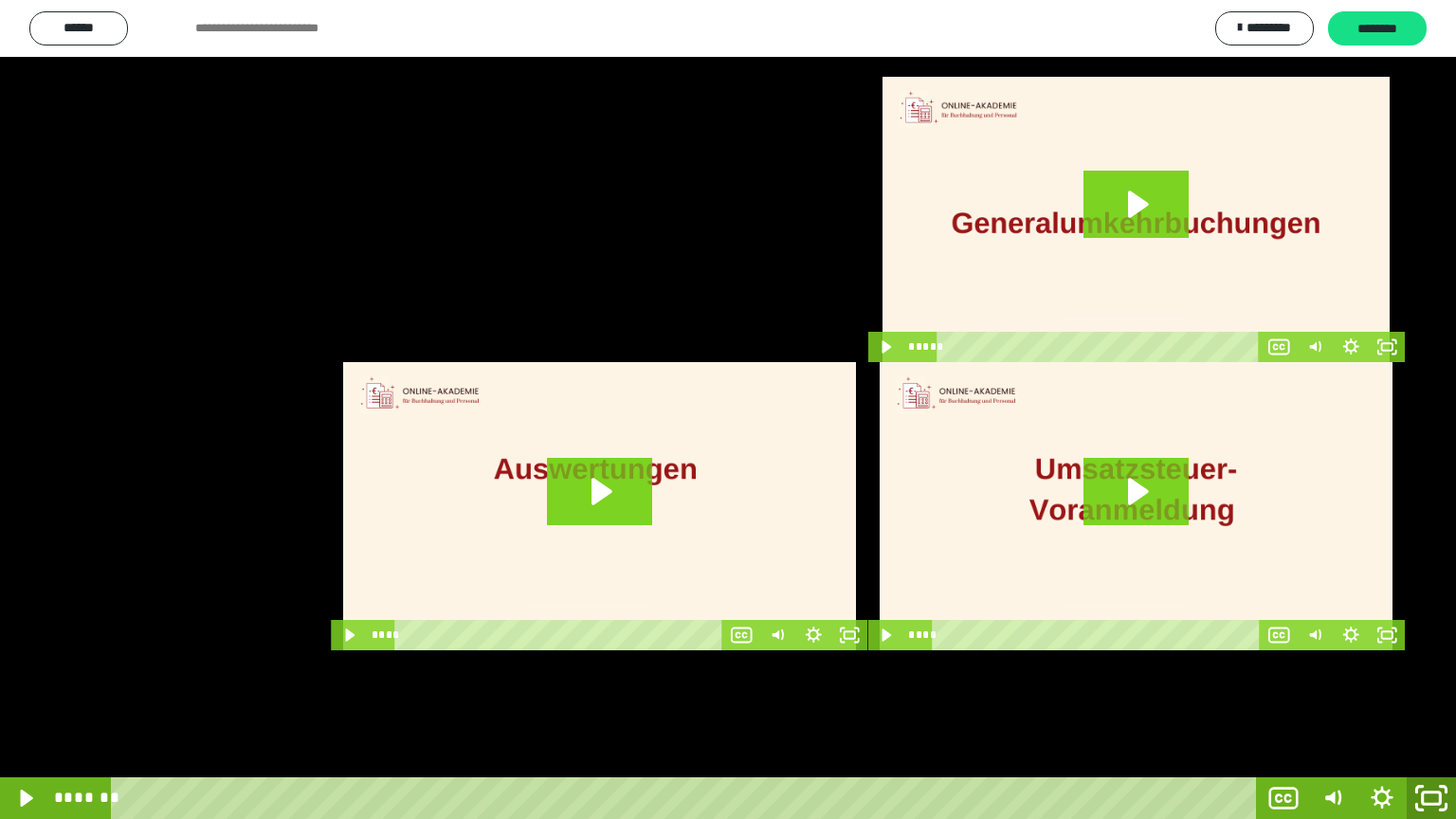 click 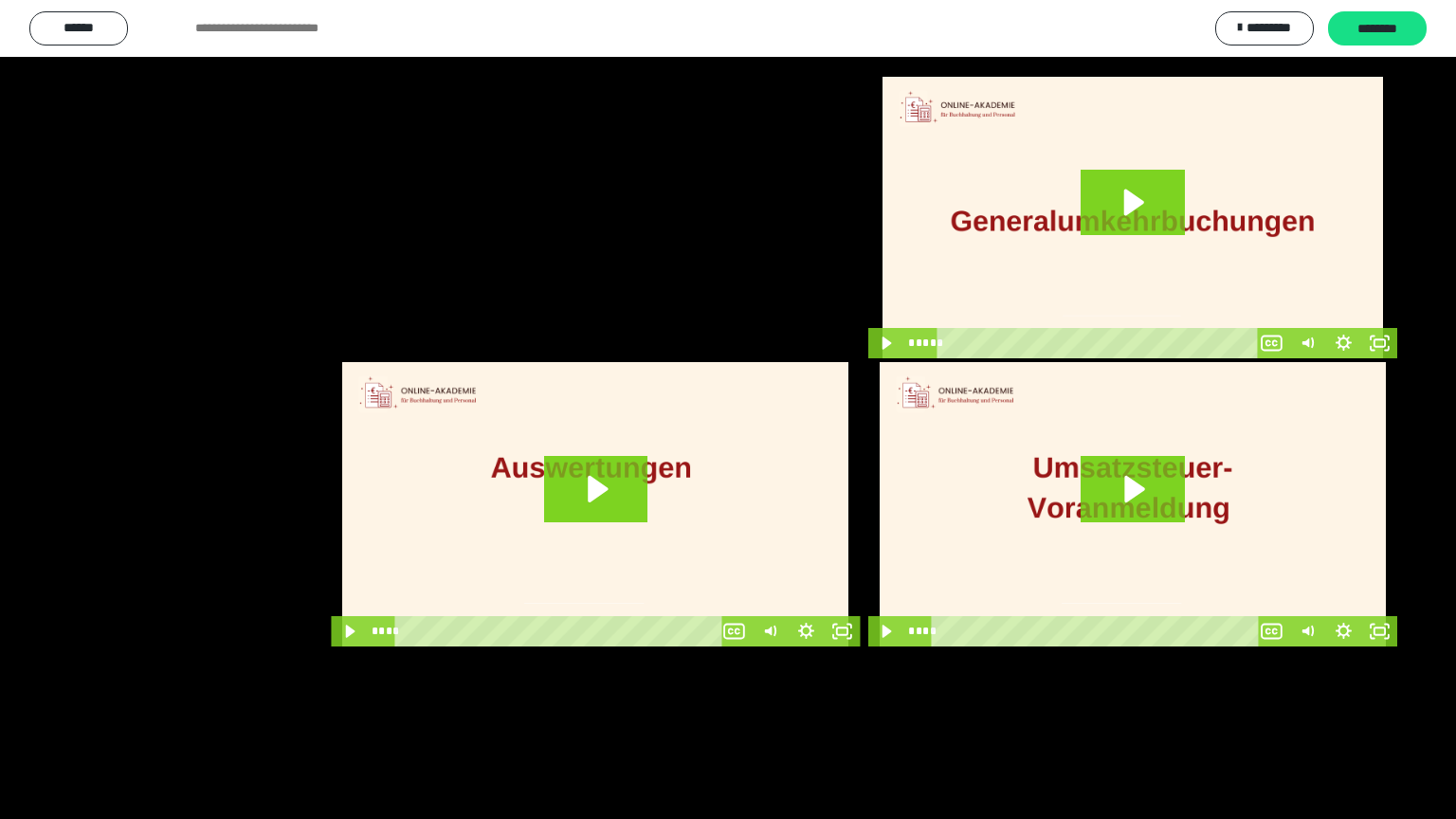 scroll, scrollTop: 3610, scrollLeft: 0, axis: vertical 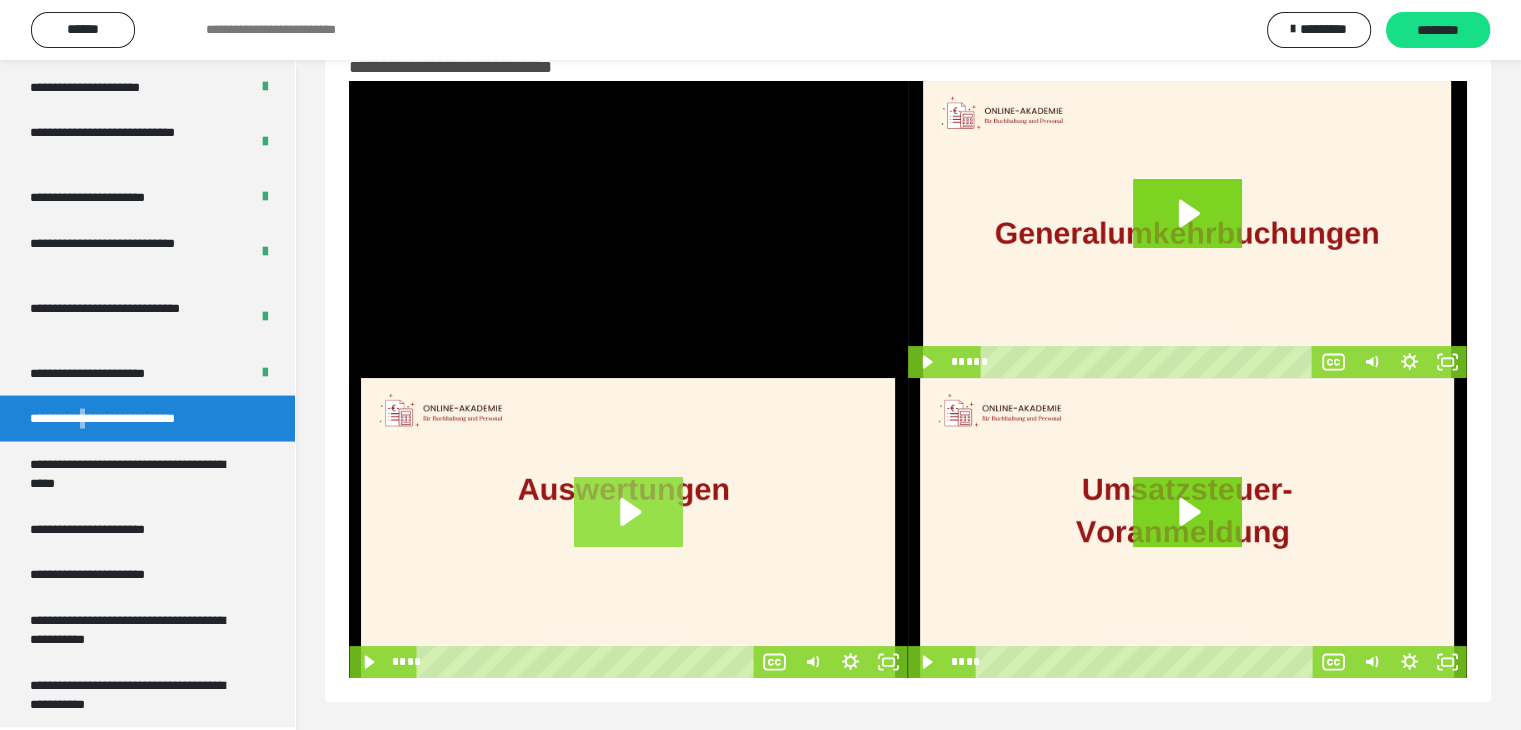 click 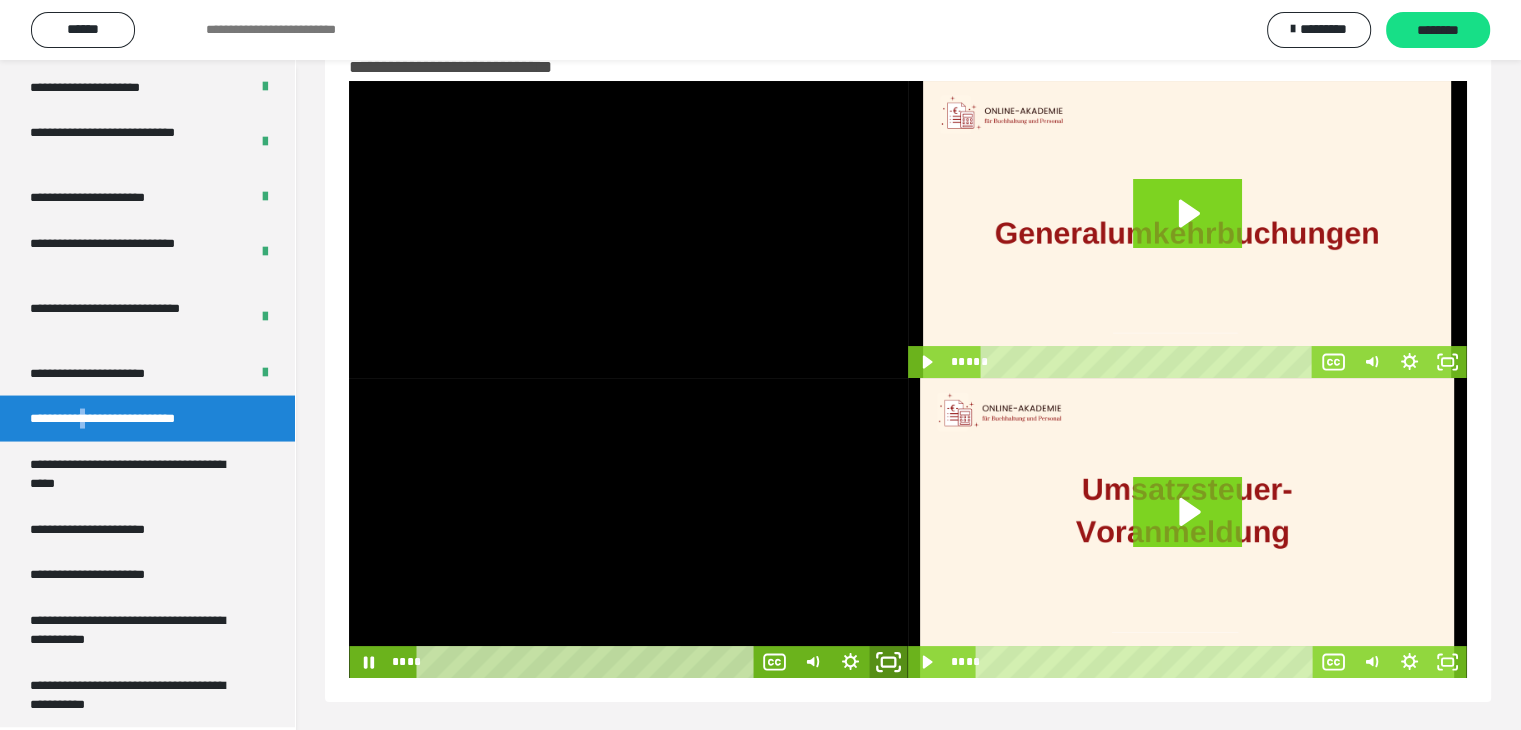 click 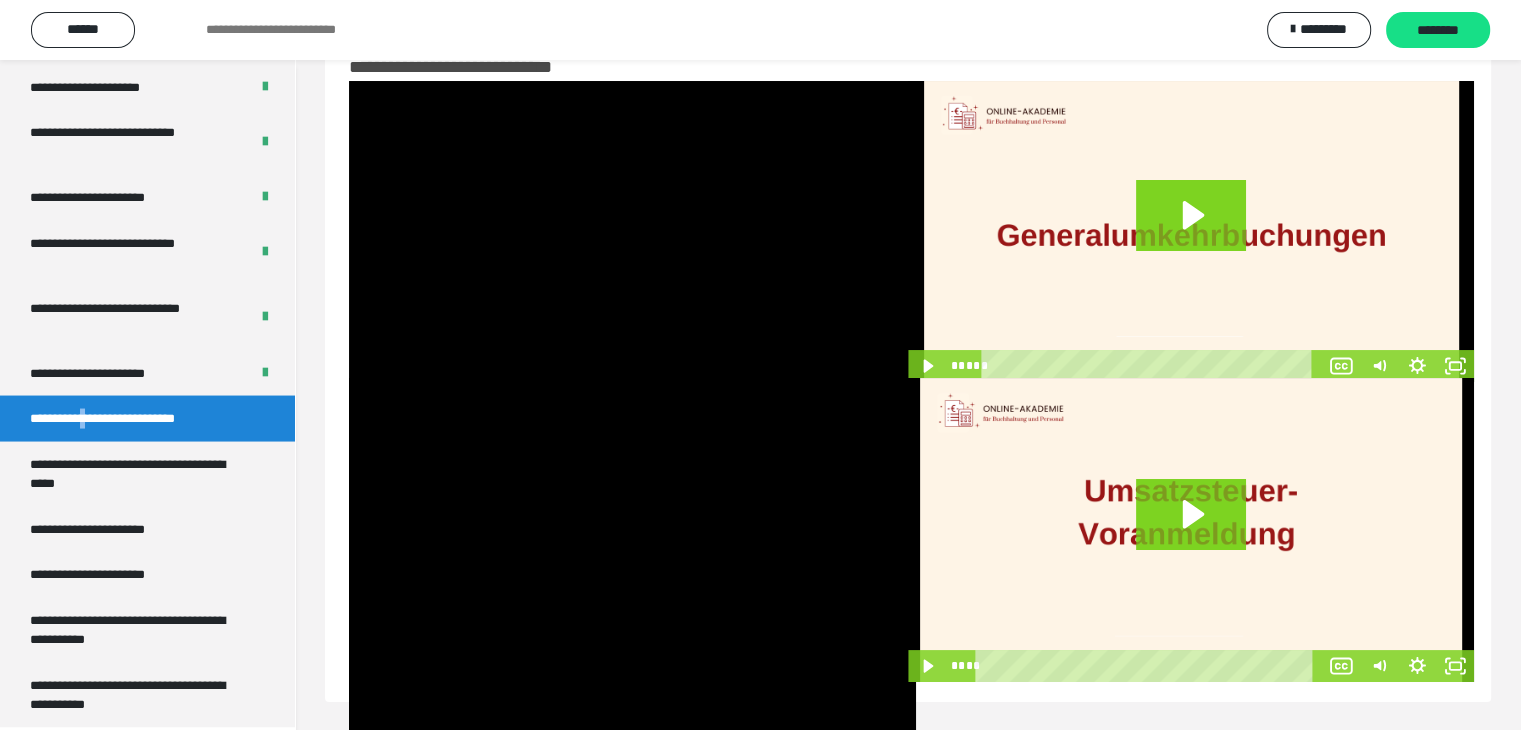 scroll, scrollTop: 3673, scrollLeft: 0, axis: vertical 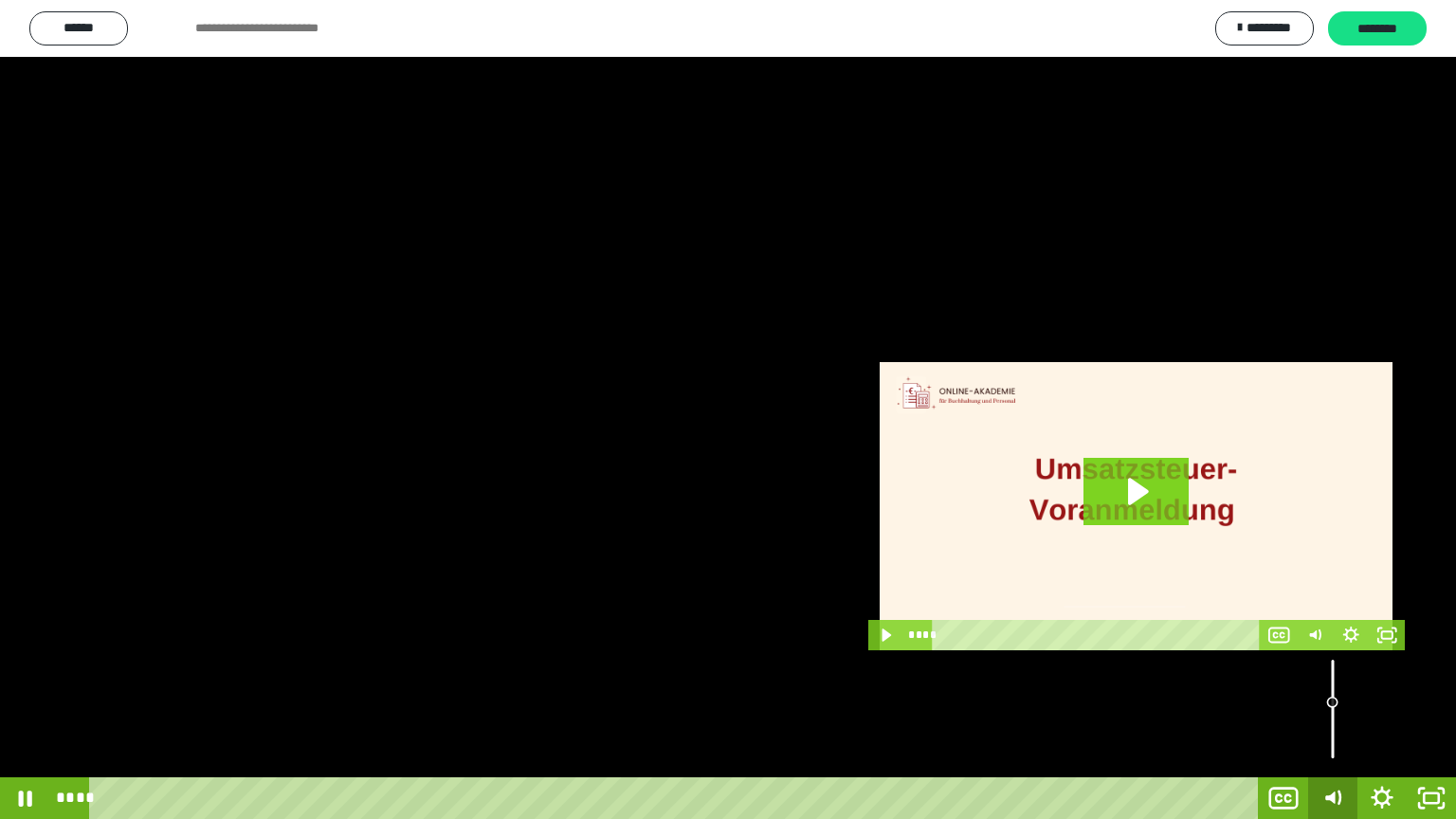 click 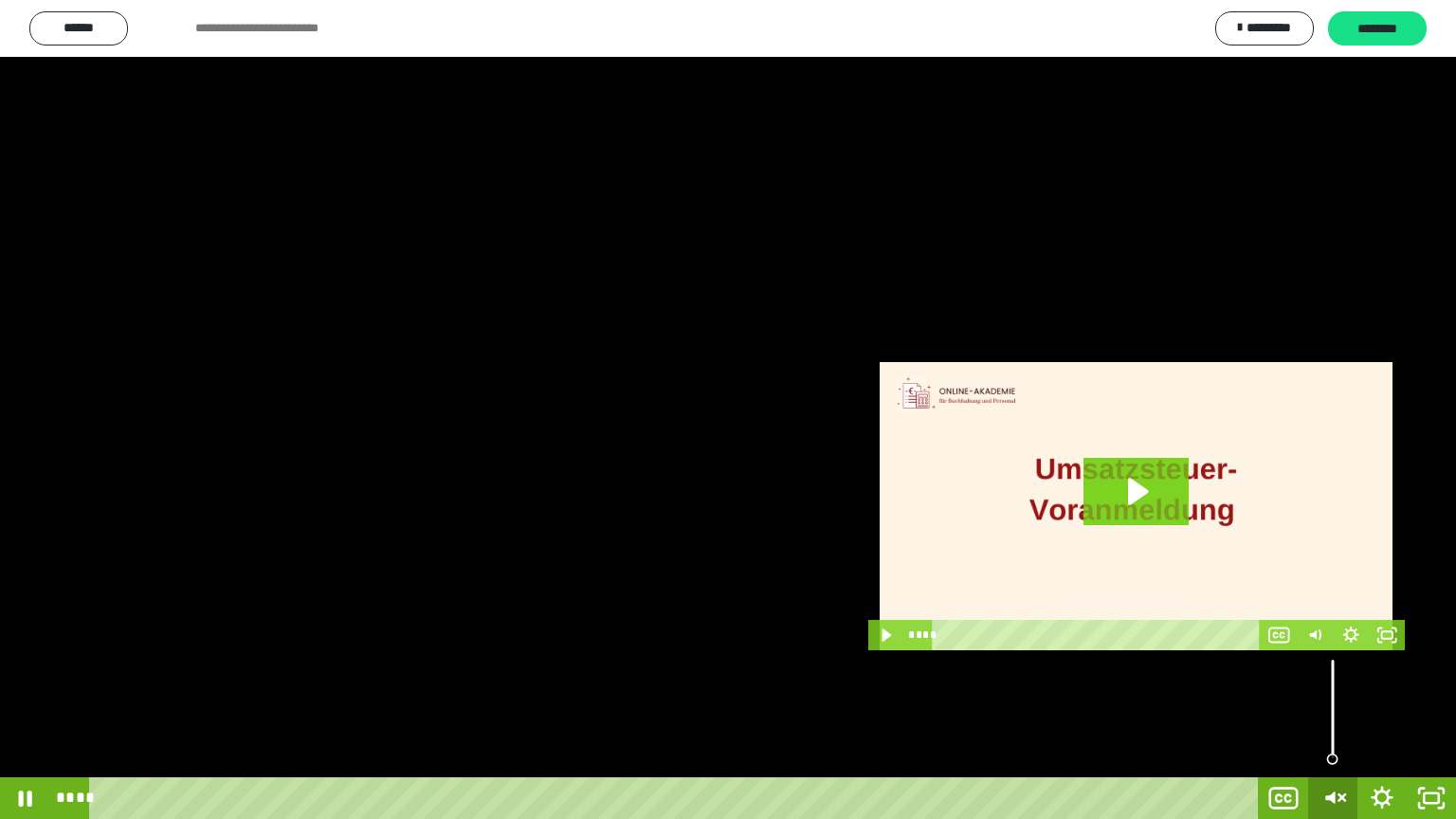 click 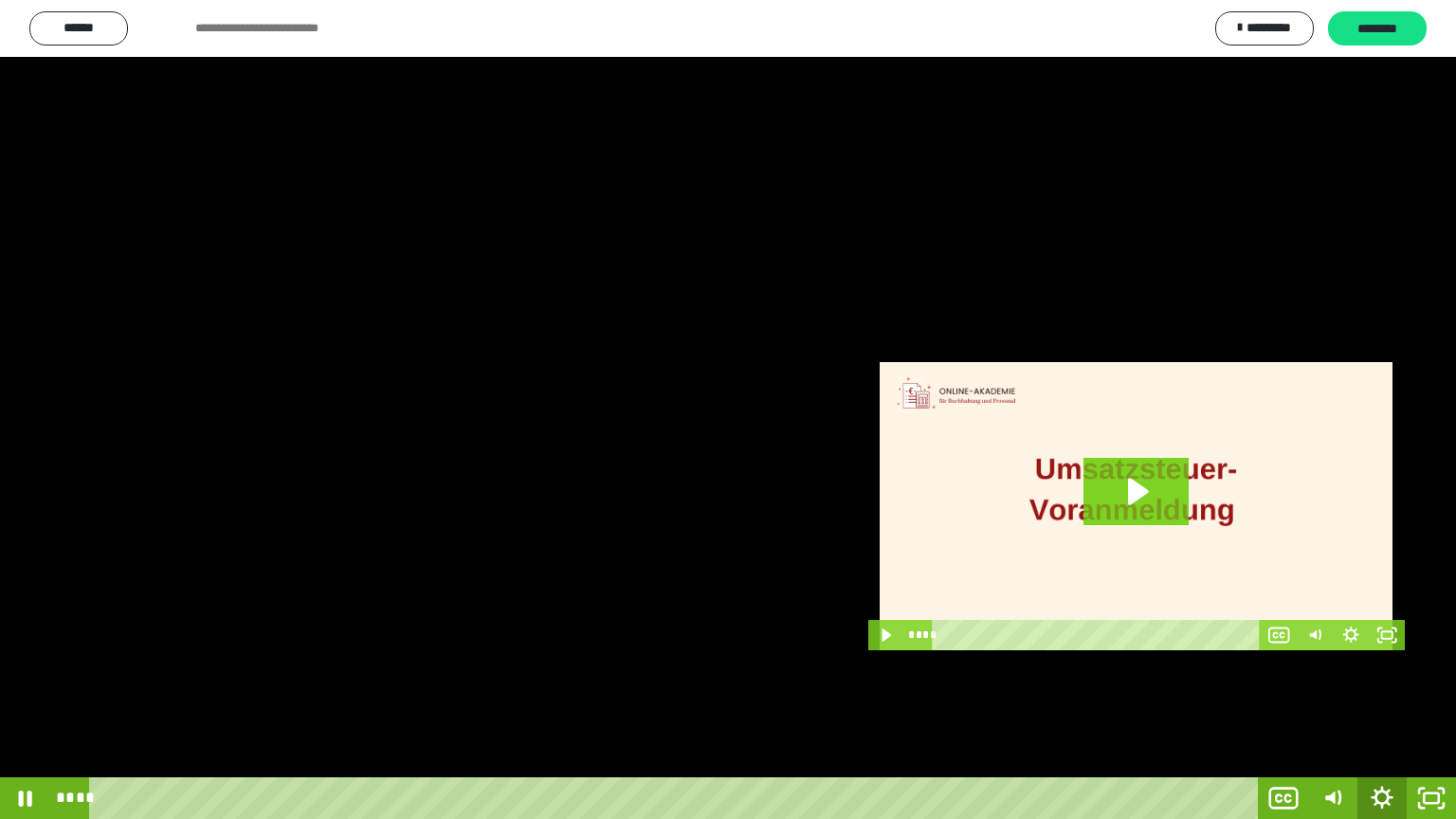 click 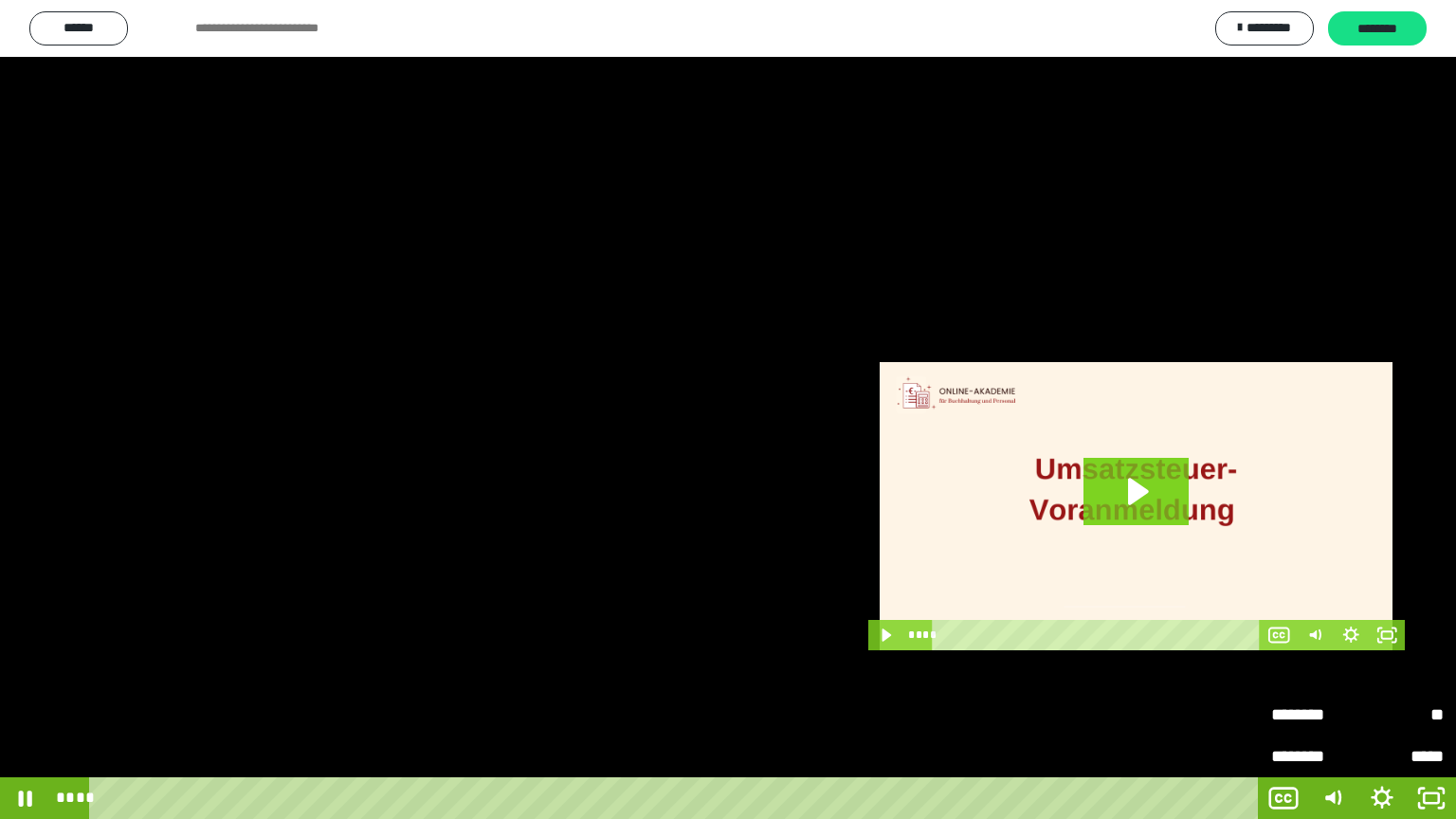 click on "**" at bounding box center [1400, 715] 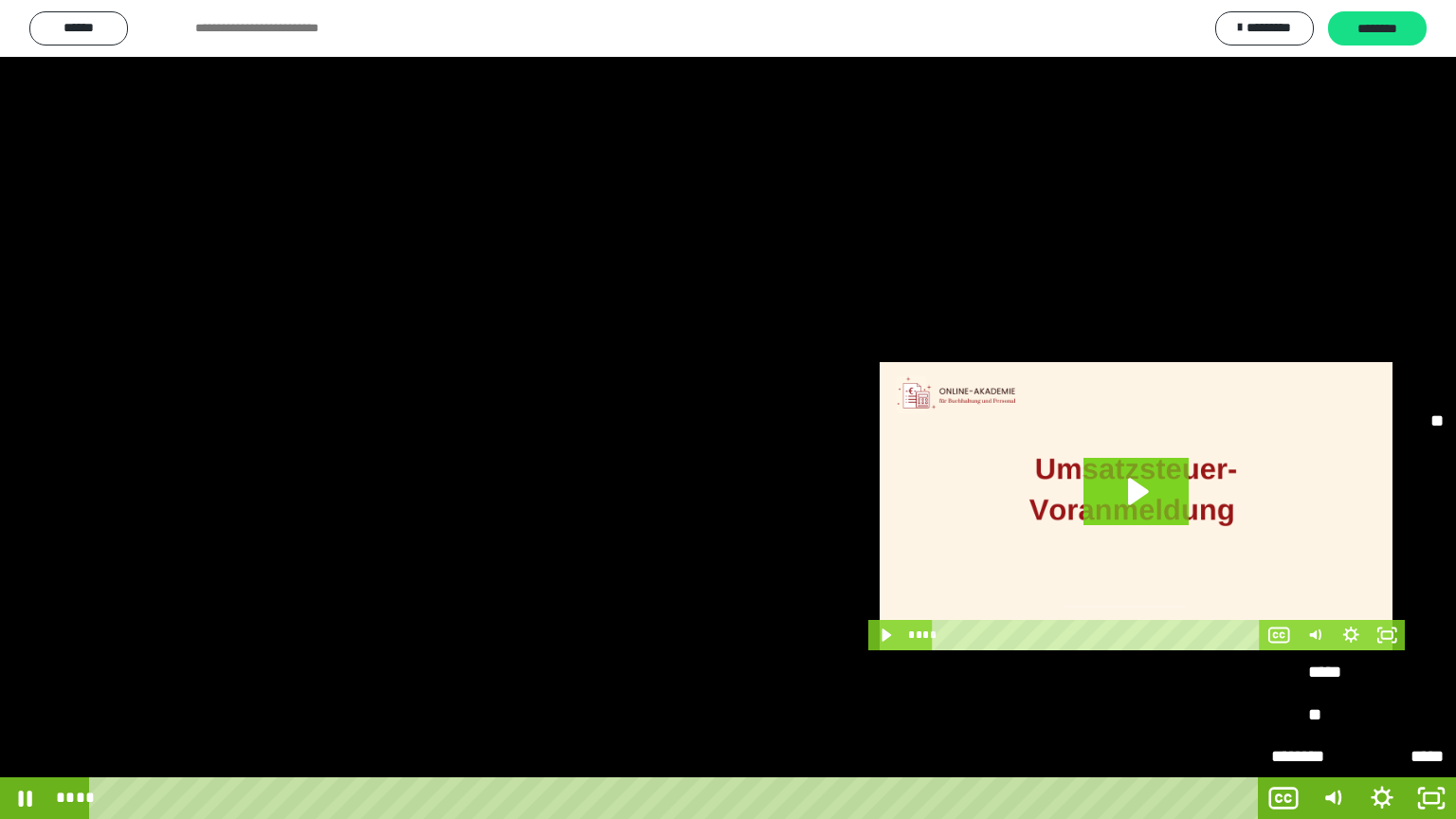 click on "*****" at bounding box center [1357, 590] 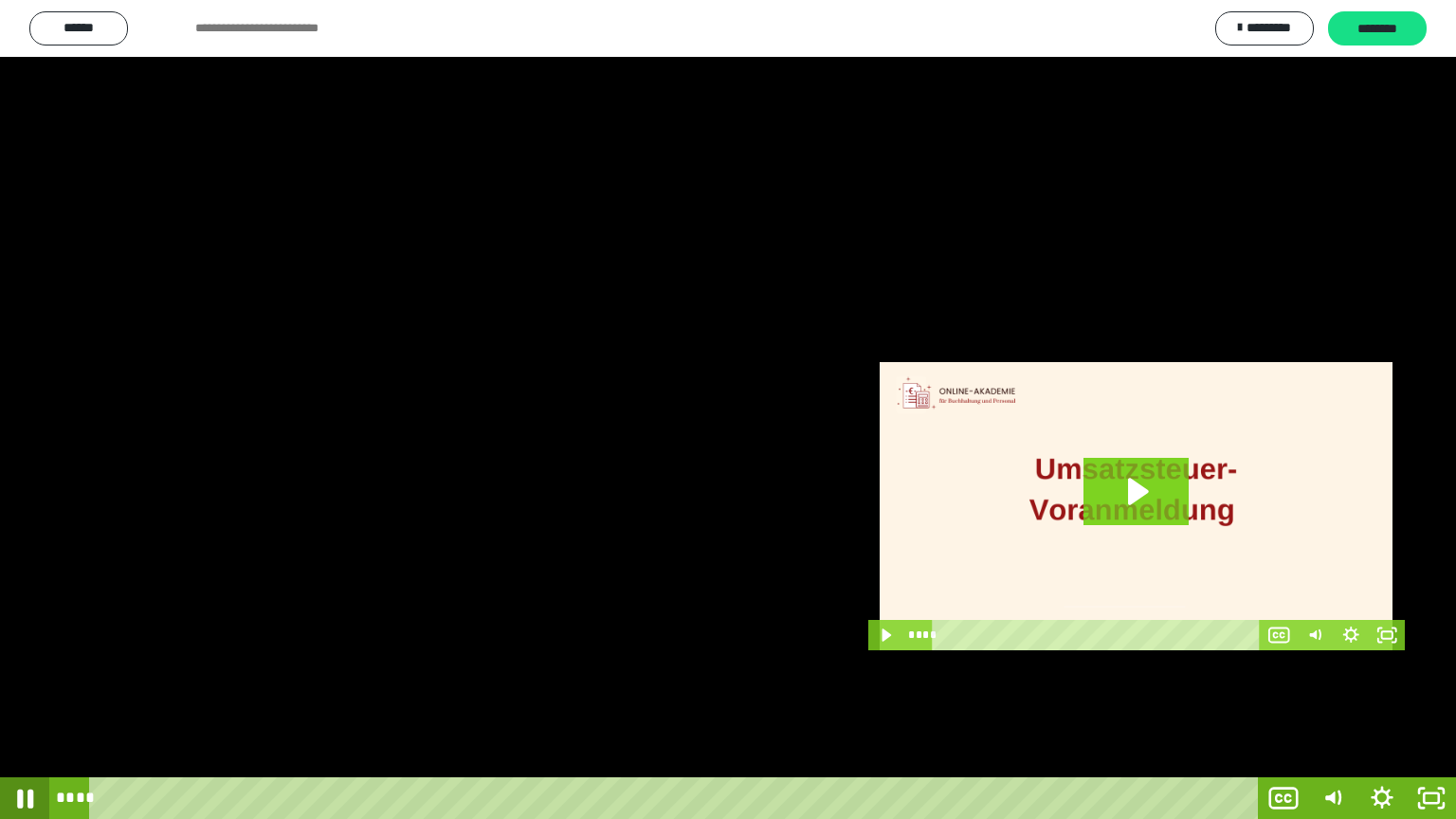 click 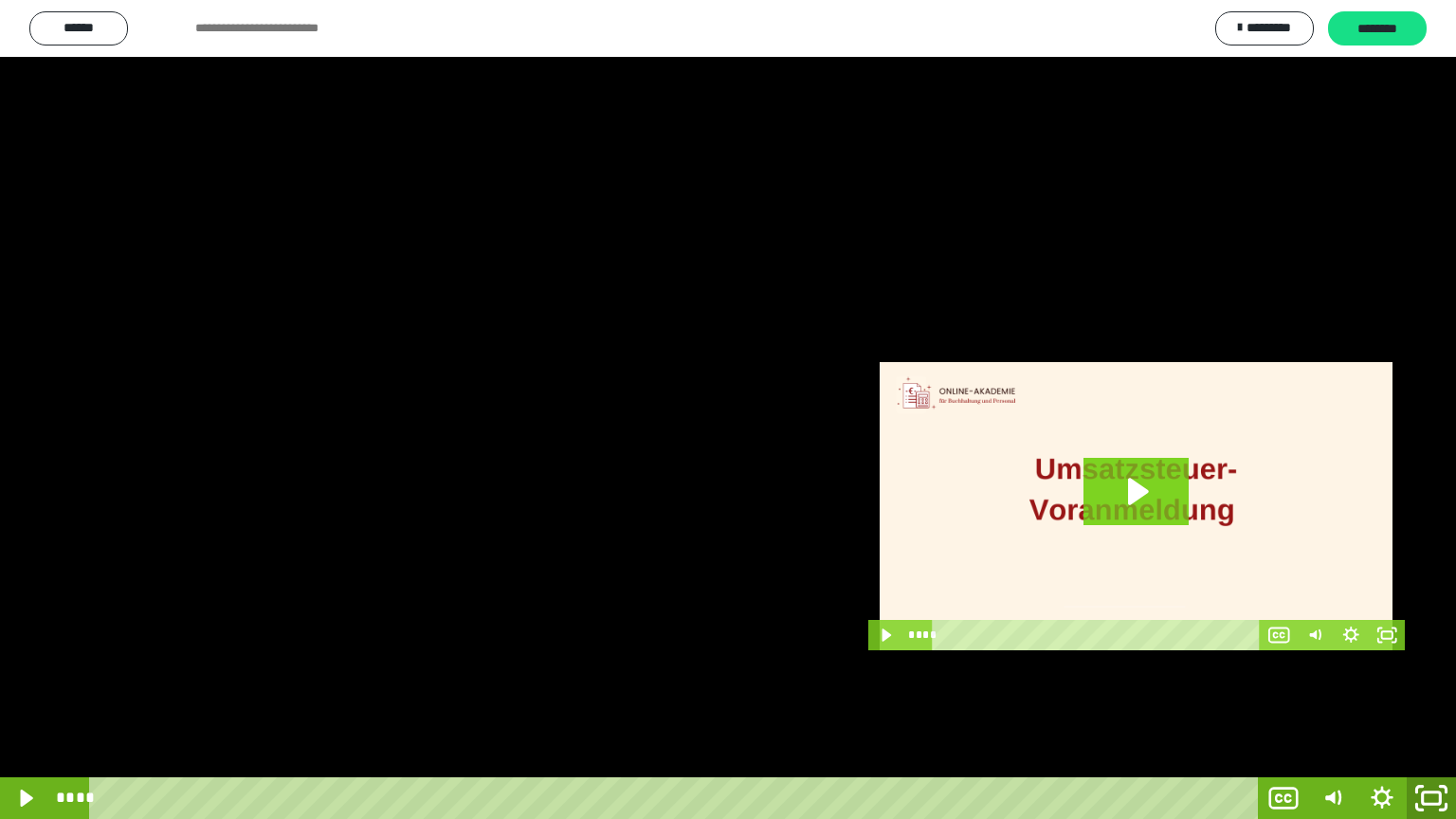 click 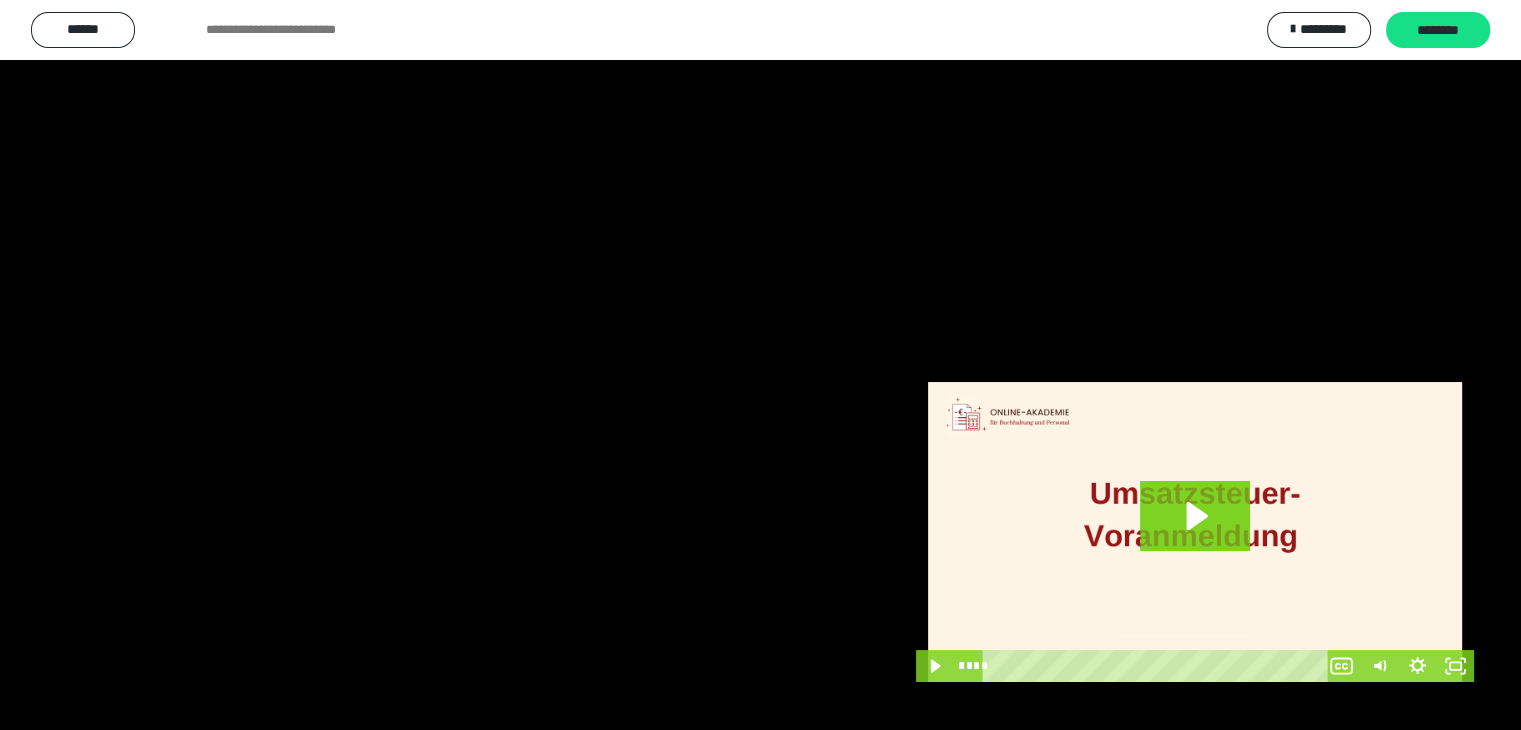 scroll, scrollTop: 3808, scrollLeft: 0, axis: vertical 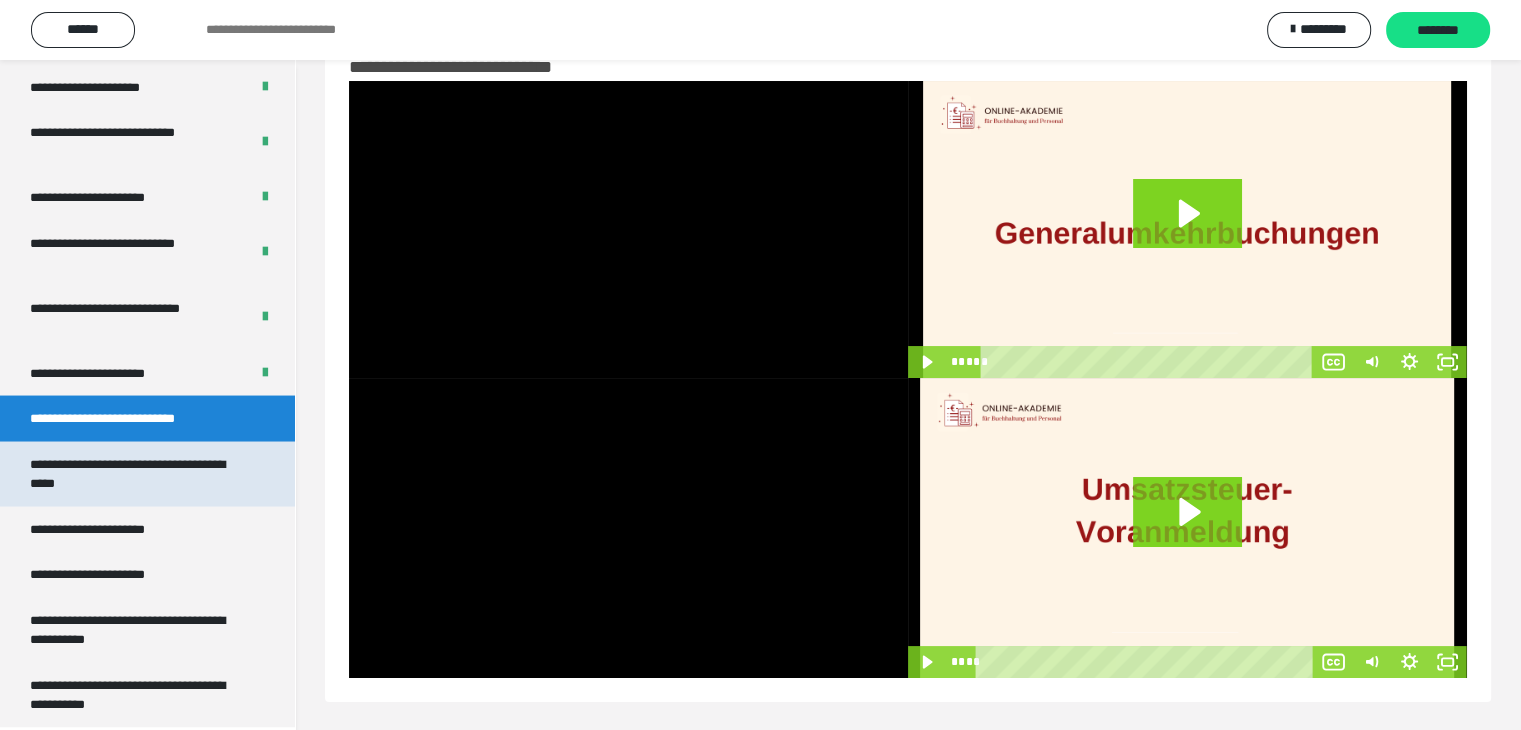 click on "**********" at bounding box center [132, 473] 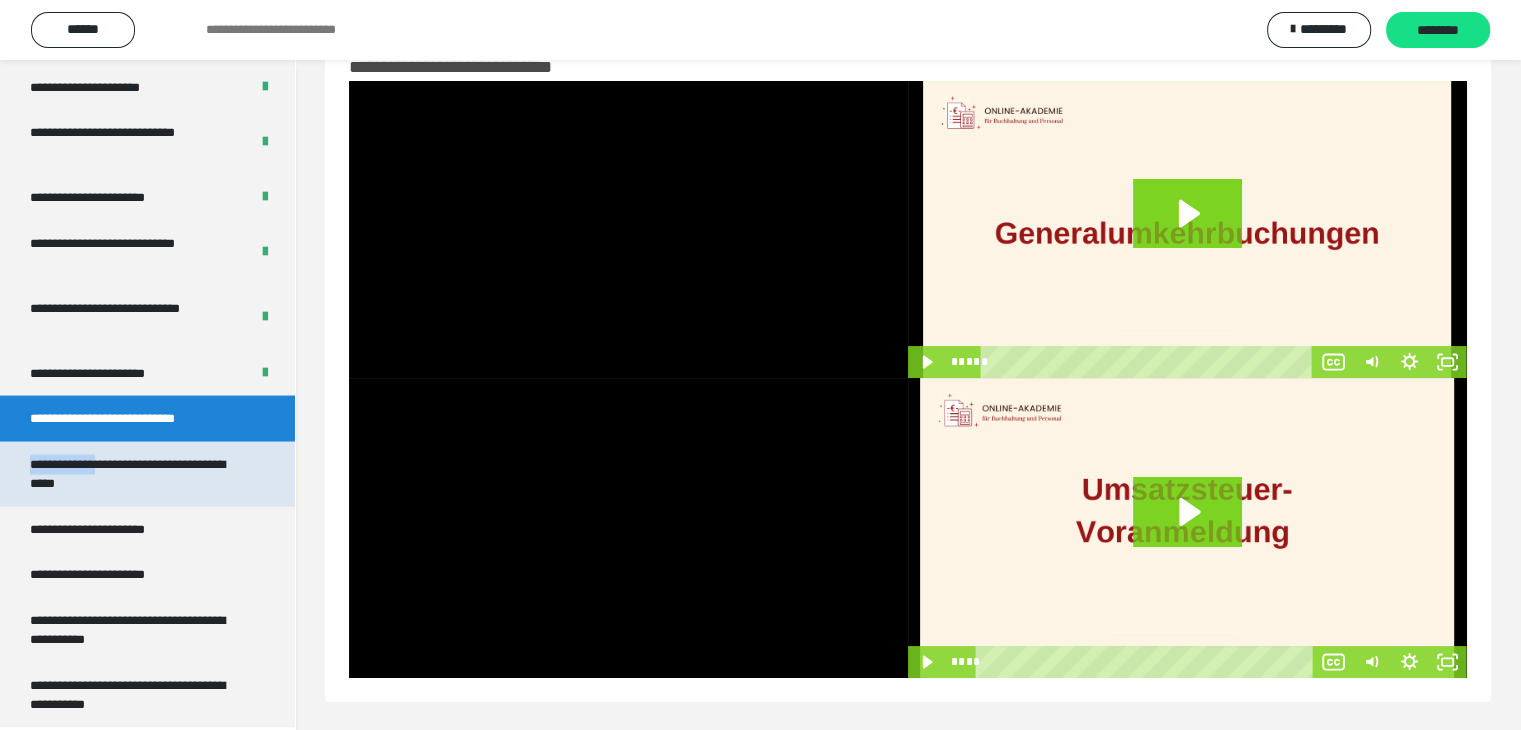 click on "**********" at bounding box center [132, 473] 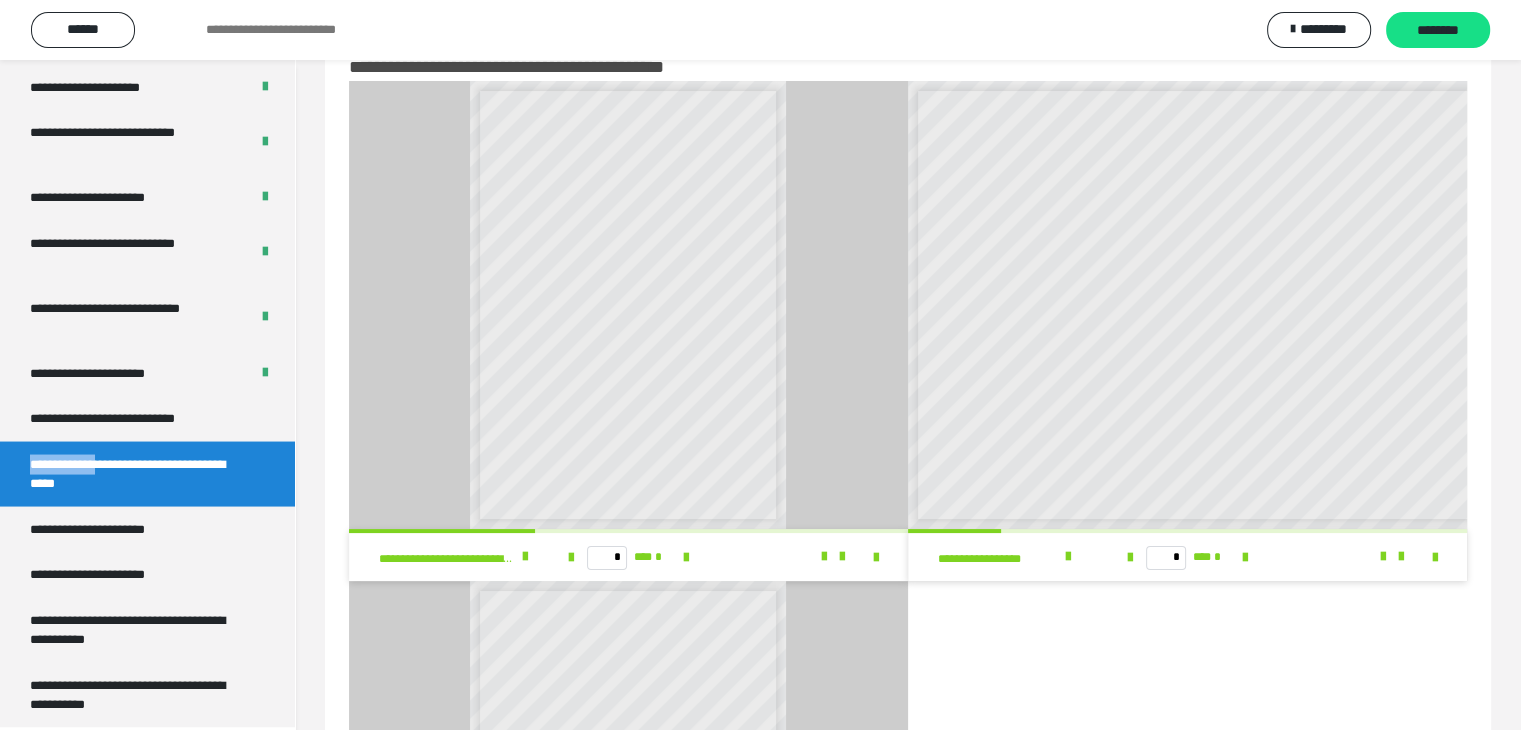 scroll, scrollTop: 8, scrollLeft: 0, axis: vertical 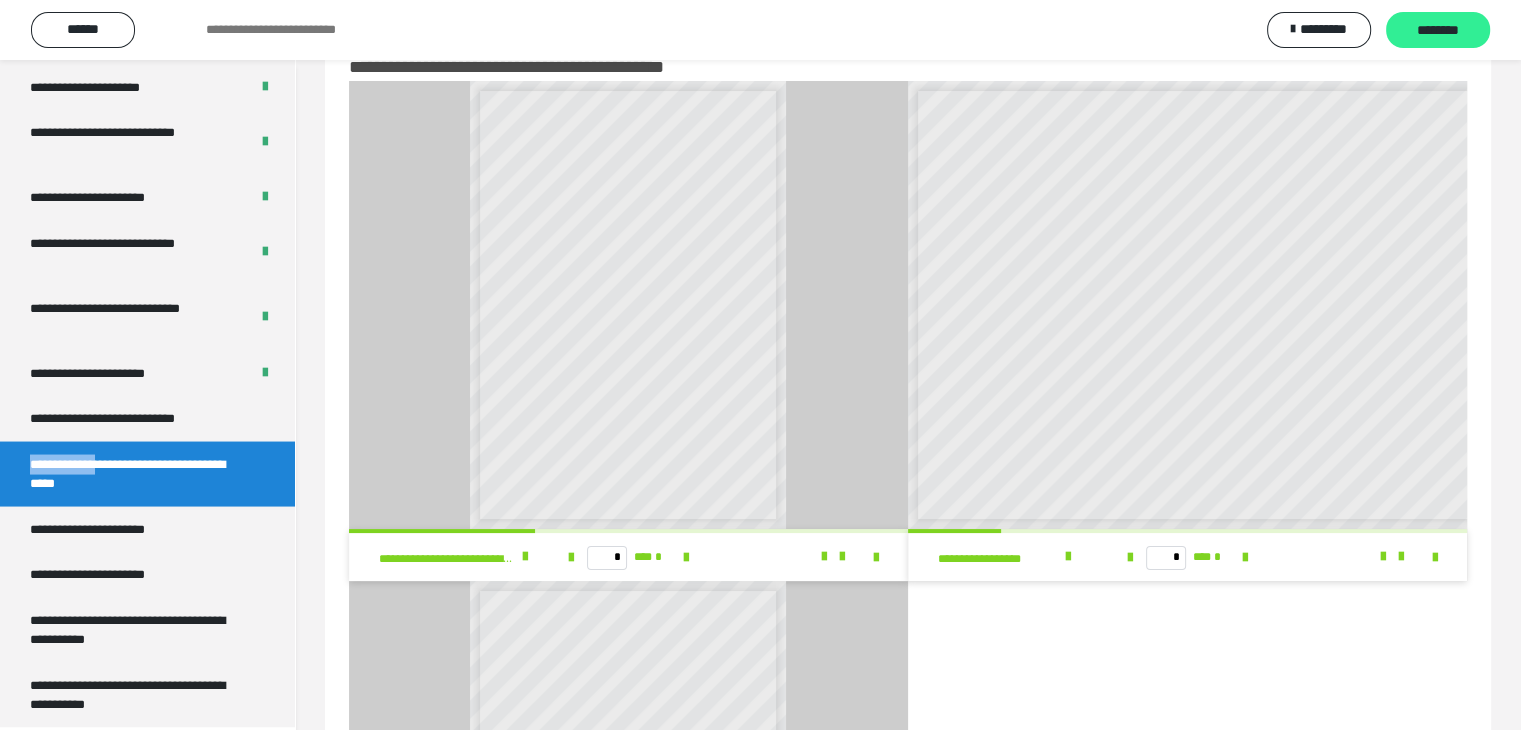 click on "********" at bounding box center [1438, 31] 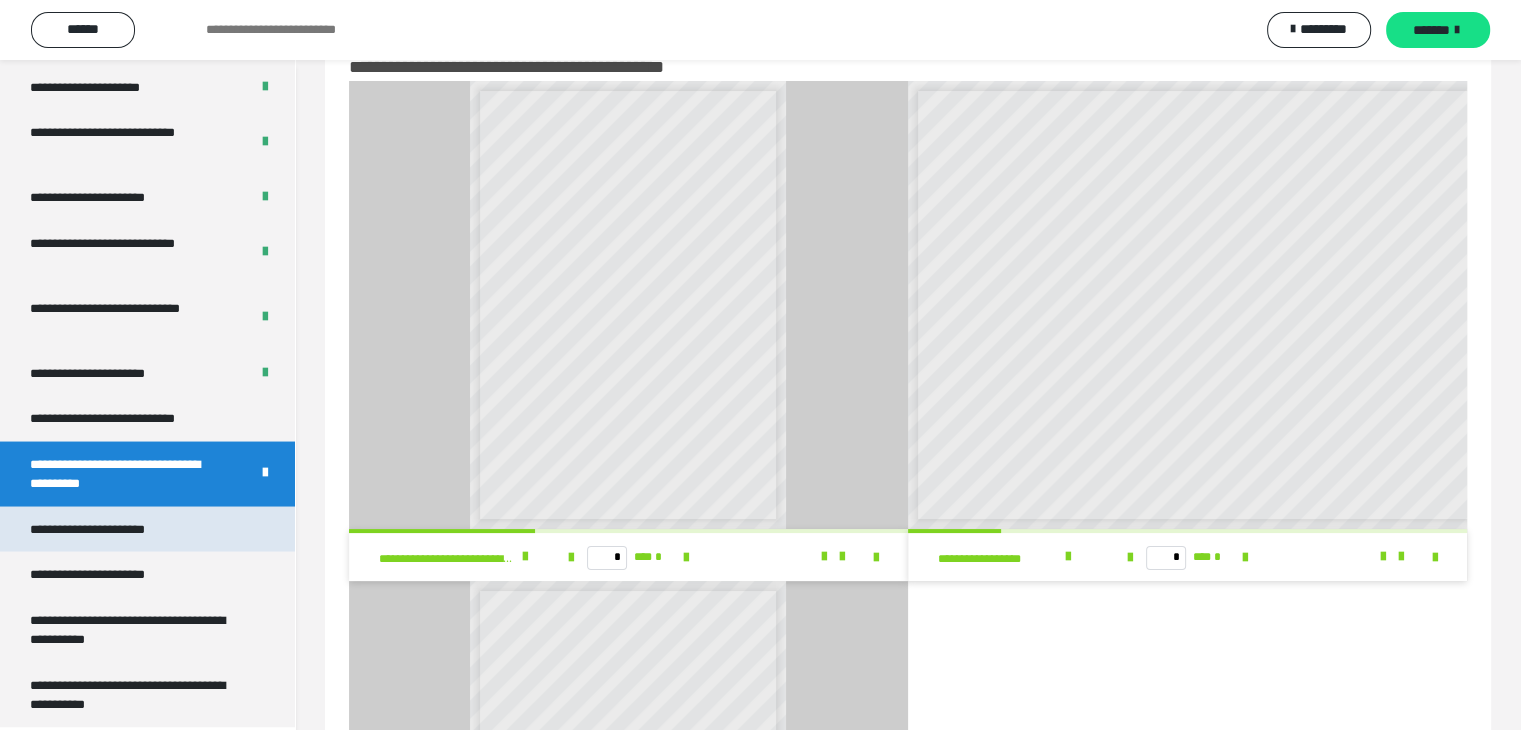 click on "**********" at bounding box center (110, 529) 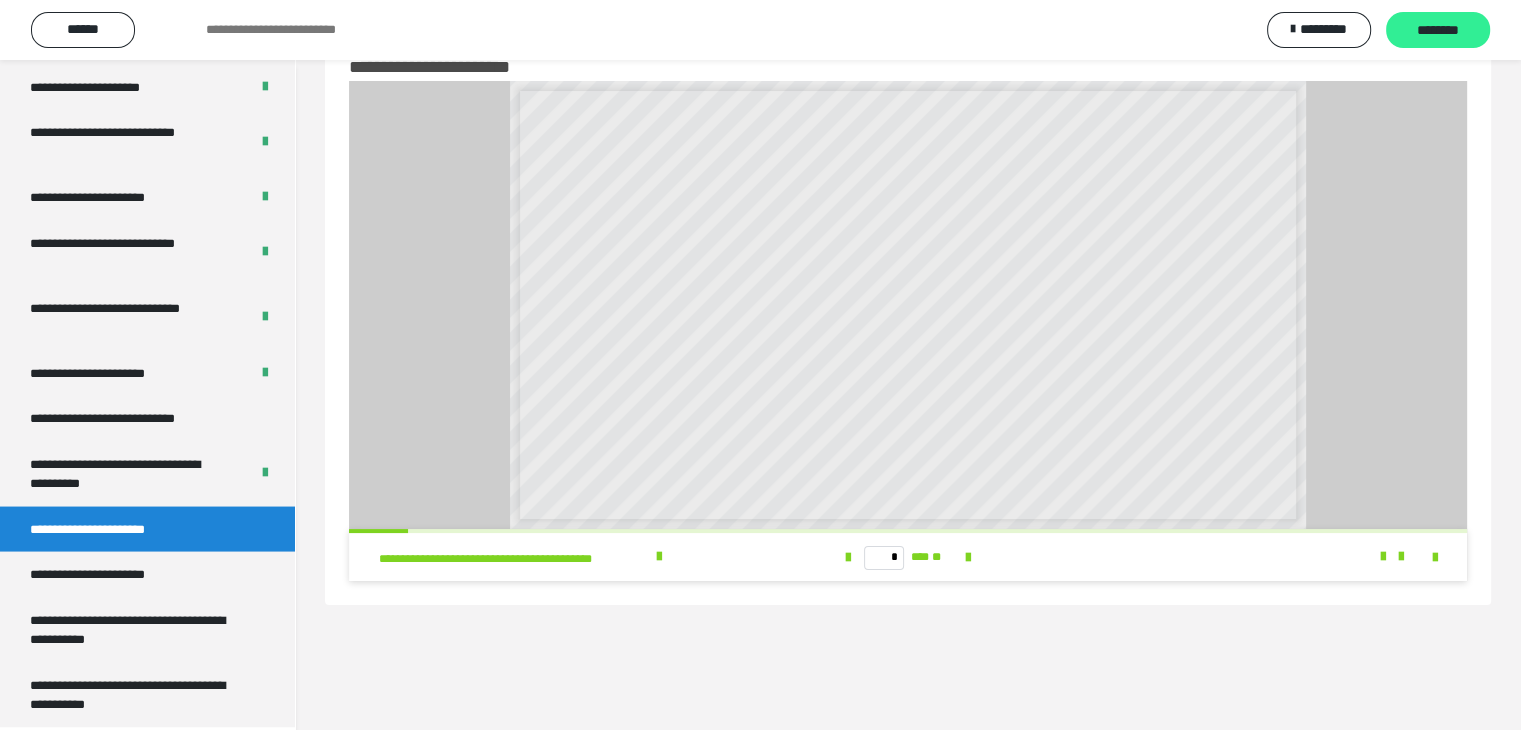 click on "********" at bounding box center (1438, 31) 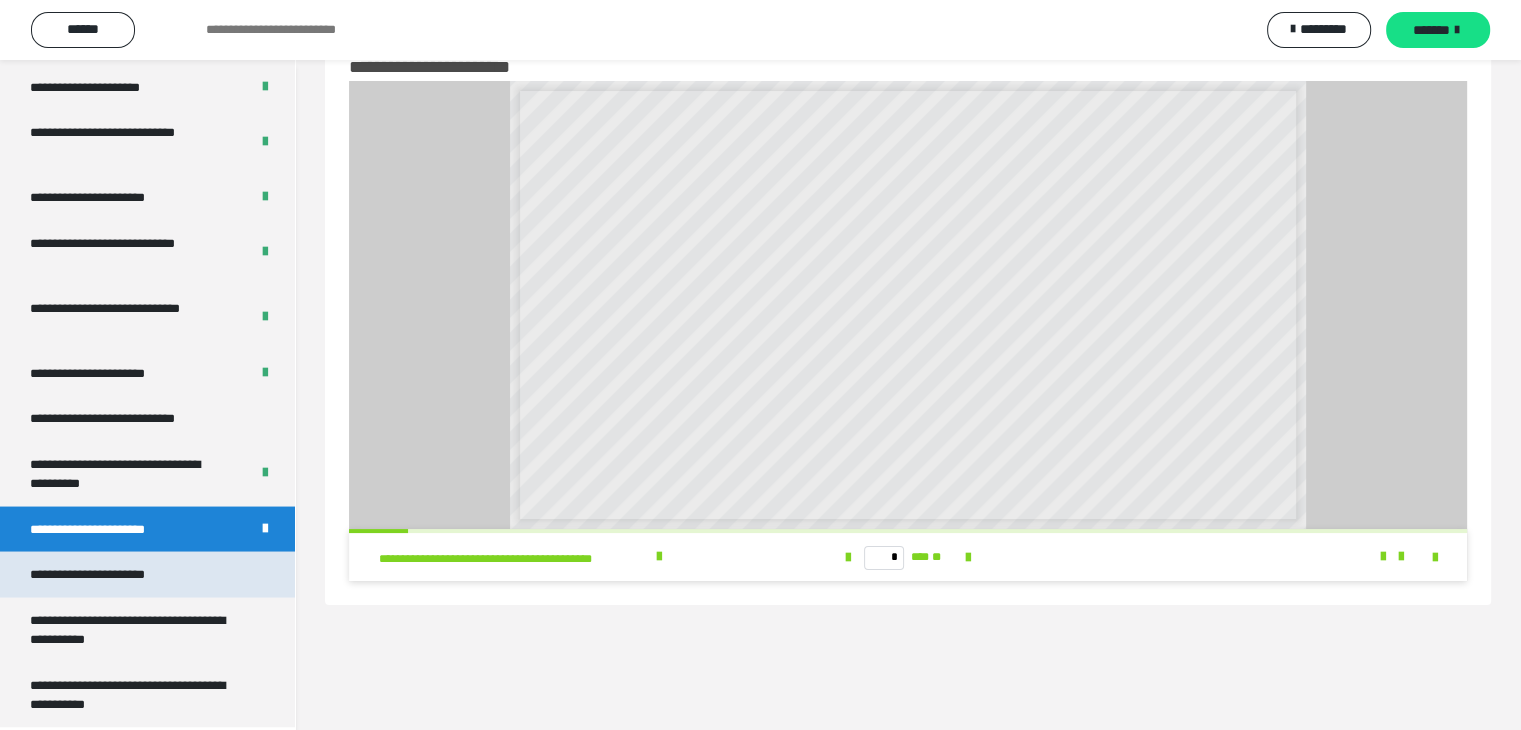 click on "**********" at bounding box center [147, 574] 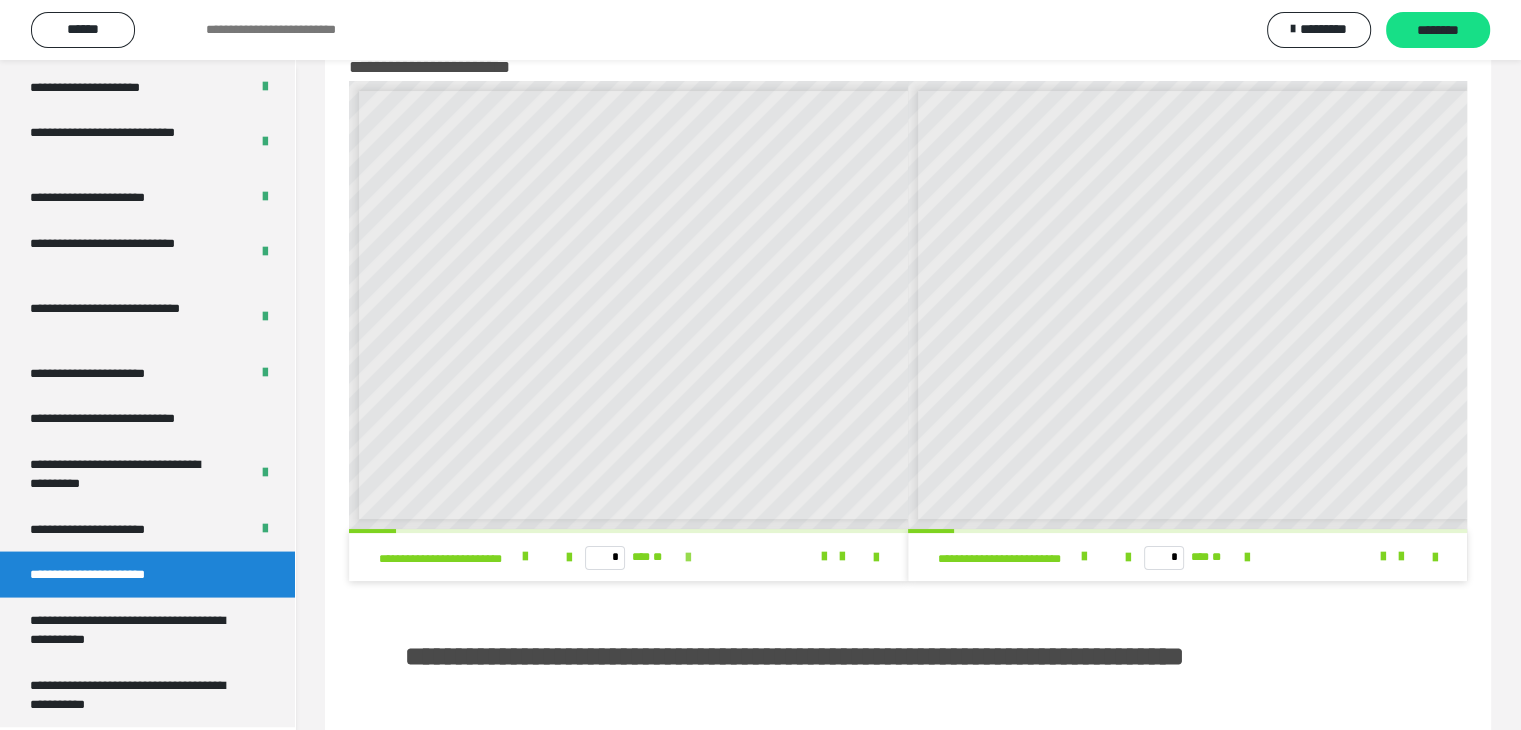 click at bounding box center [688, 558] 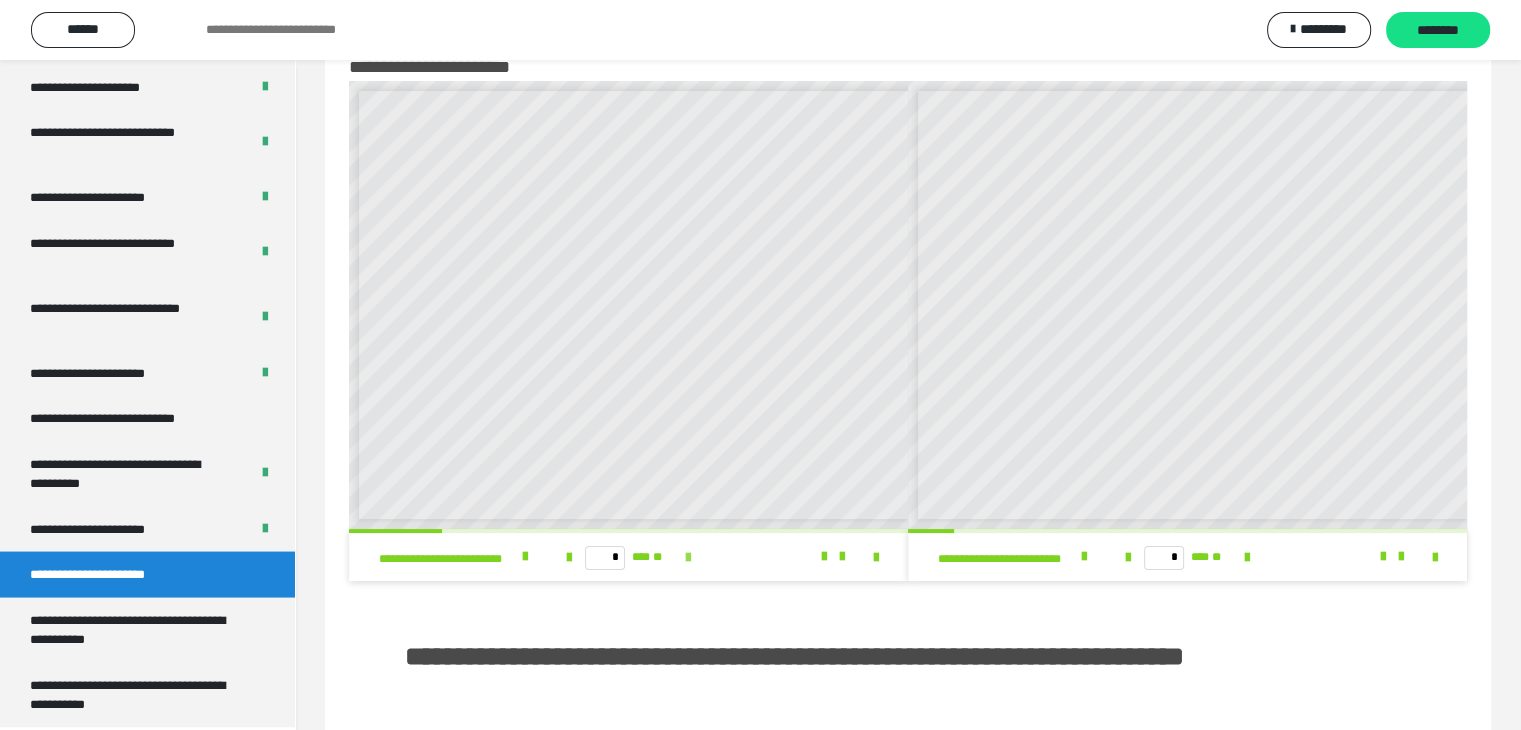 click at bounding box center (688, 558) 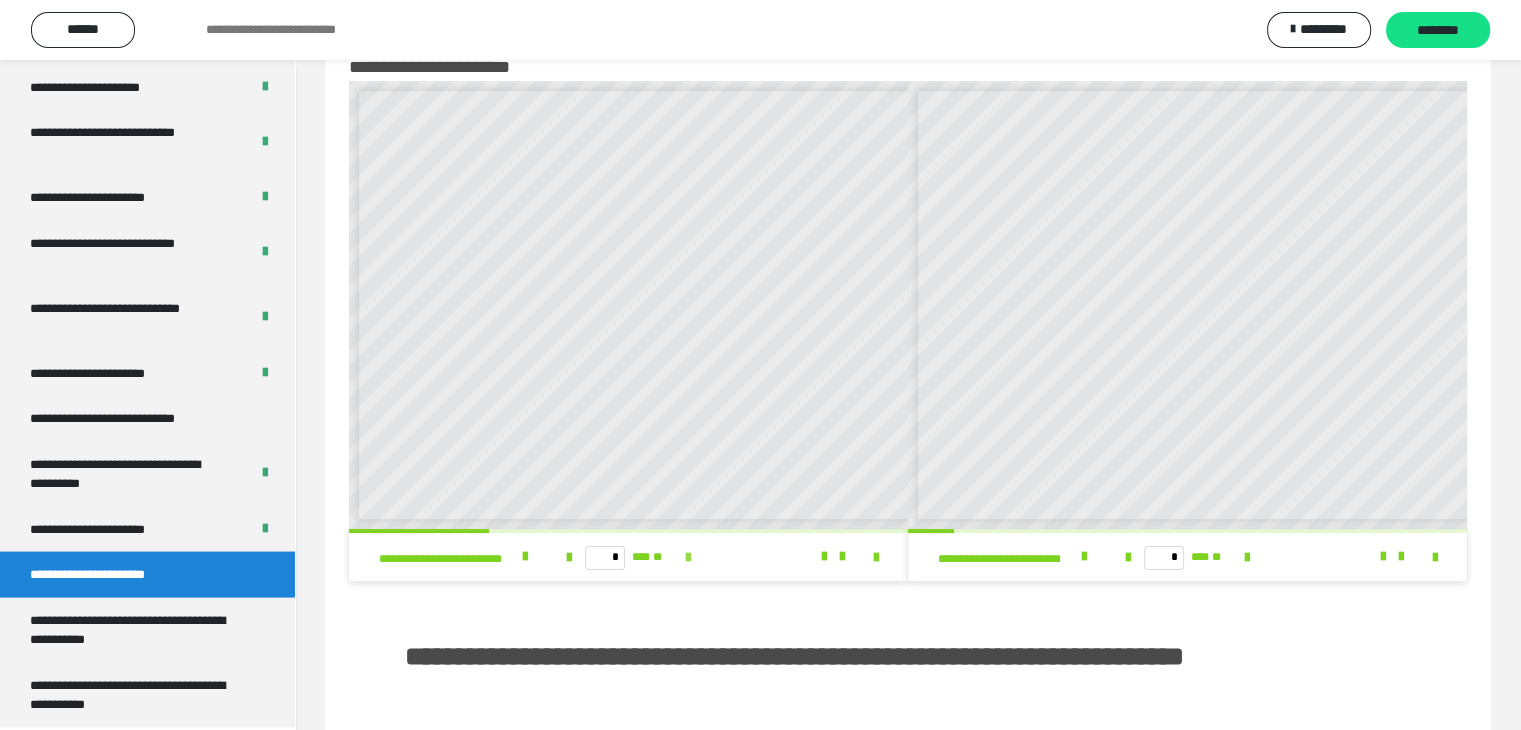 click at bounding box center [688, 558] 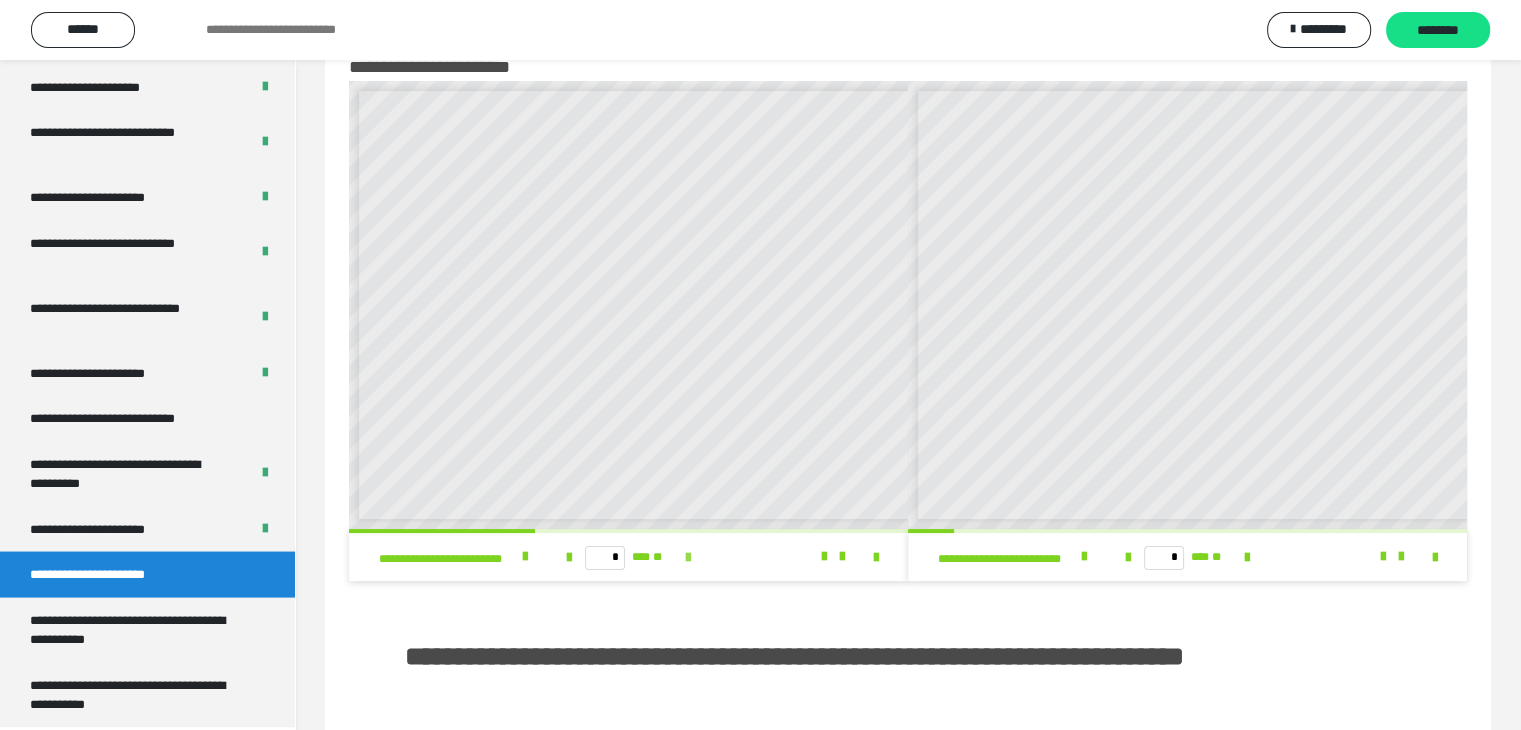 click at bounding box center [688, 558] 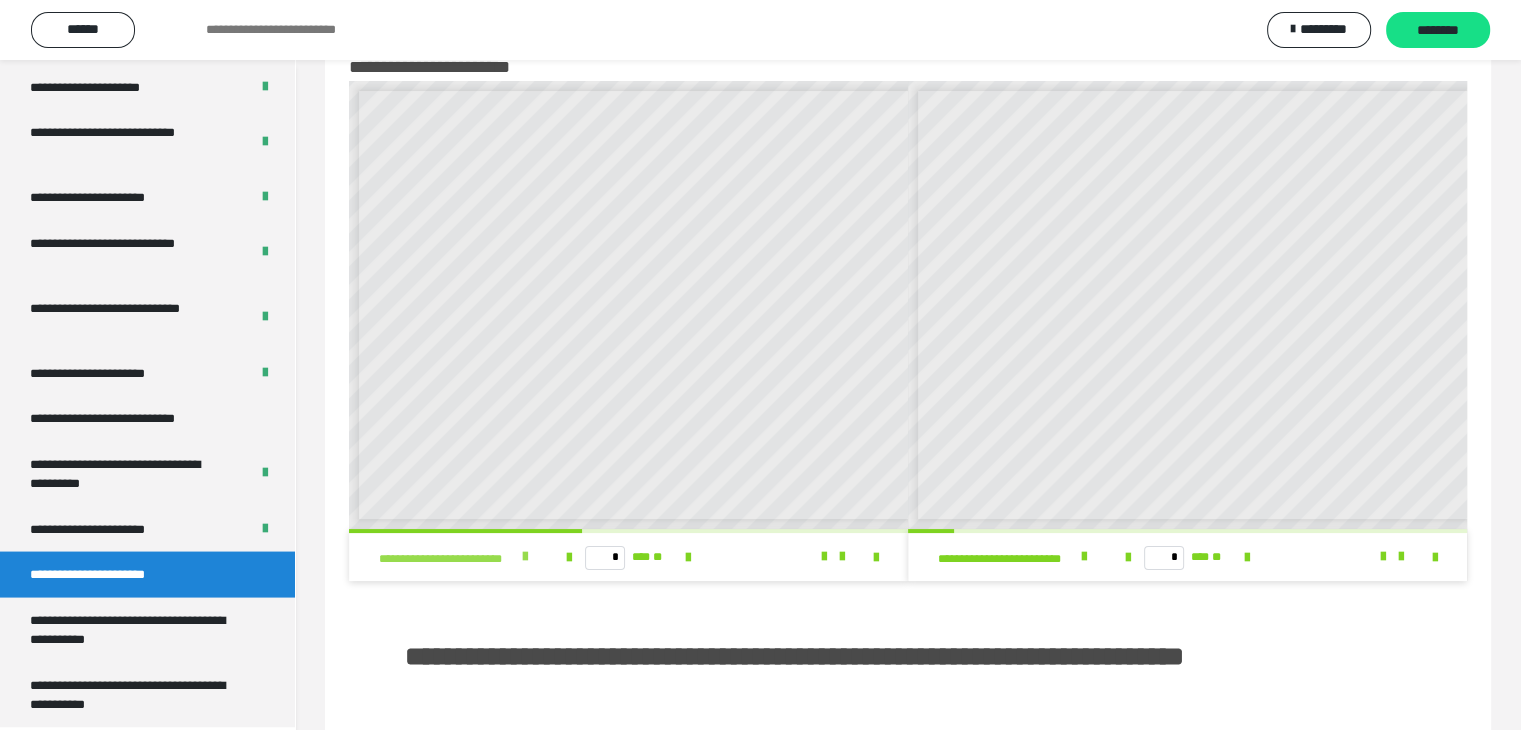 click at bounding box center (525, 557) 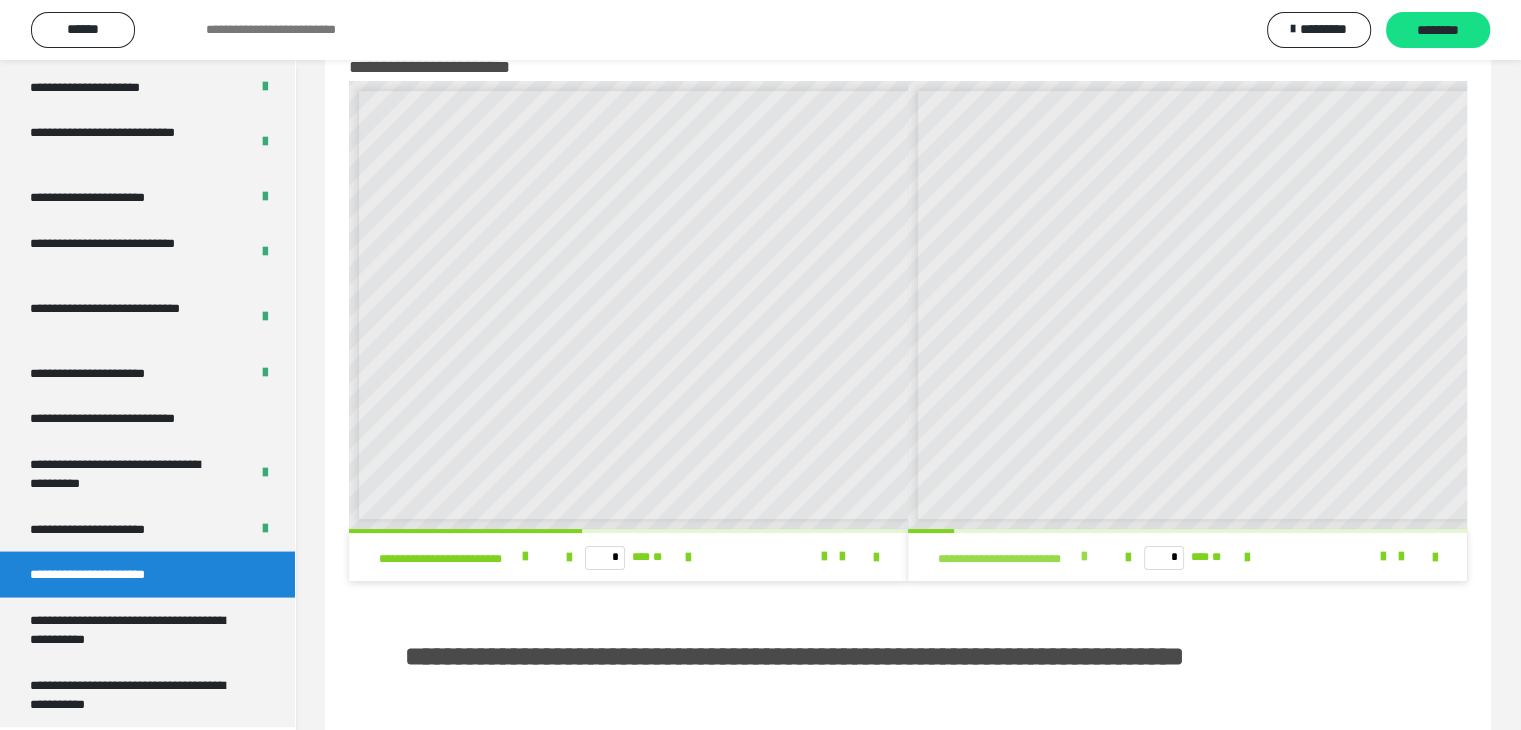 click at bounding box center [1083, 557] 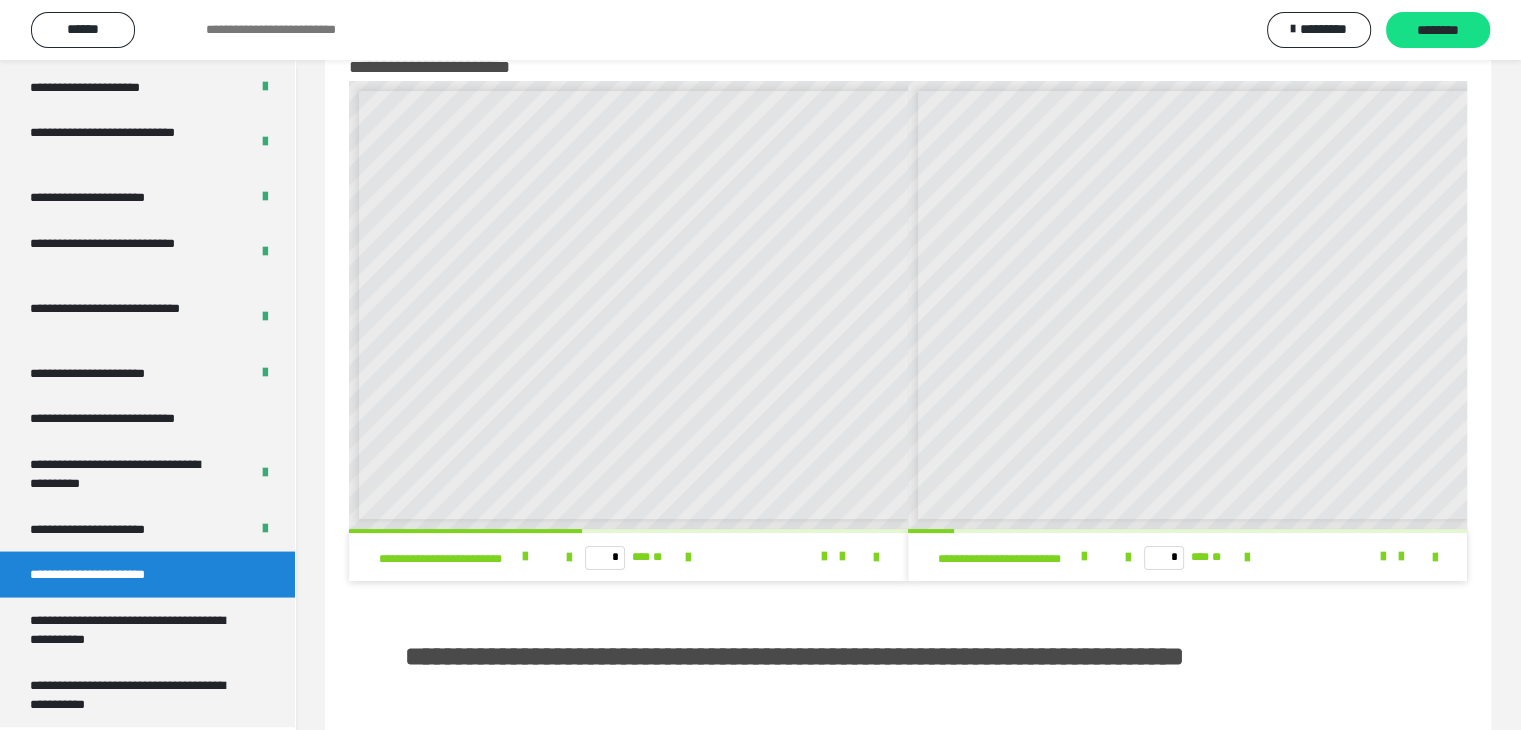 scroll, scrollTop: 8, scrollLeft: 0, axis: vertical 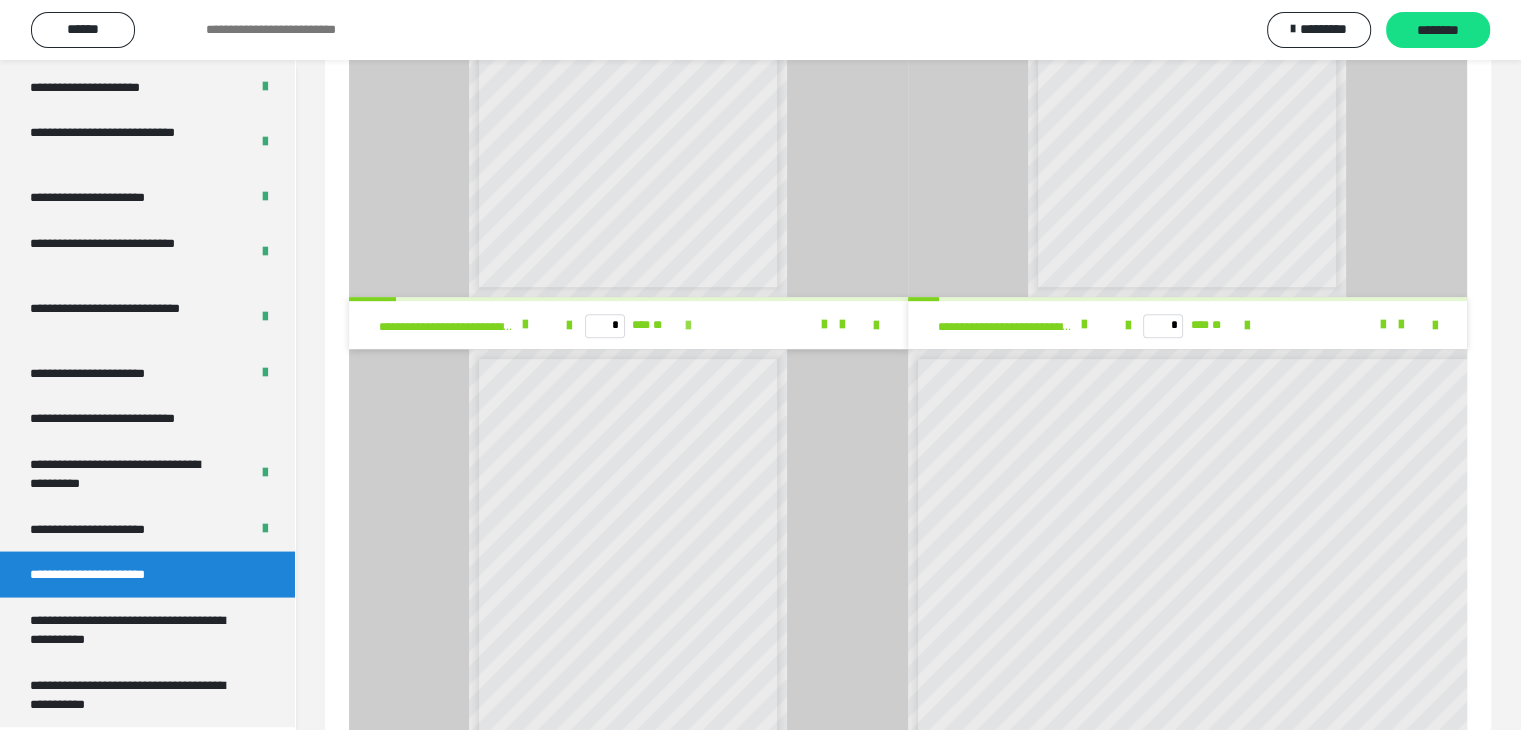 click at bounding box center (688, 326) 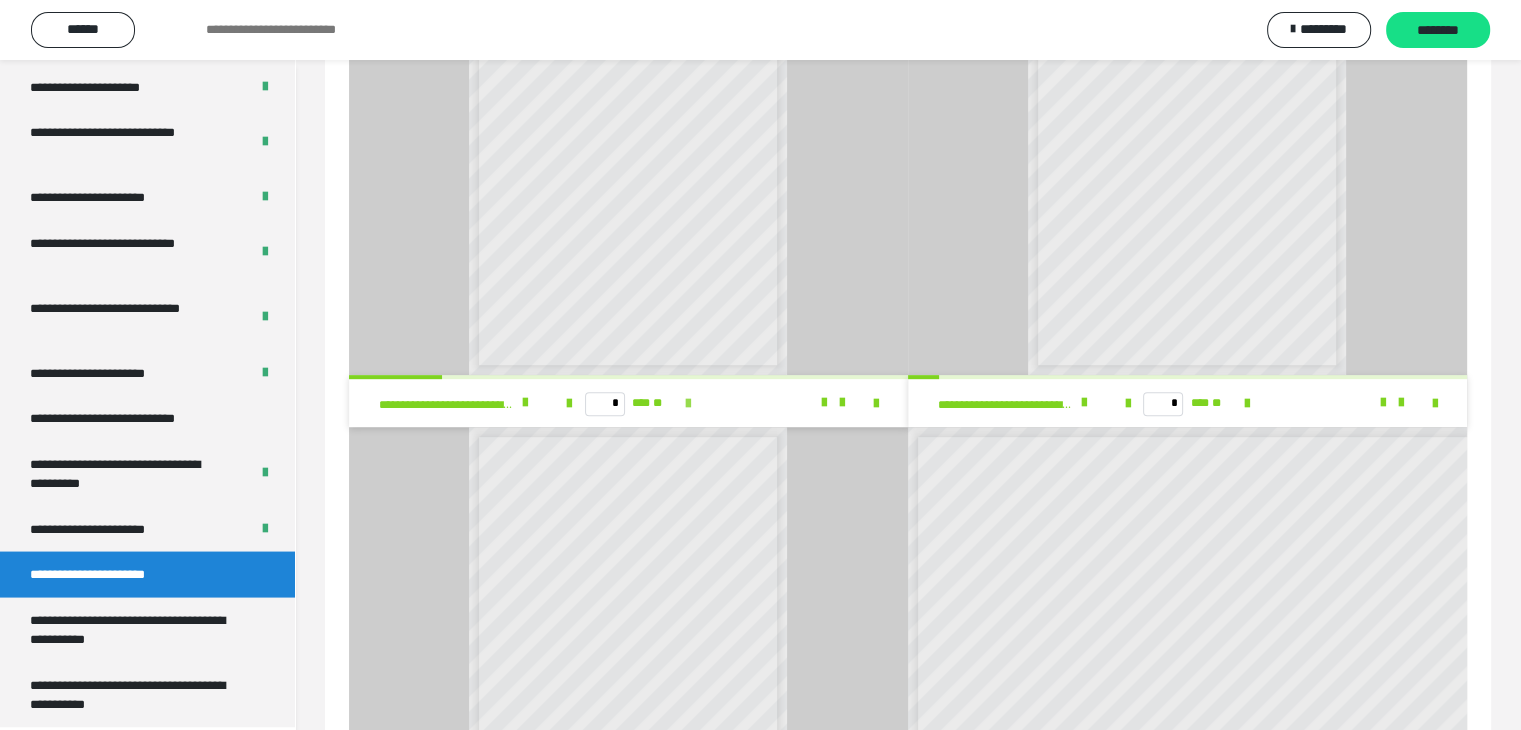 scroll, scrollTop: 760, scrollLeft: 0, axis: vertical 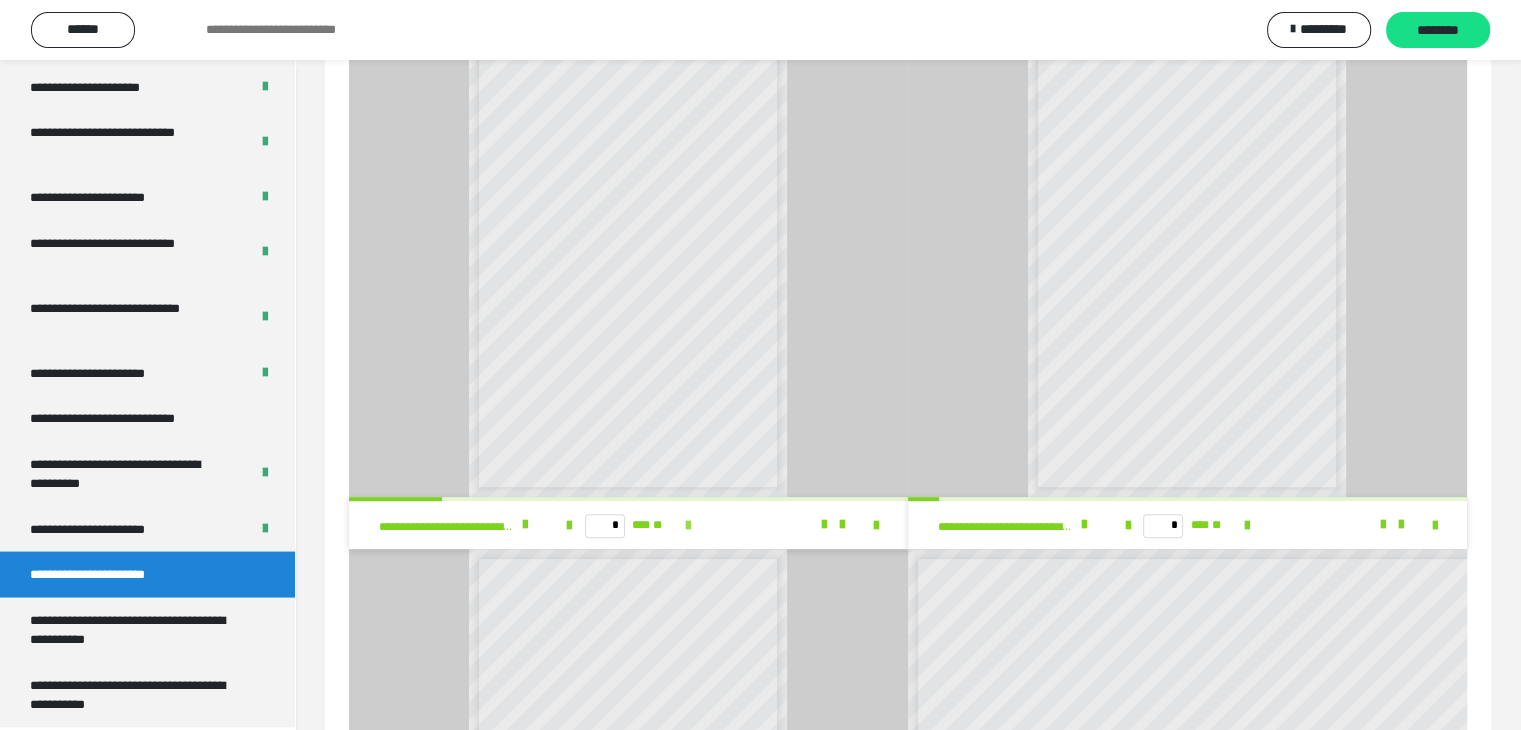 click at bounding box center [688, 526] 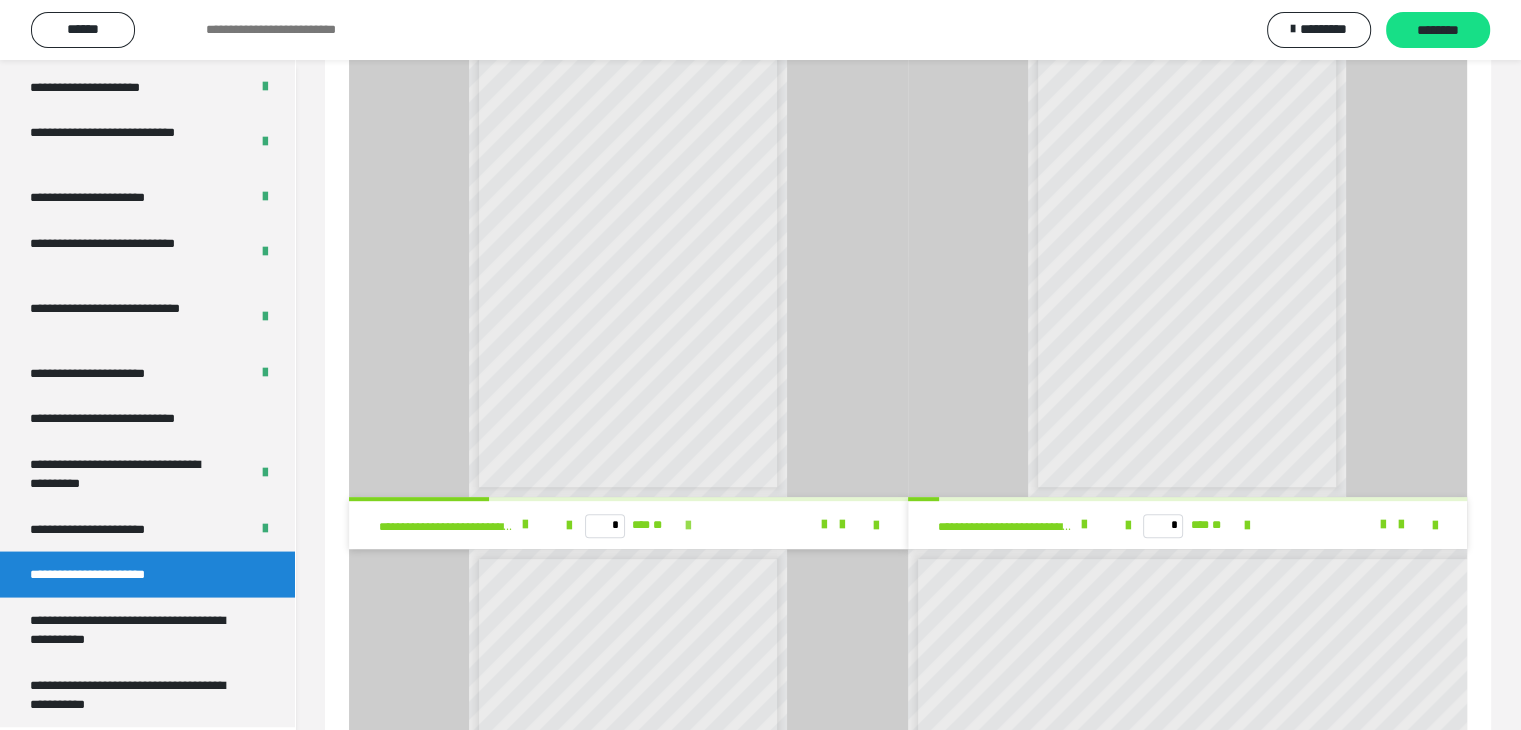 click at bounding box center (688, 526) 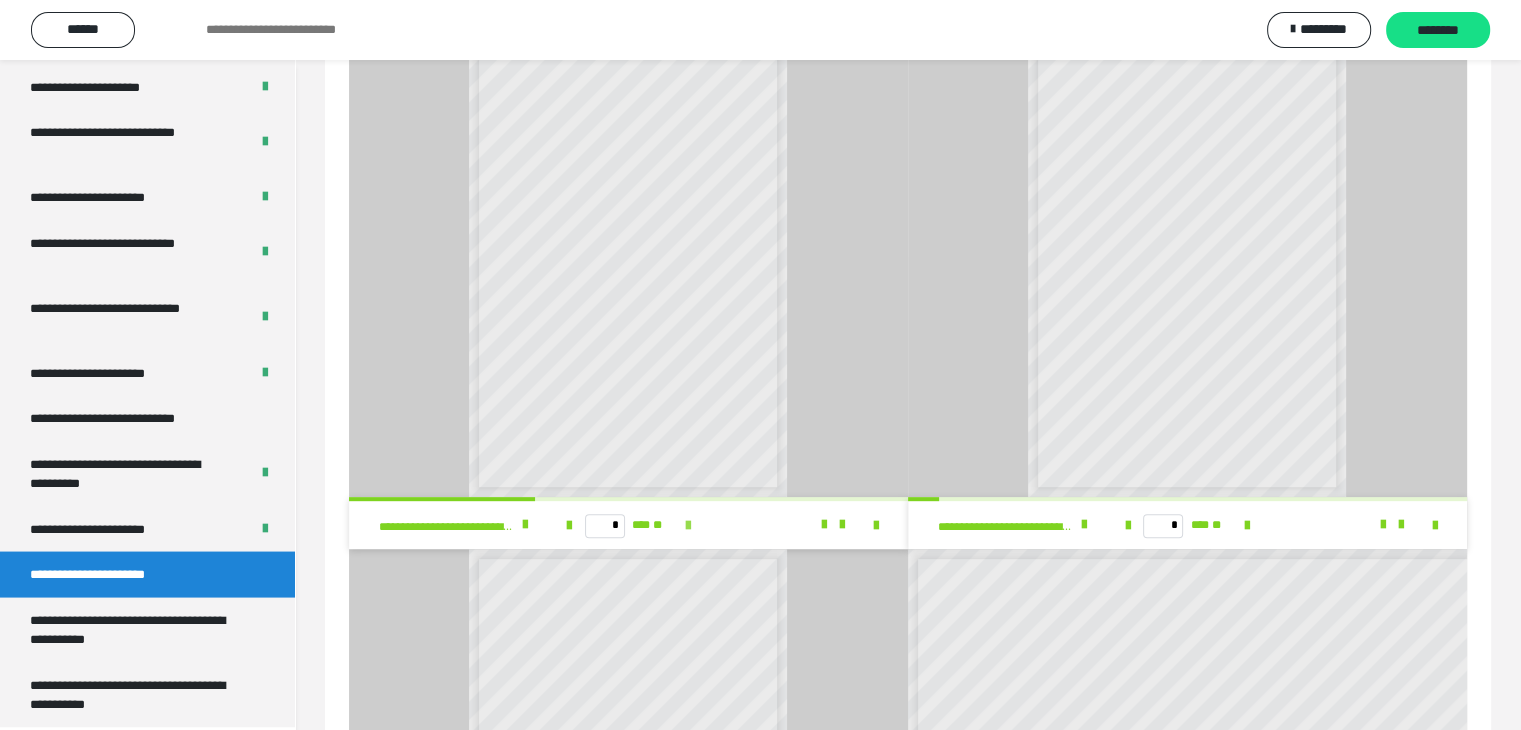 click at bounding box center (688, 526) 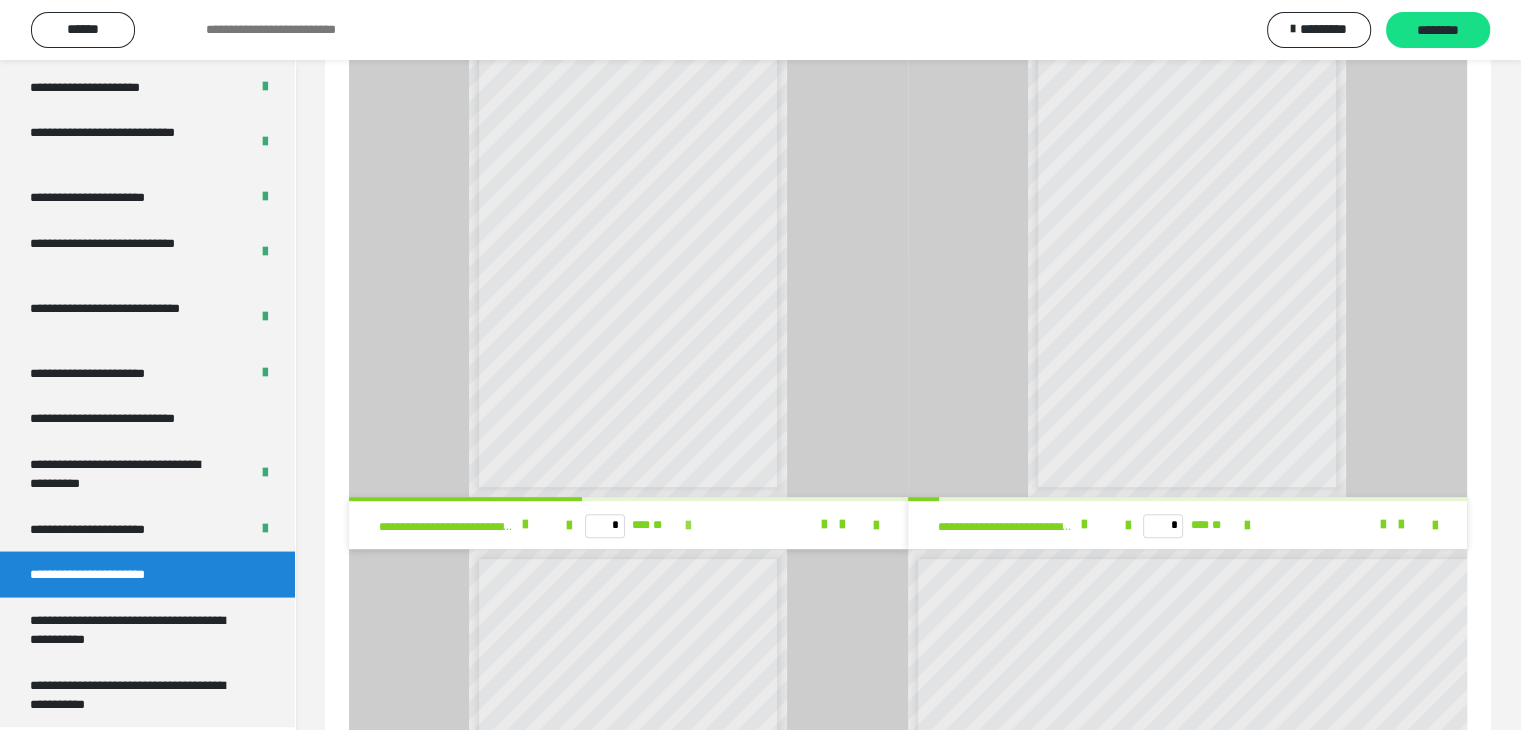 click at bounding box center (688, 526) 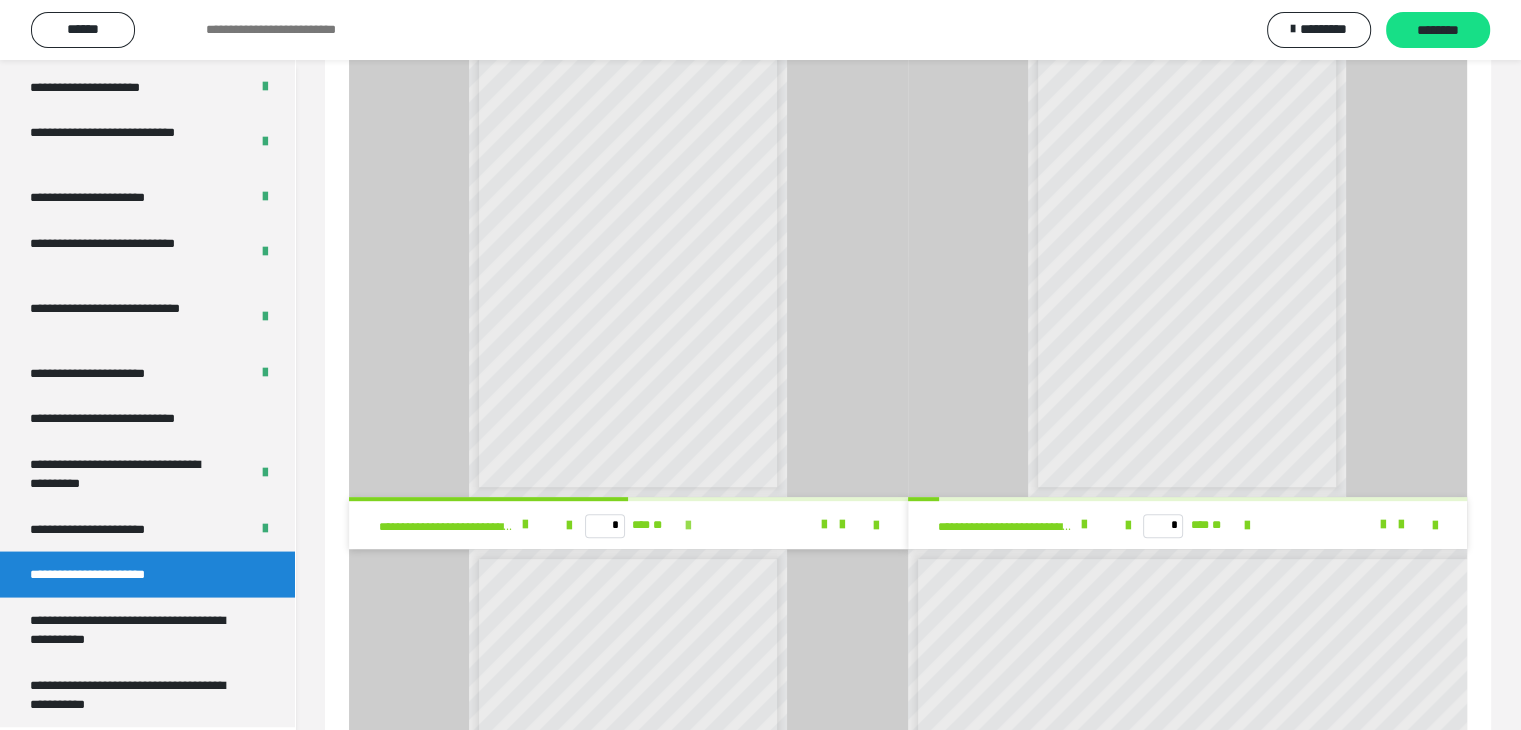 click at bounding box center [688, 526] 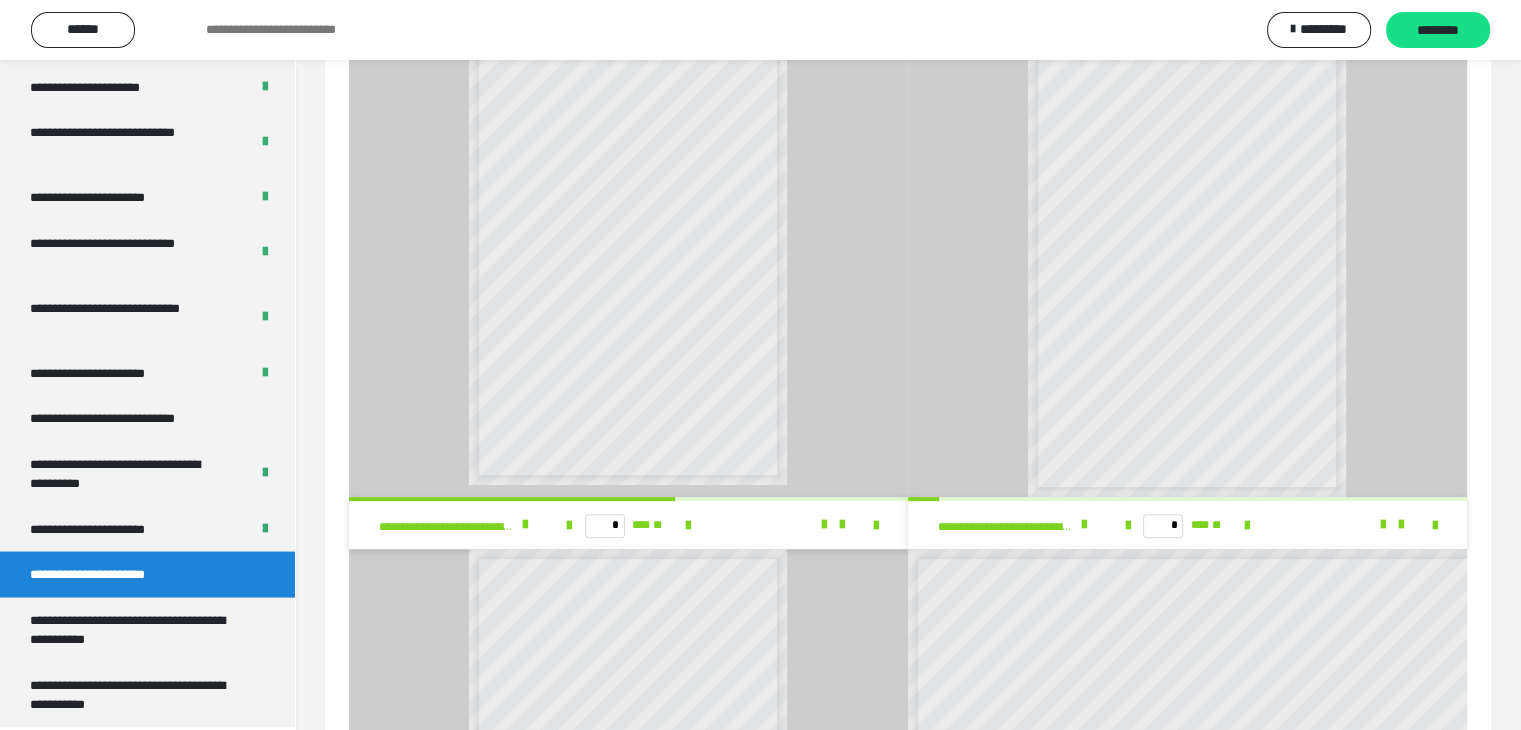 scroll, scrollTop: 15, scrollLeft: 0, axis: vertical 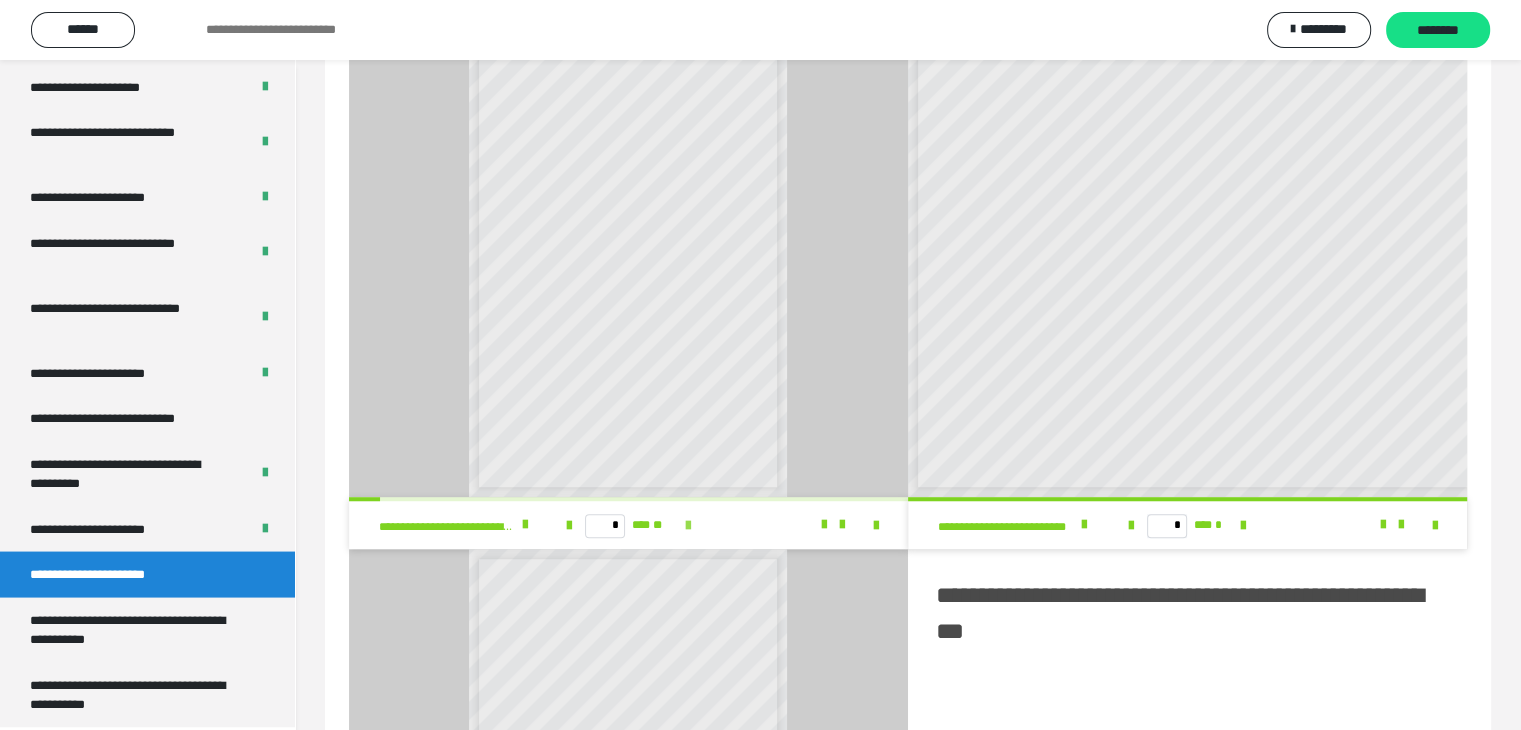 click at bounding box center [688, 526] 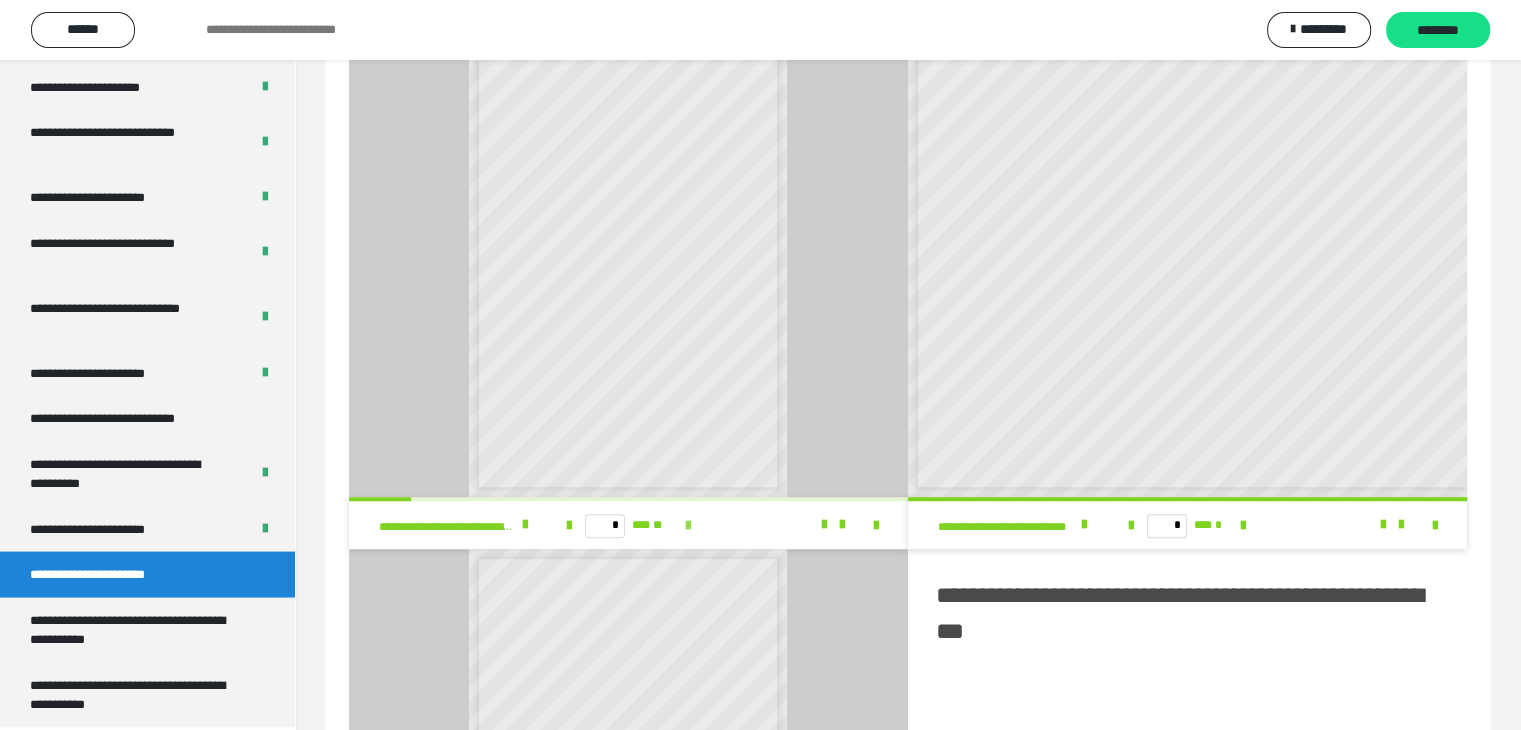 click at bounding box center (688, 526) 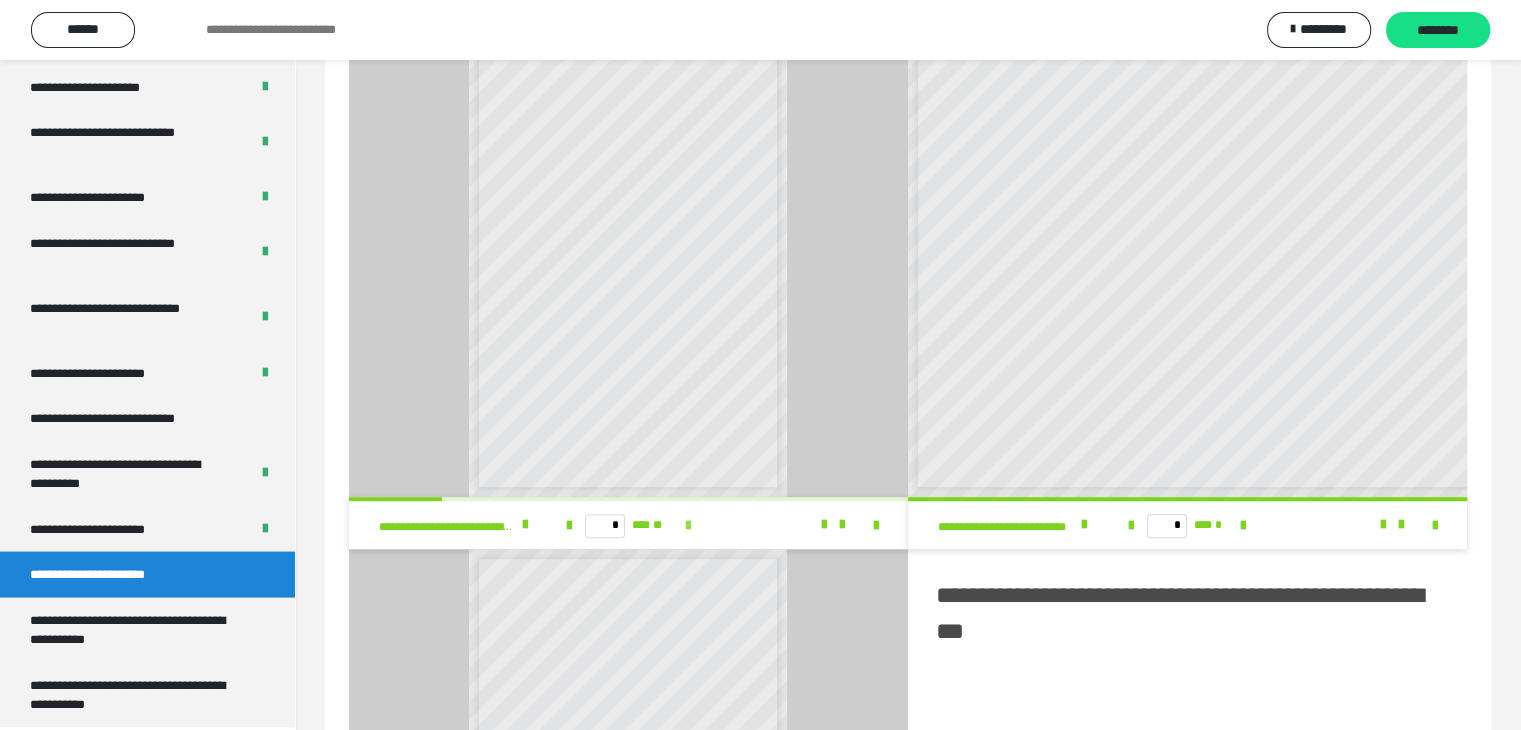 click at bounding box center [688, 526] 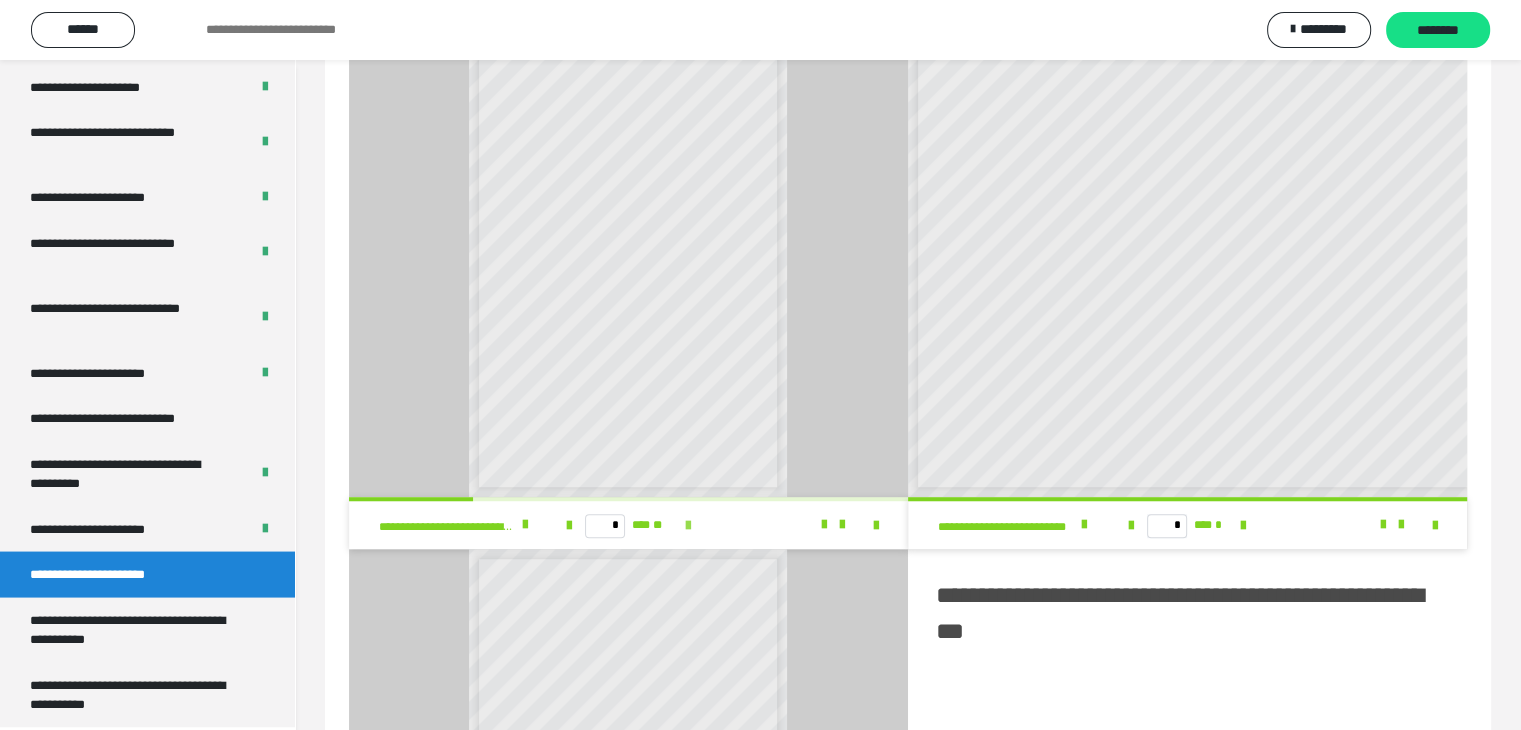 click at bounding box center [688, 526] 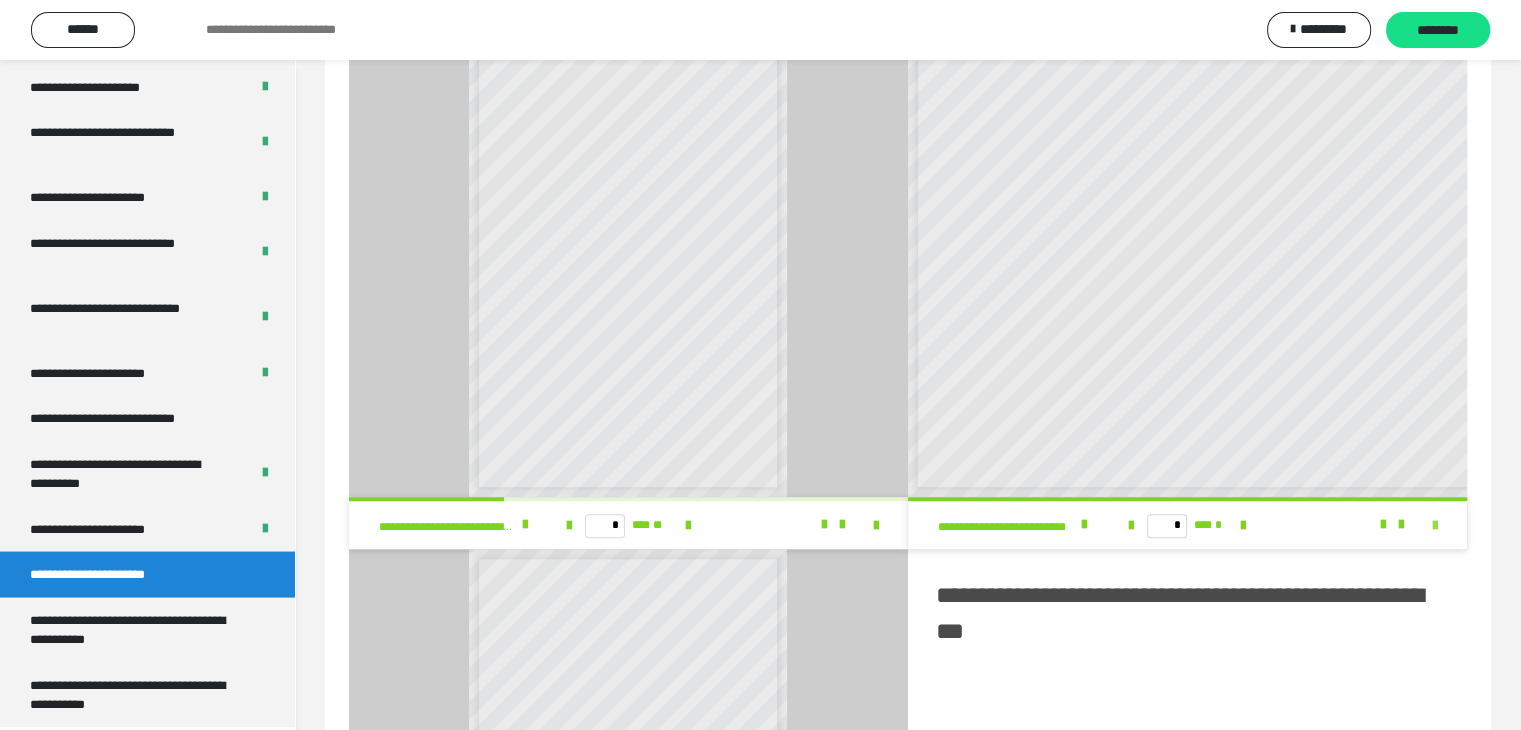 click at bounding box center (1435, 526) 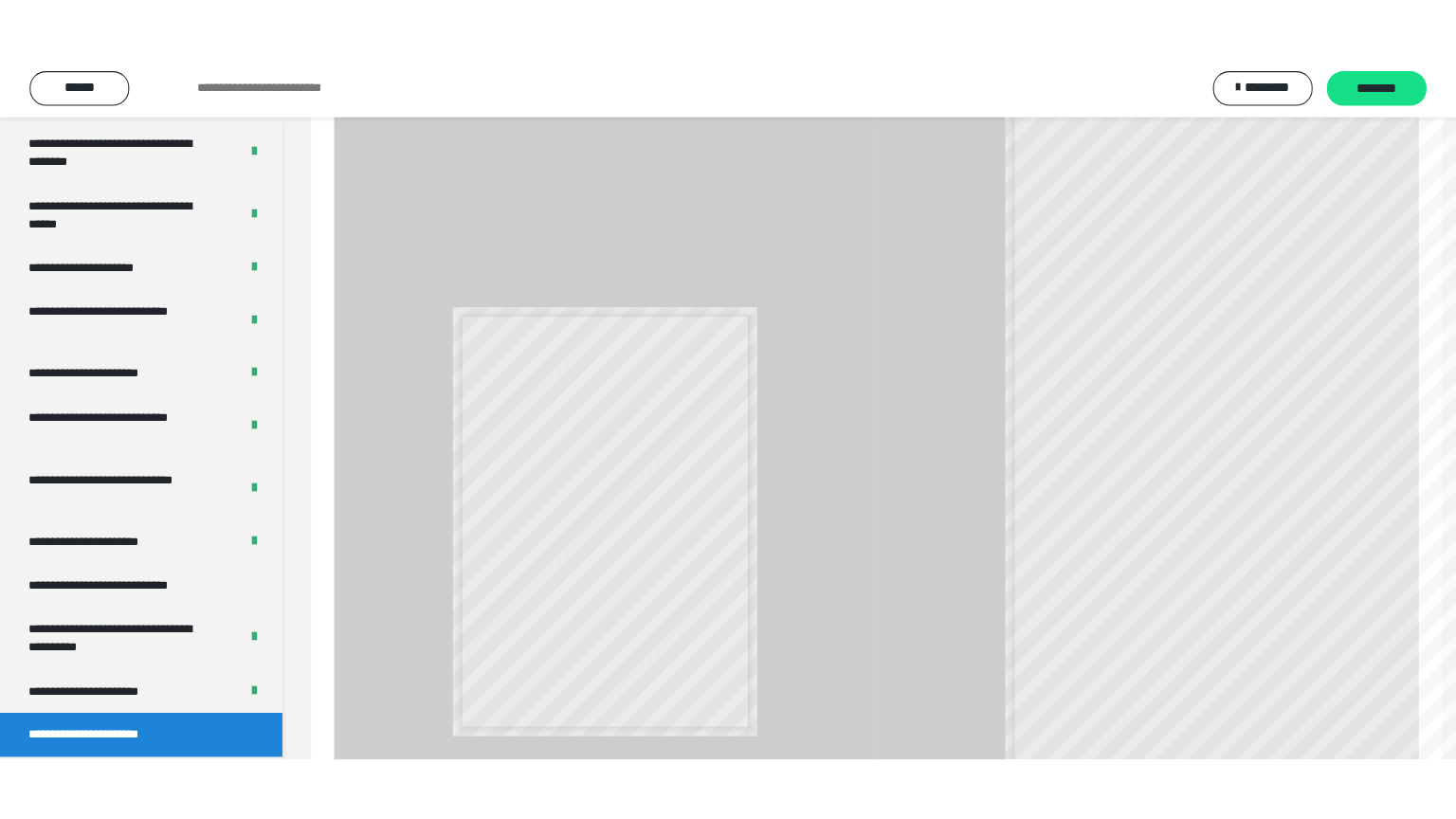 scroll, scrollTop: 0, scrollLeft: 0, axis: both 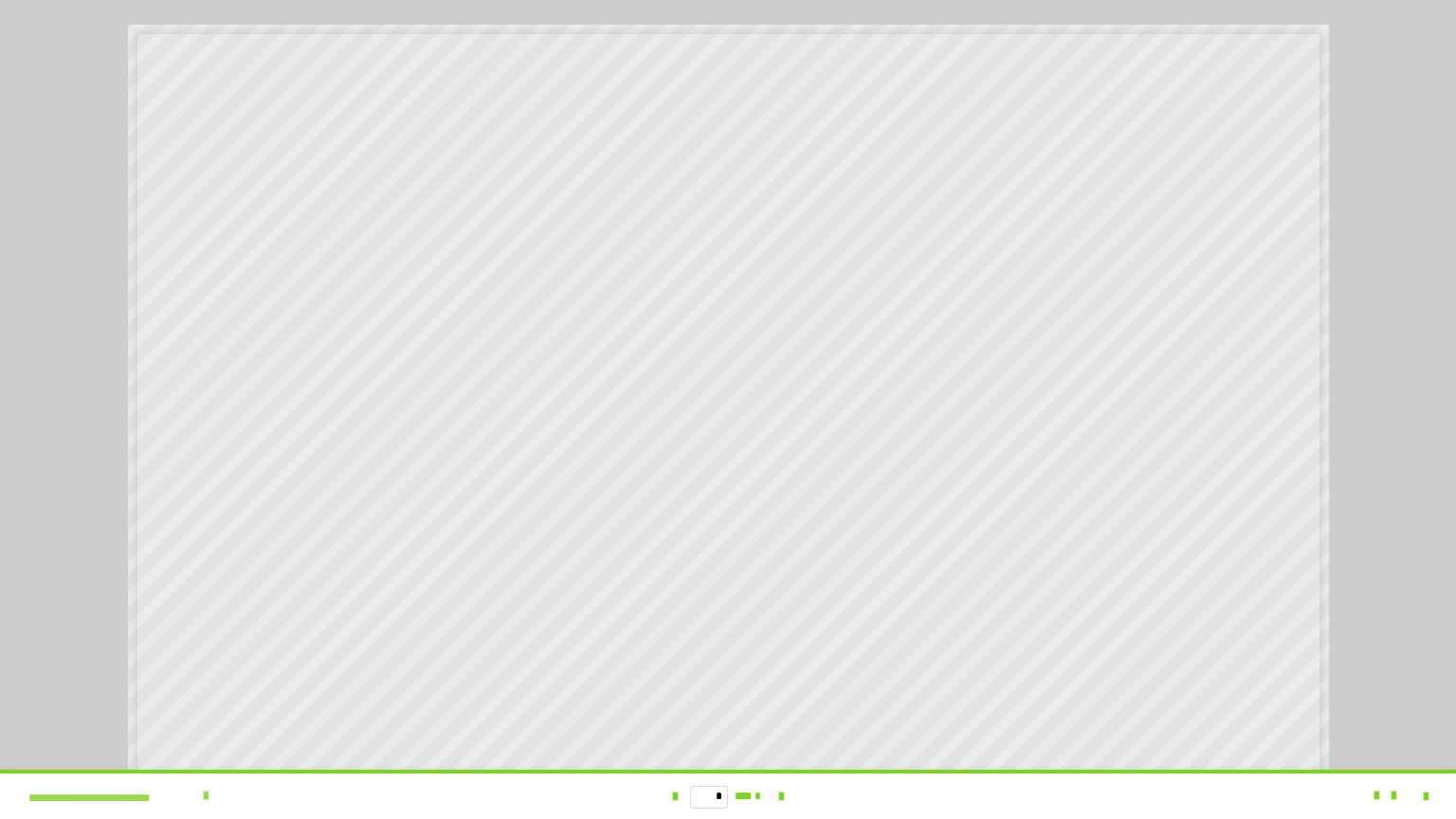click at bounding box center [206, 796] 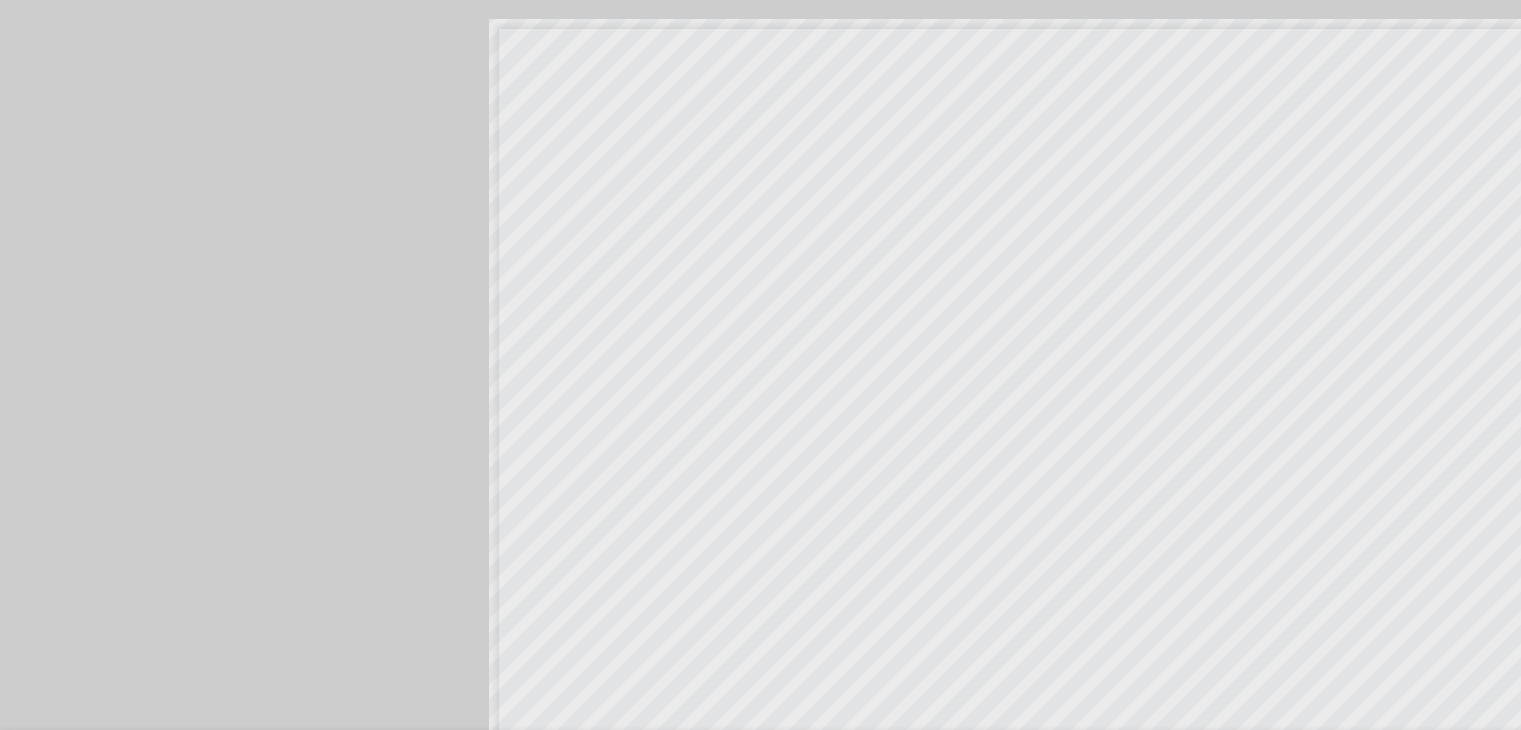 scroll, scrollTop: 3808, scrollLeft: 0, axis: vertical 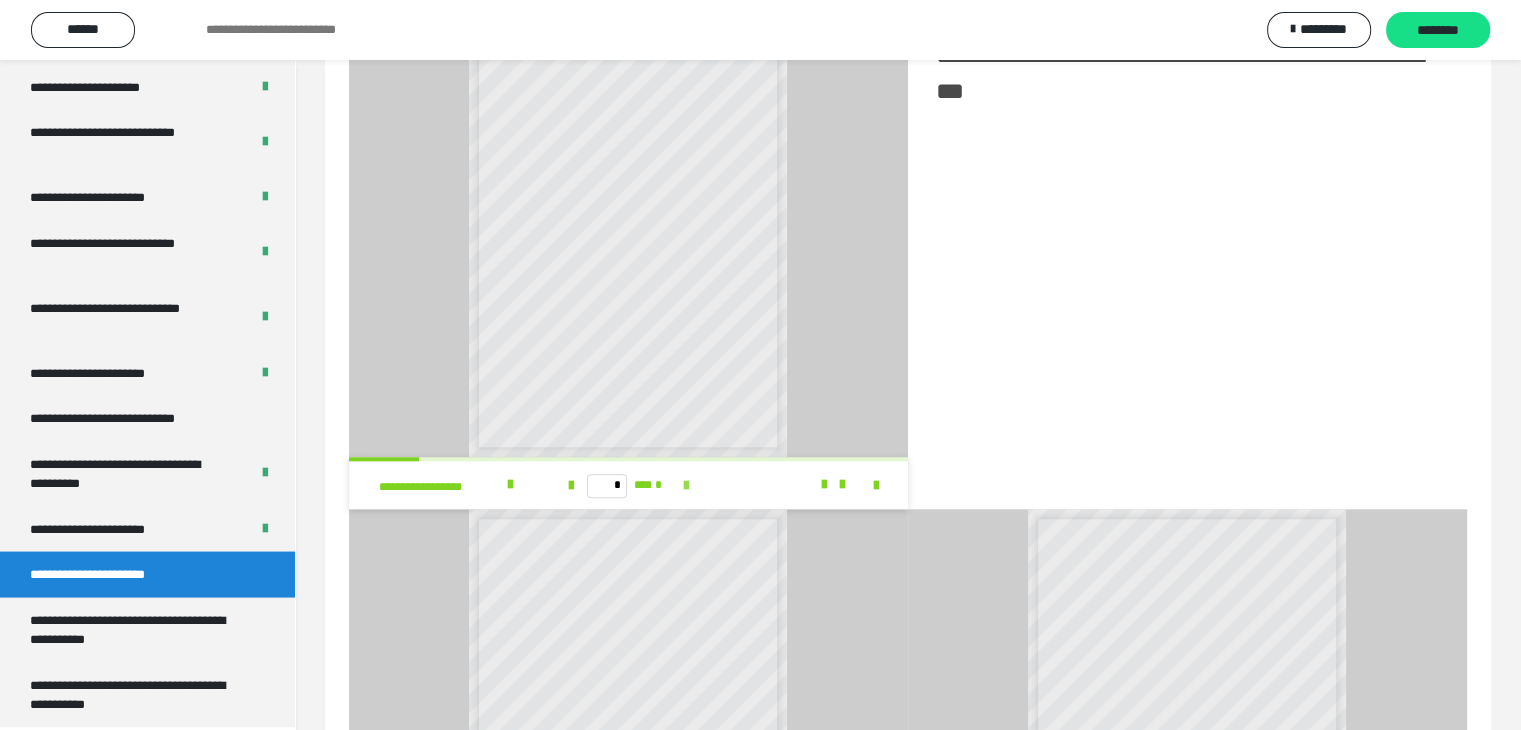 click at bounding box center [686, 486] 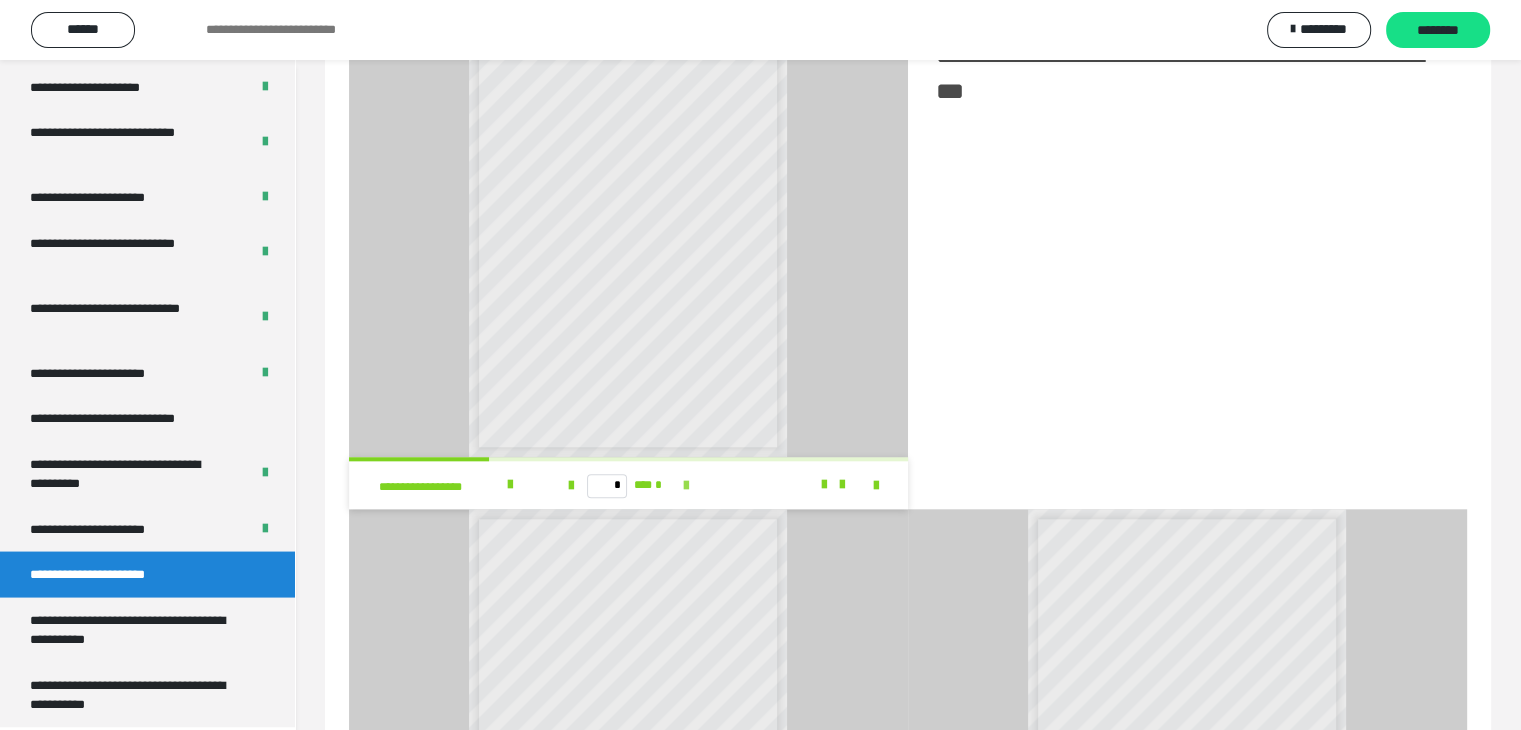 click at bounding box center [686, 486] 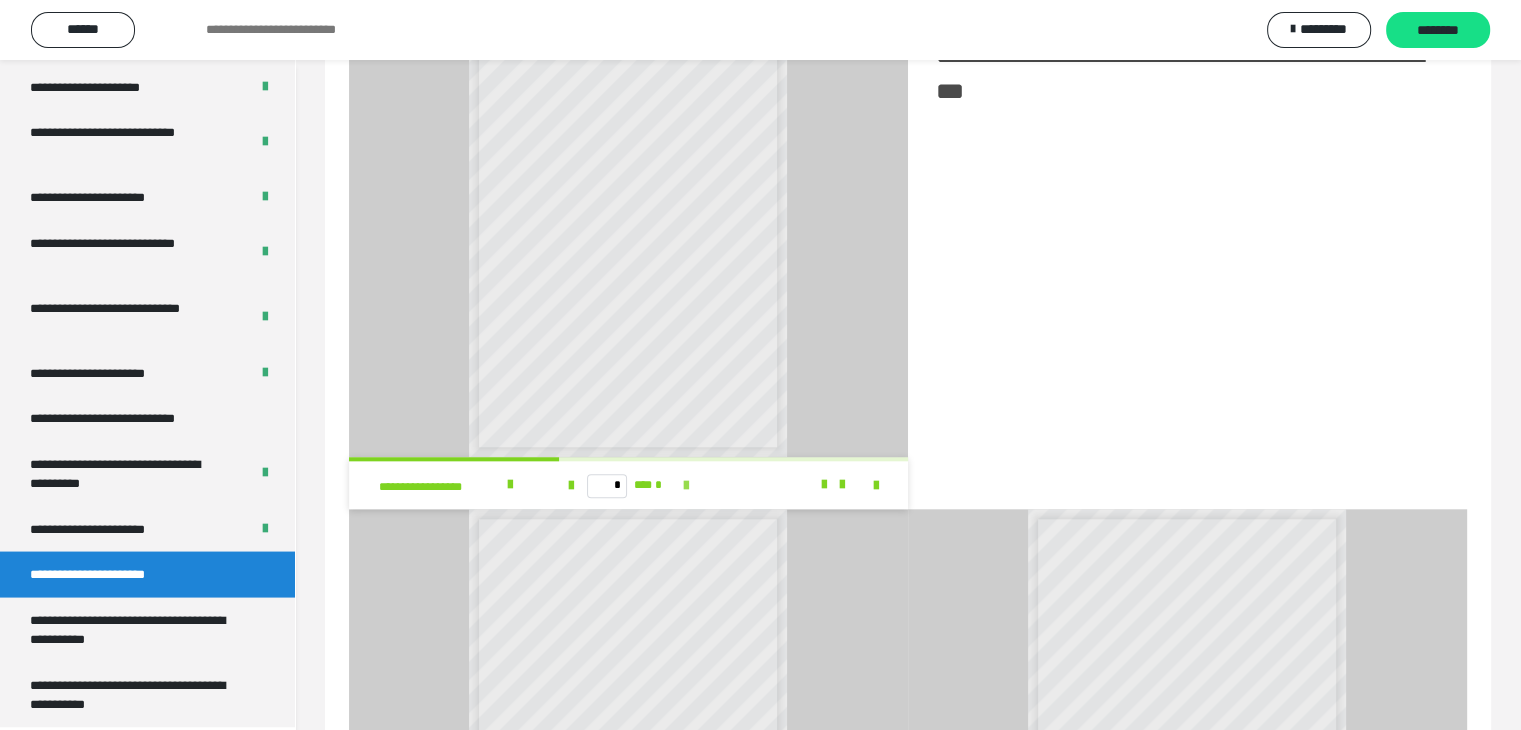 click at bounding box center [686, 486] 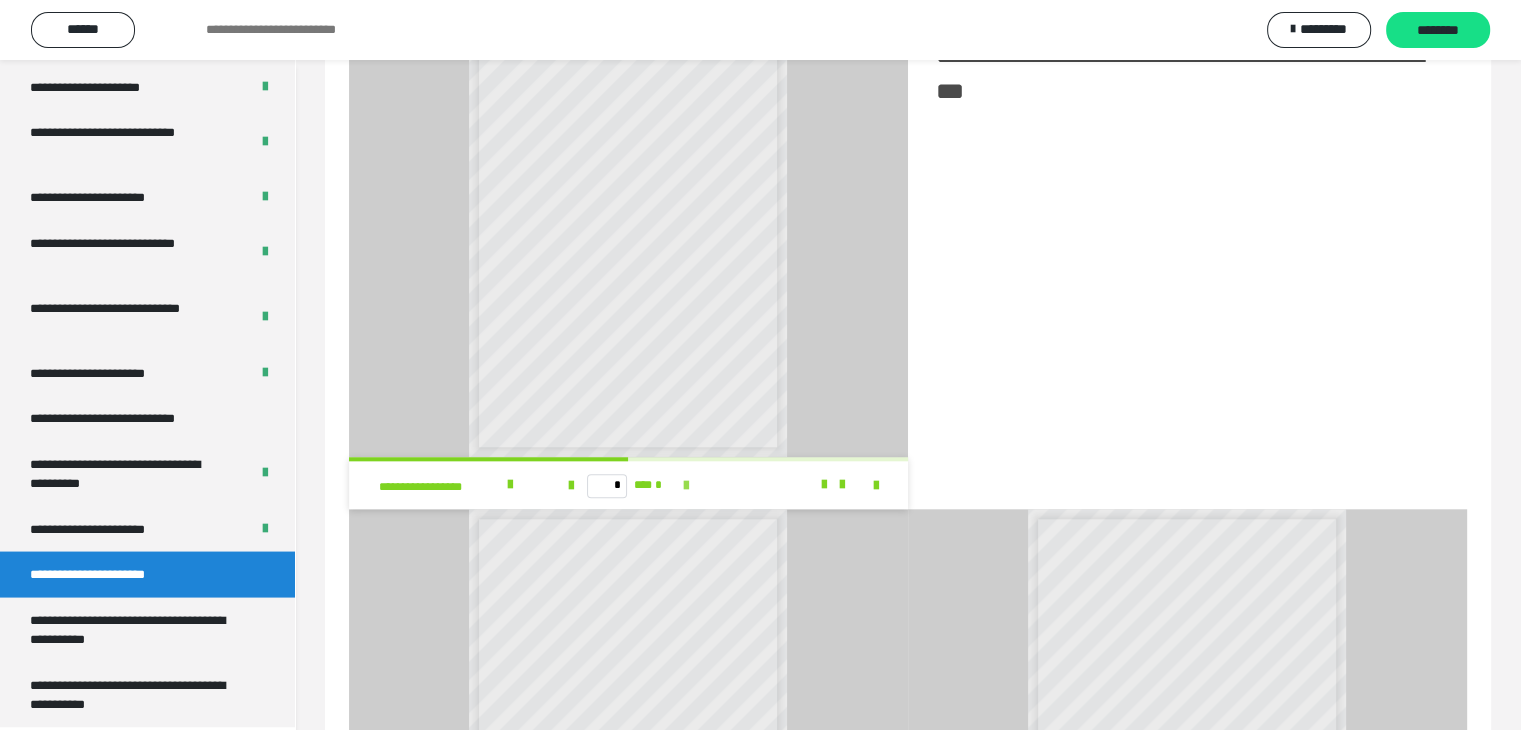click at bounding box center [686, 486] 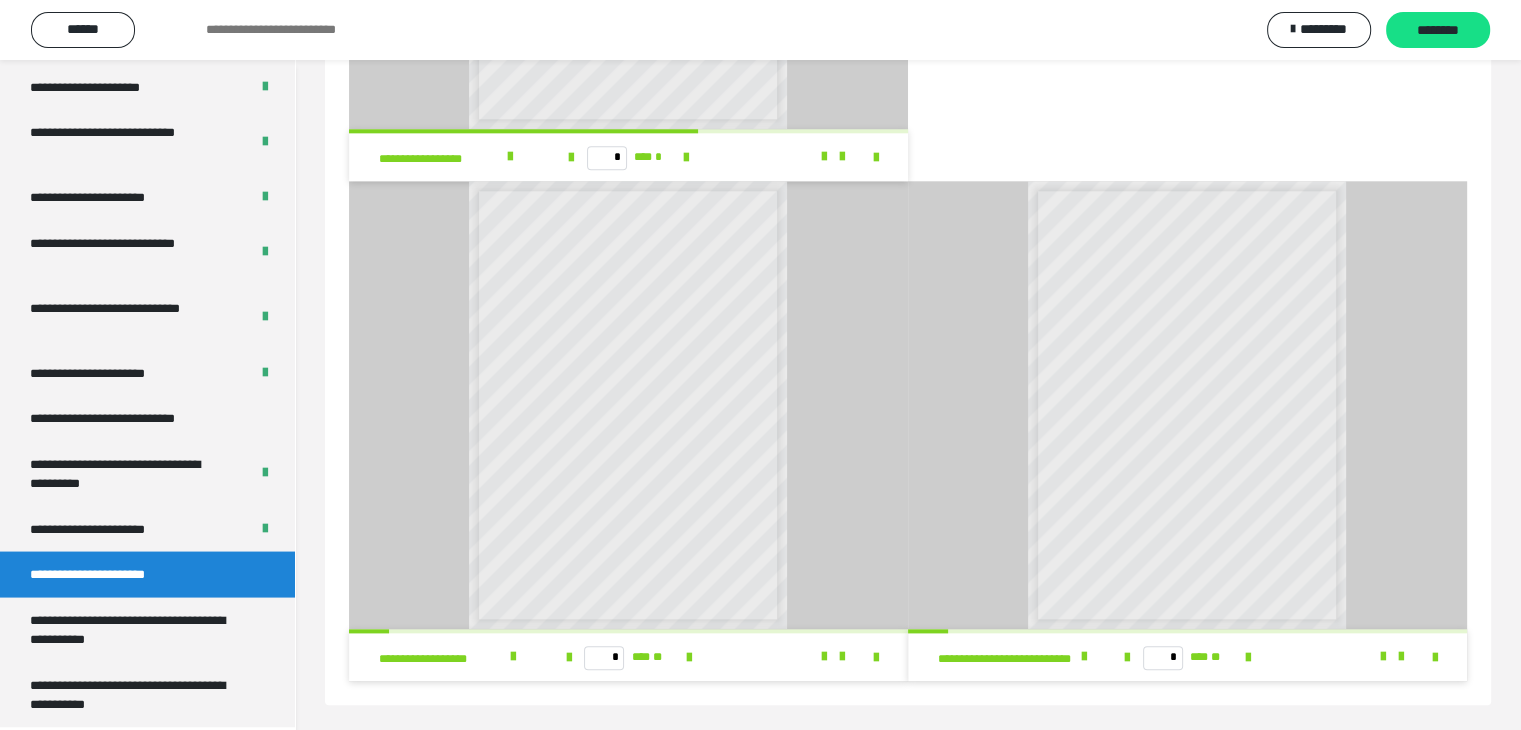 scroll, scrollTop: 2174, scrollLeft: 0, axis: vertical 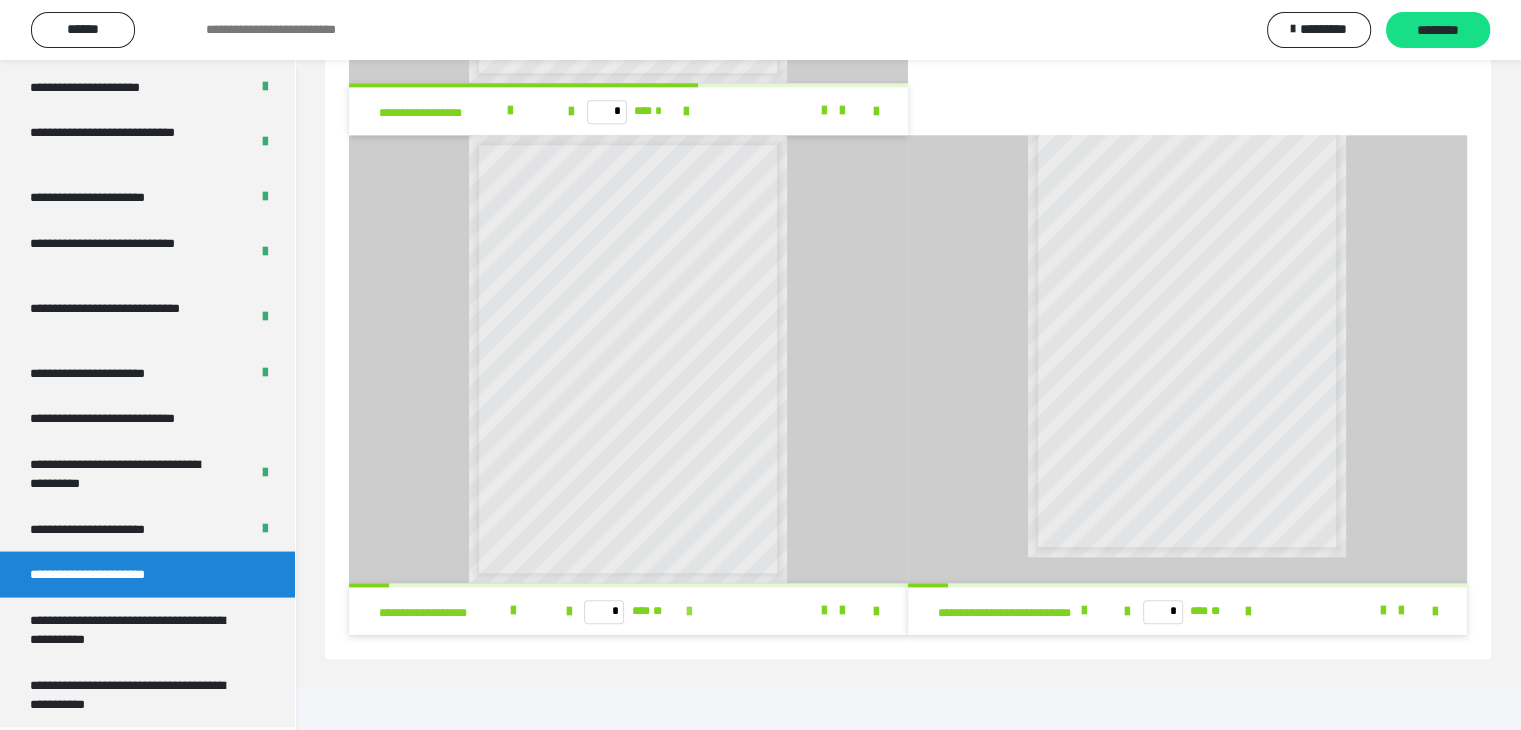click at bounding box center (688, 612) 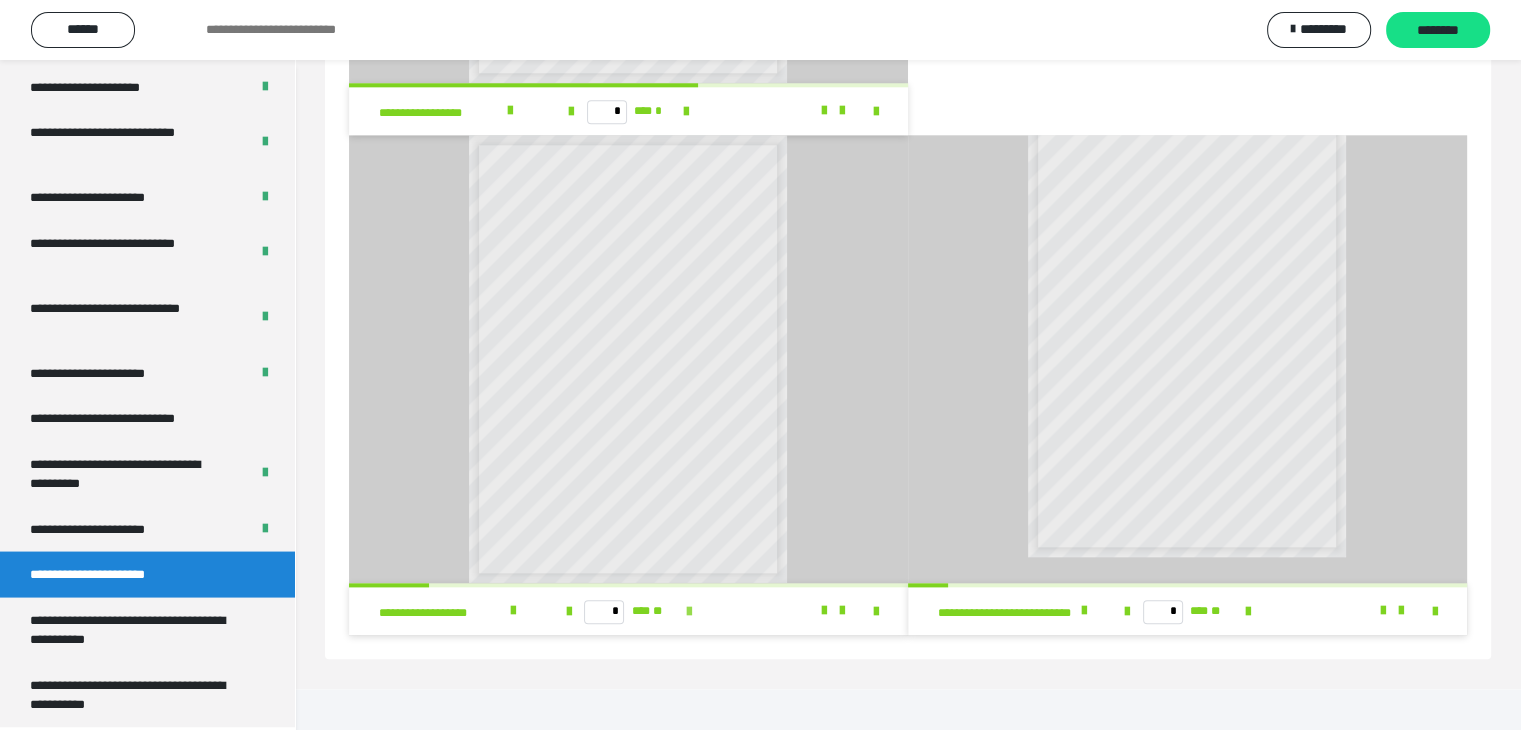 click at bounding box center (688, 612) 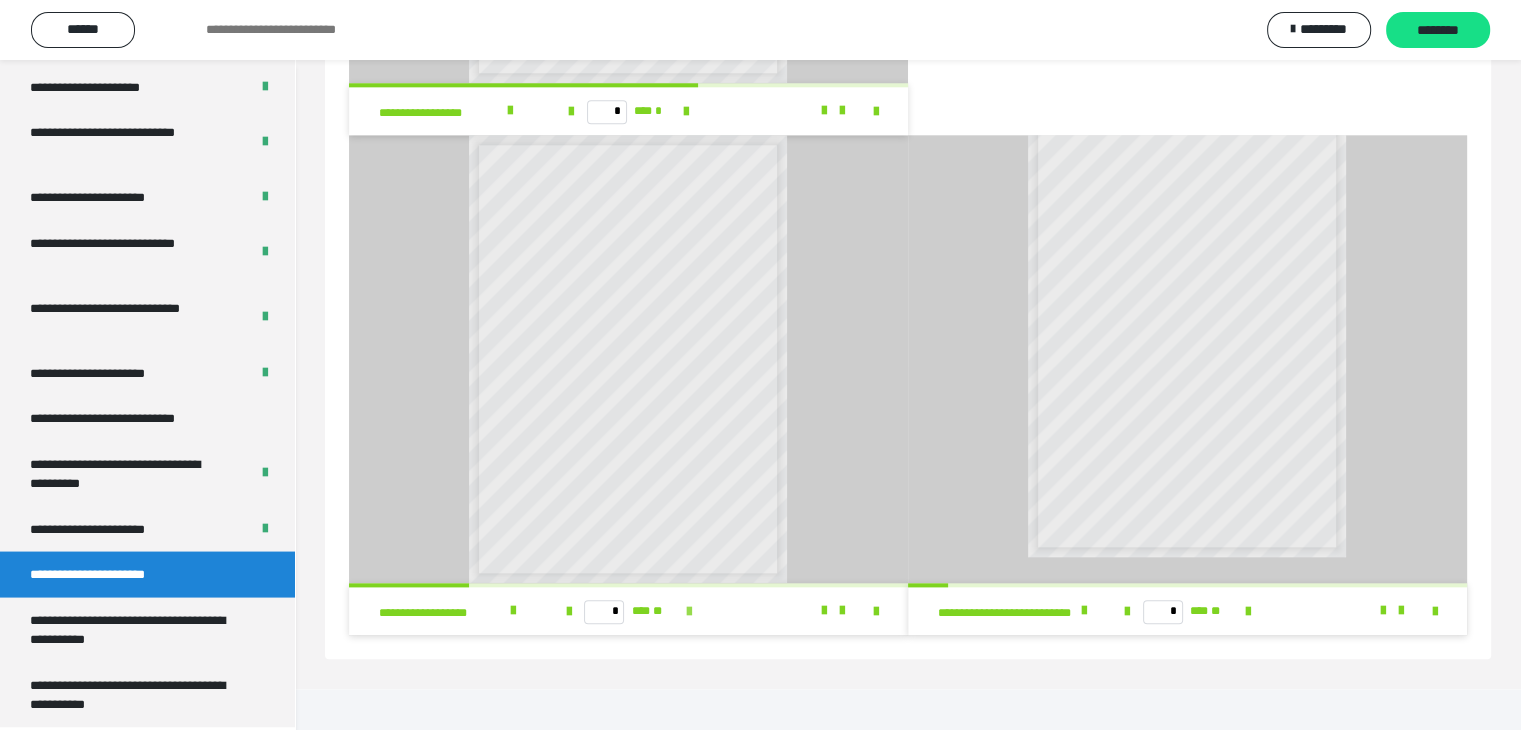 click at bounding box center (688, 612) 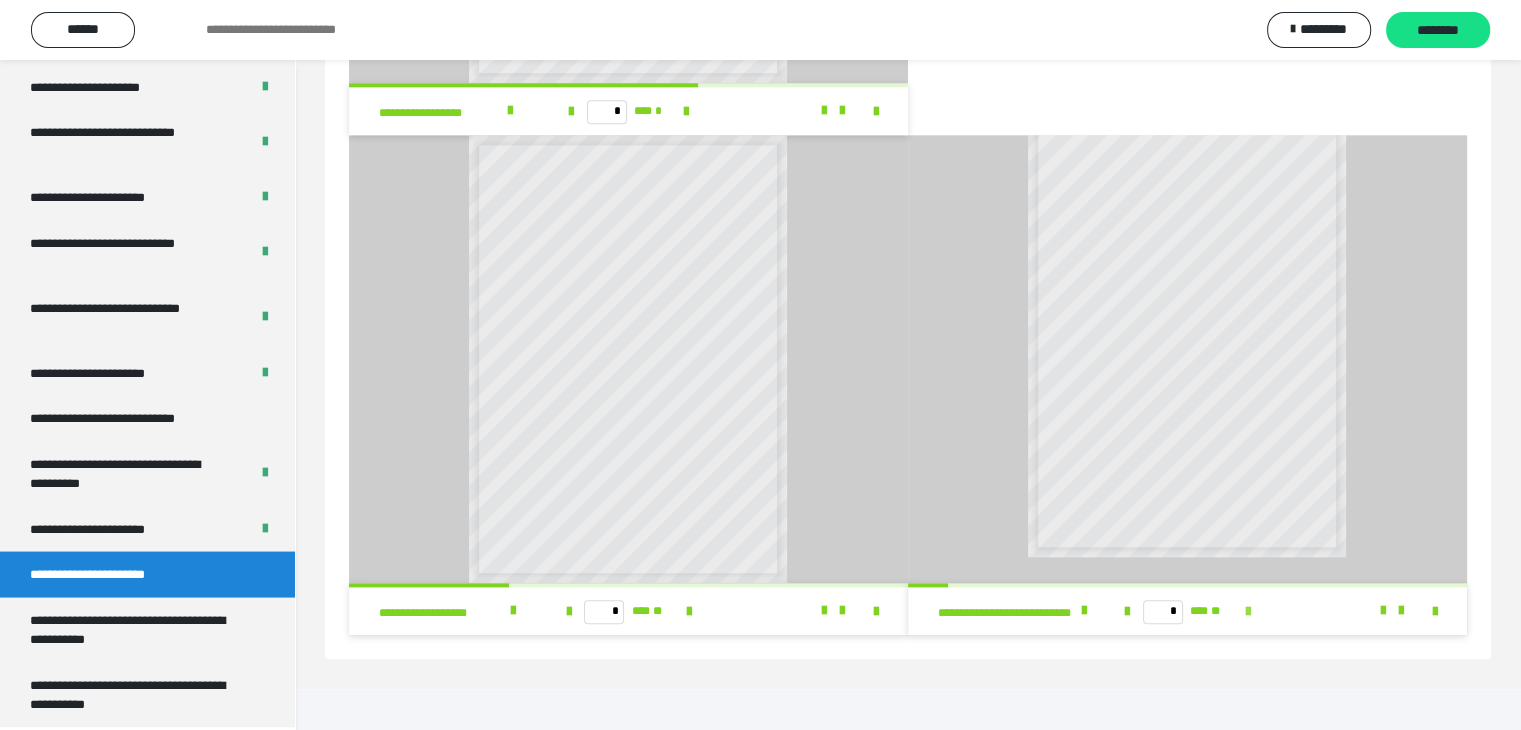 click at bounding box center [1247, 612] 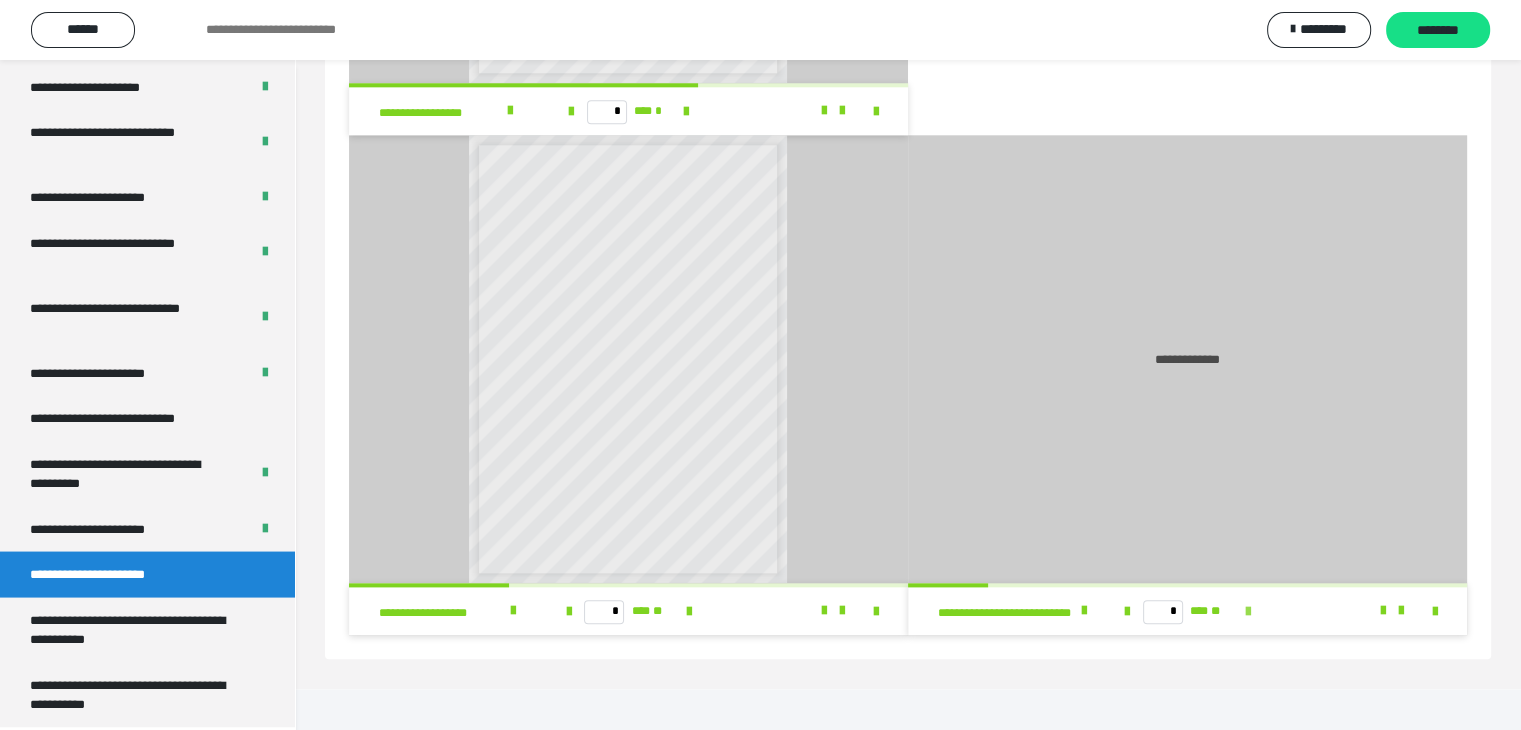 scroll, scrollTop: 0, scrollLeft: 0, axis: both 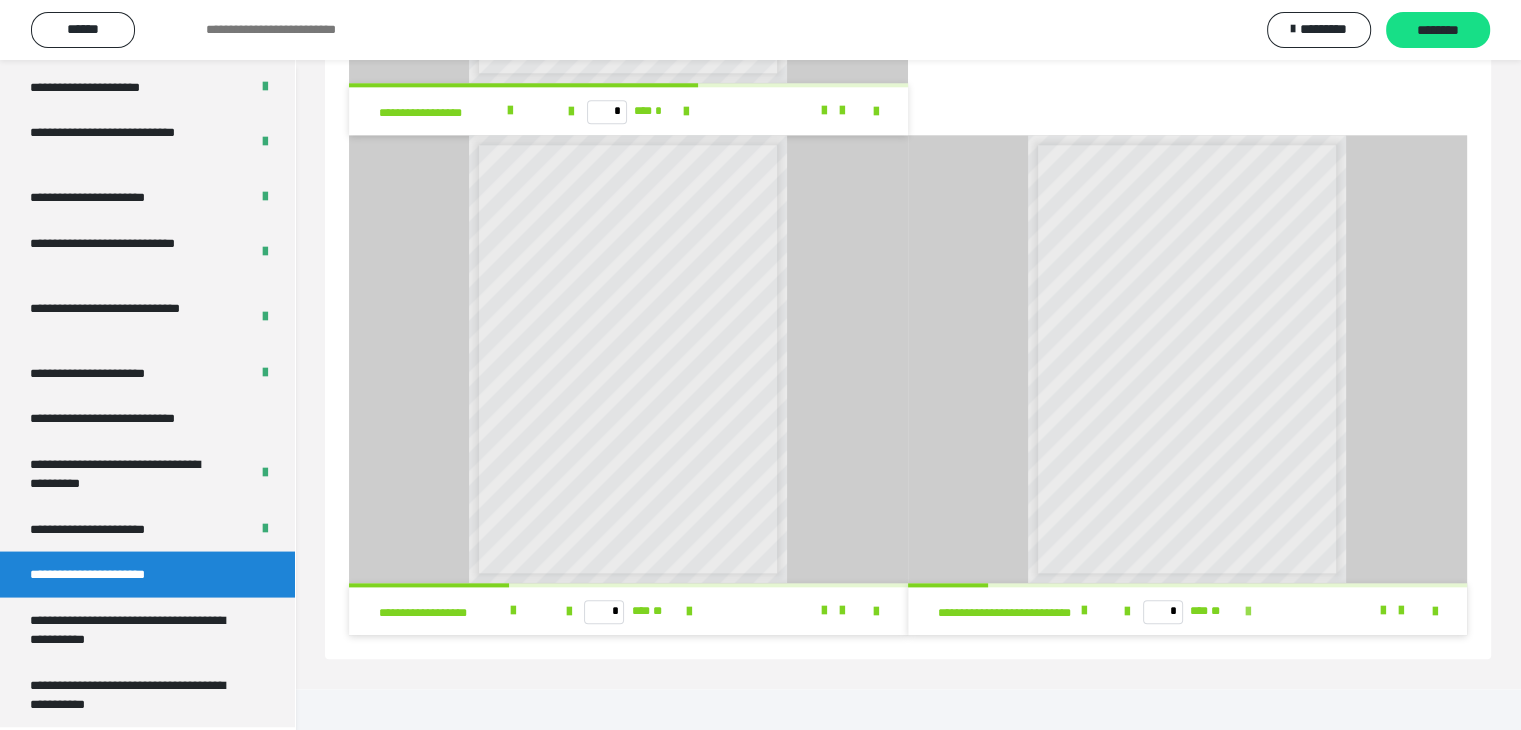 click at bounding box center (1247, 612) 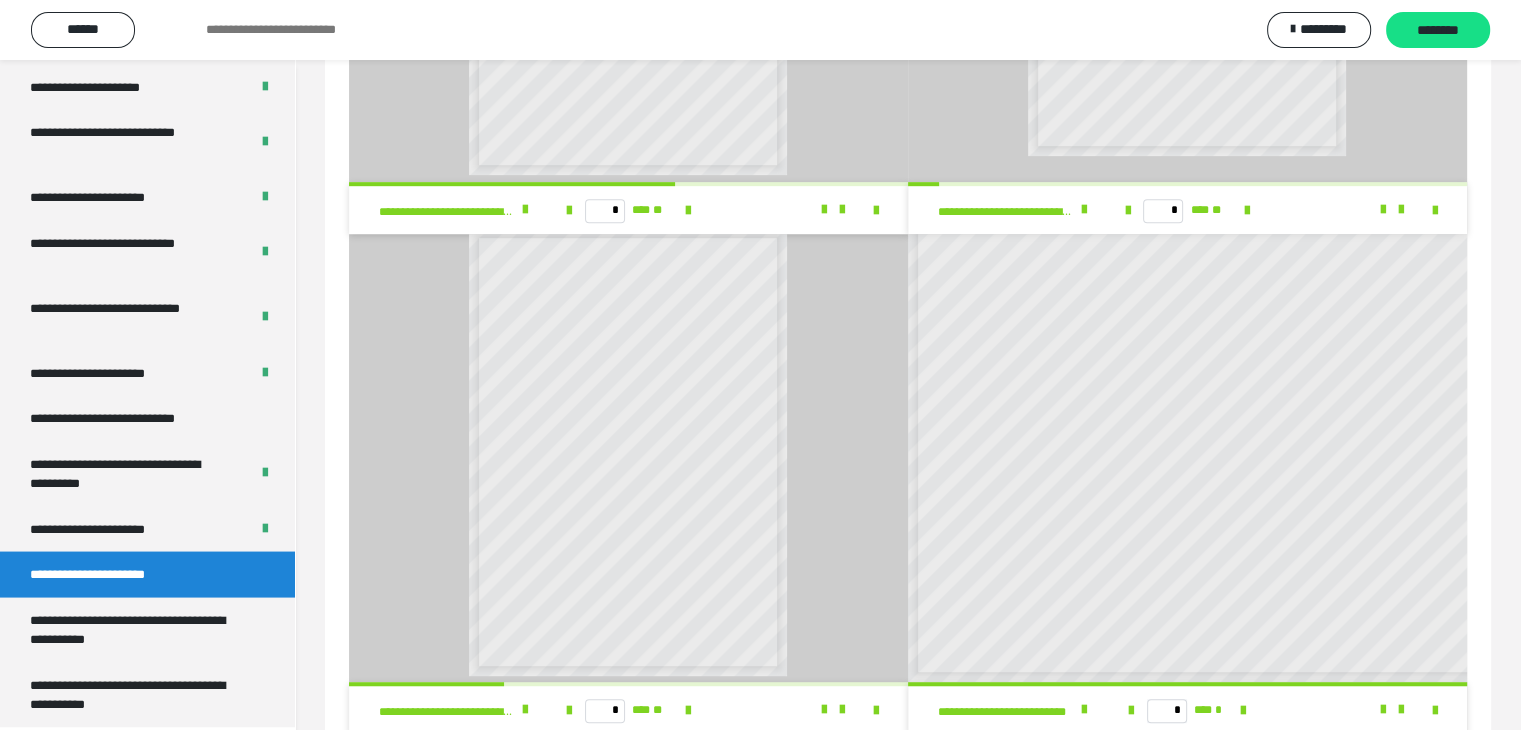 scroll, scrollTop: 1074, scrollLeft: 0, axis: vertical 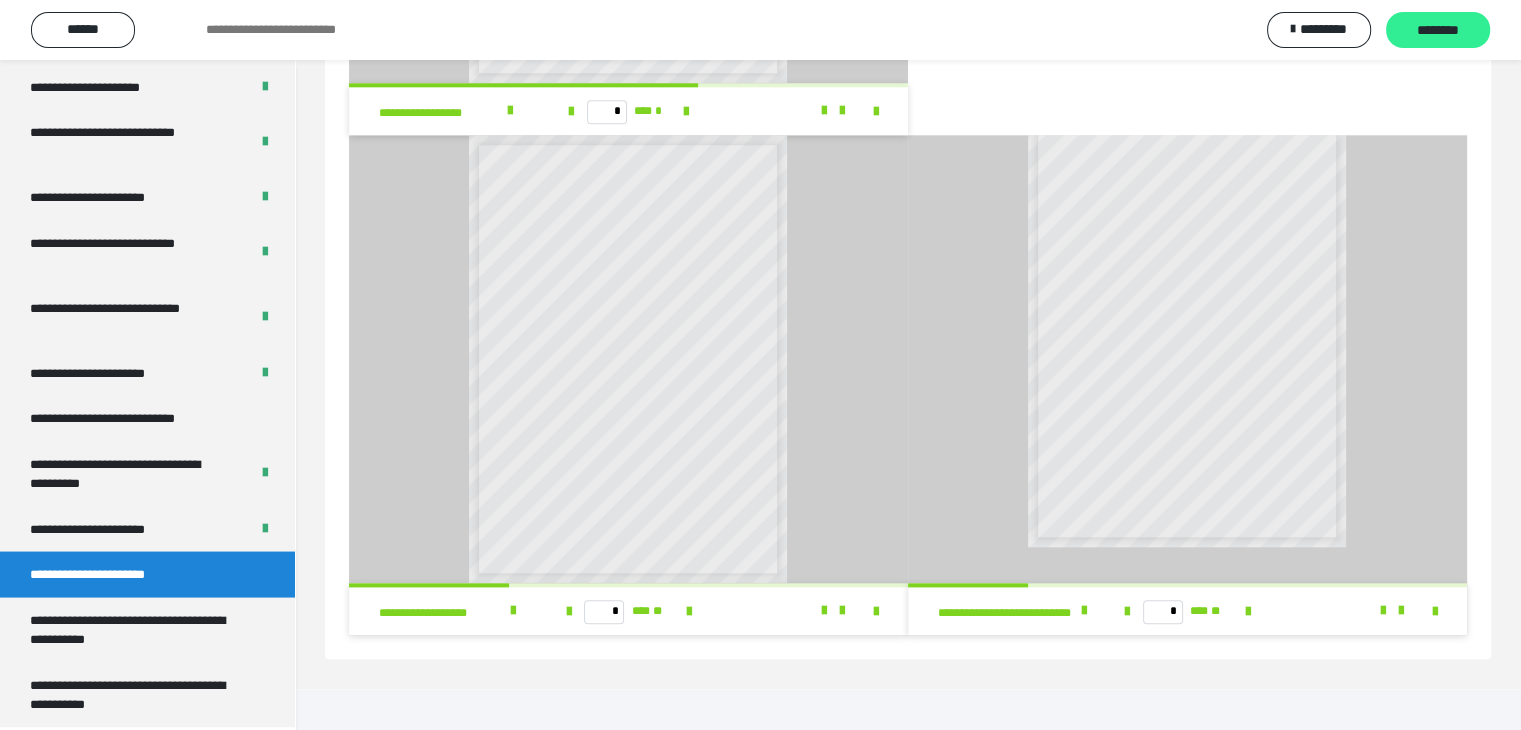 click on "********" at bounding box center [1438, 31] 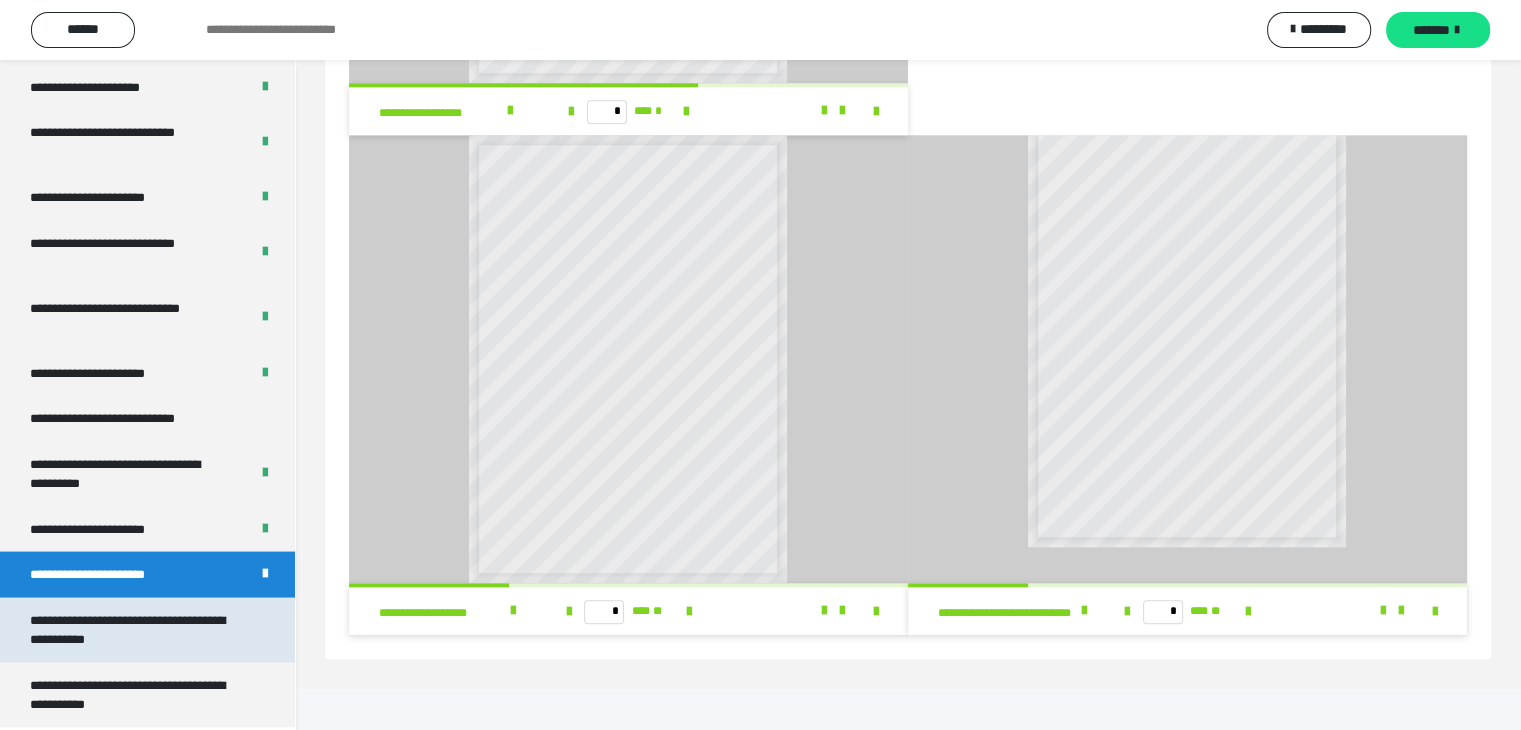 scroll, scrollTop: 8, scrollLeft: 0, axis: vertical 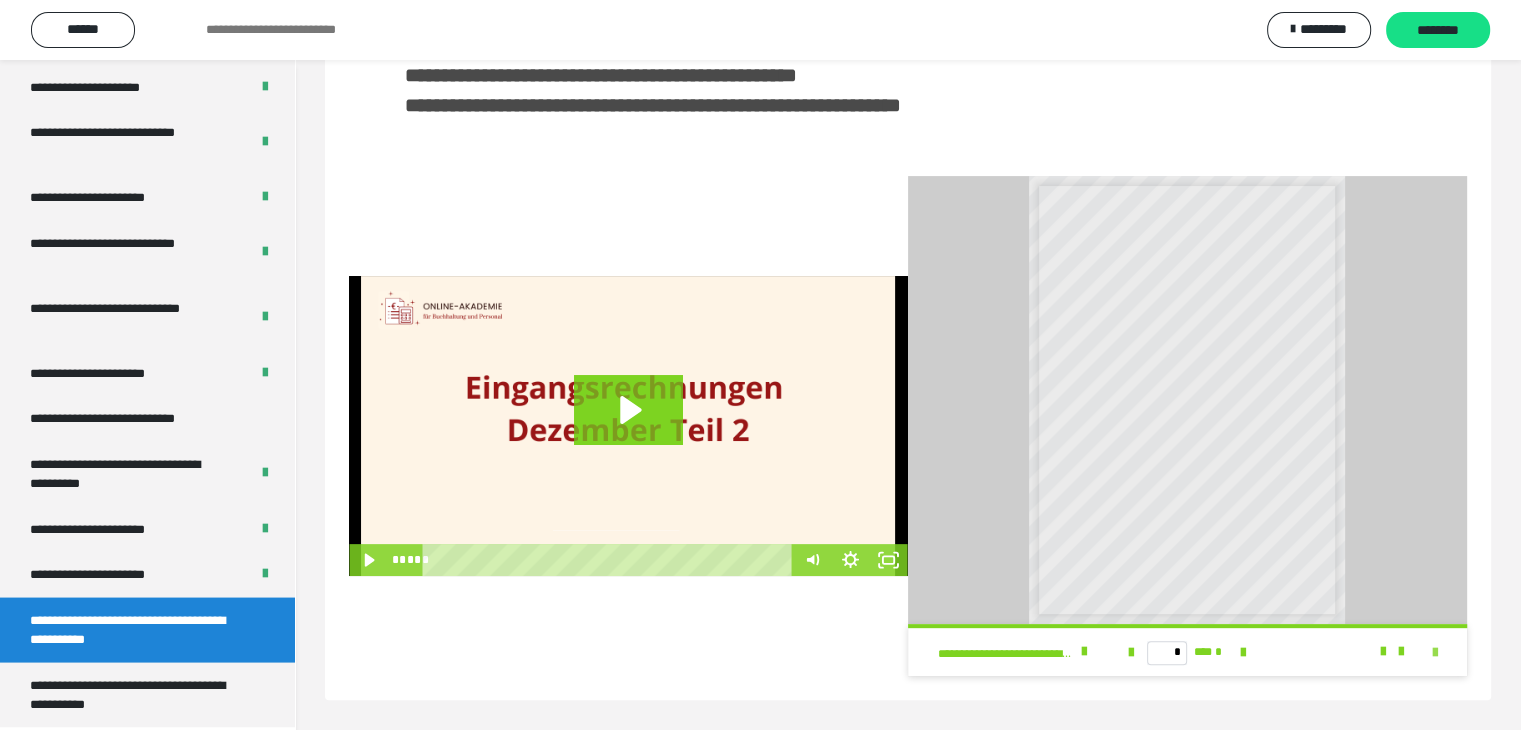 click at bounding box center [1435, 653] 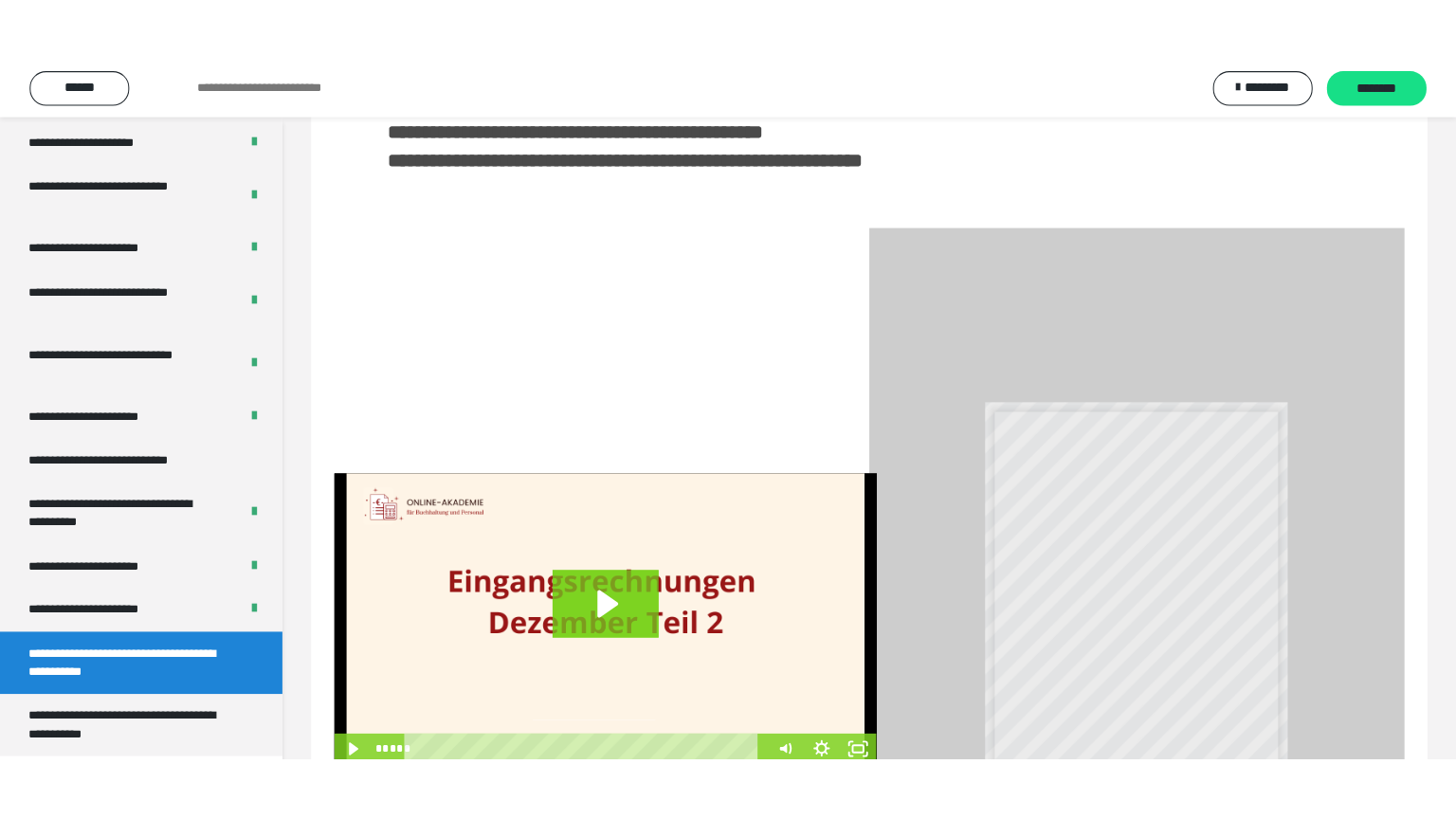scroll, scrollTop: 334, scrollLeft: 0, axis: vertical 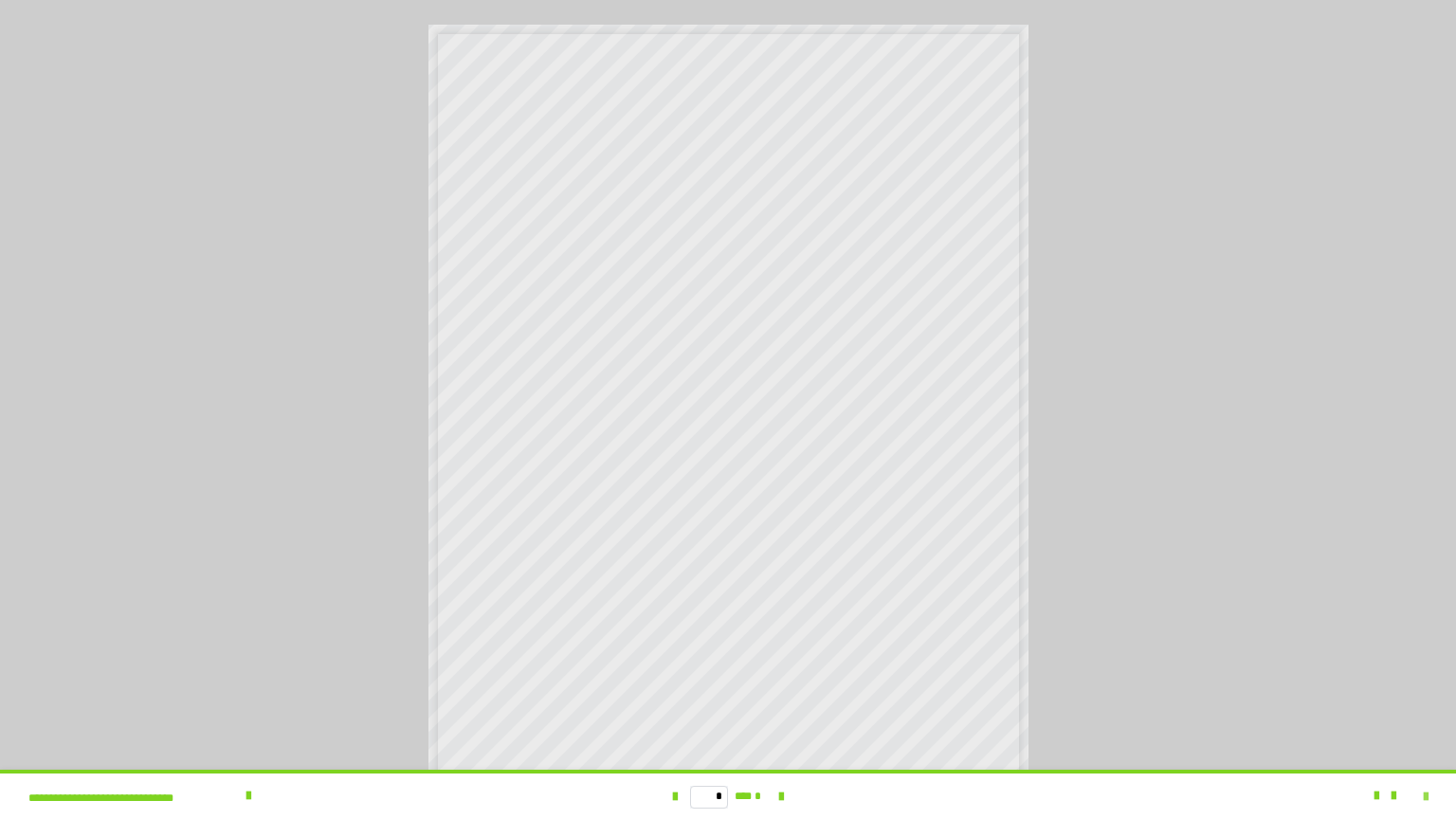 click at bounding box center (1426, 797) 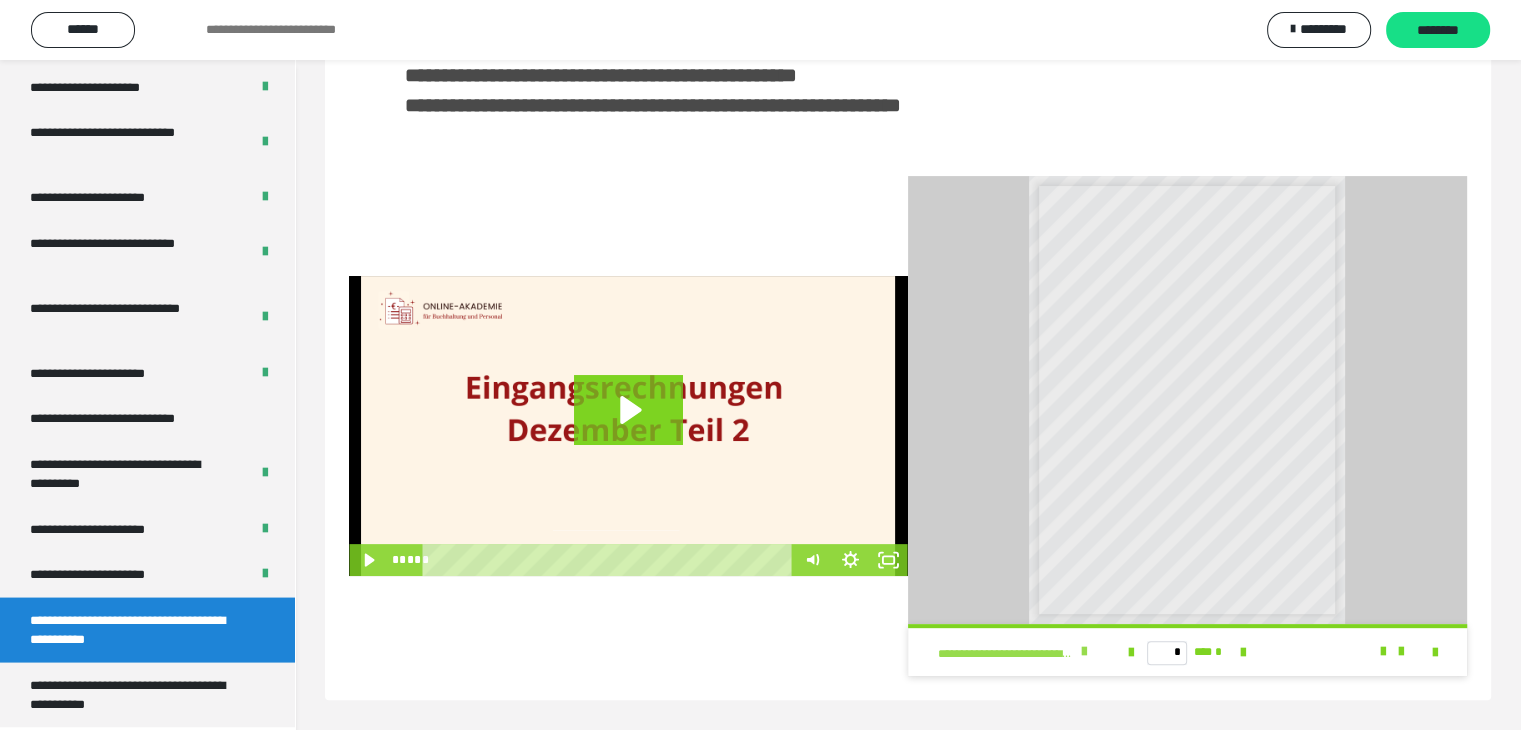 click at bounding box center [1083, 652] 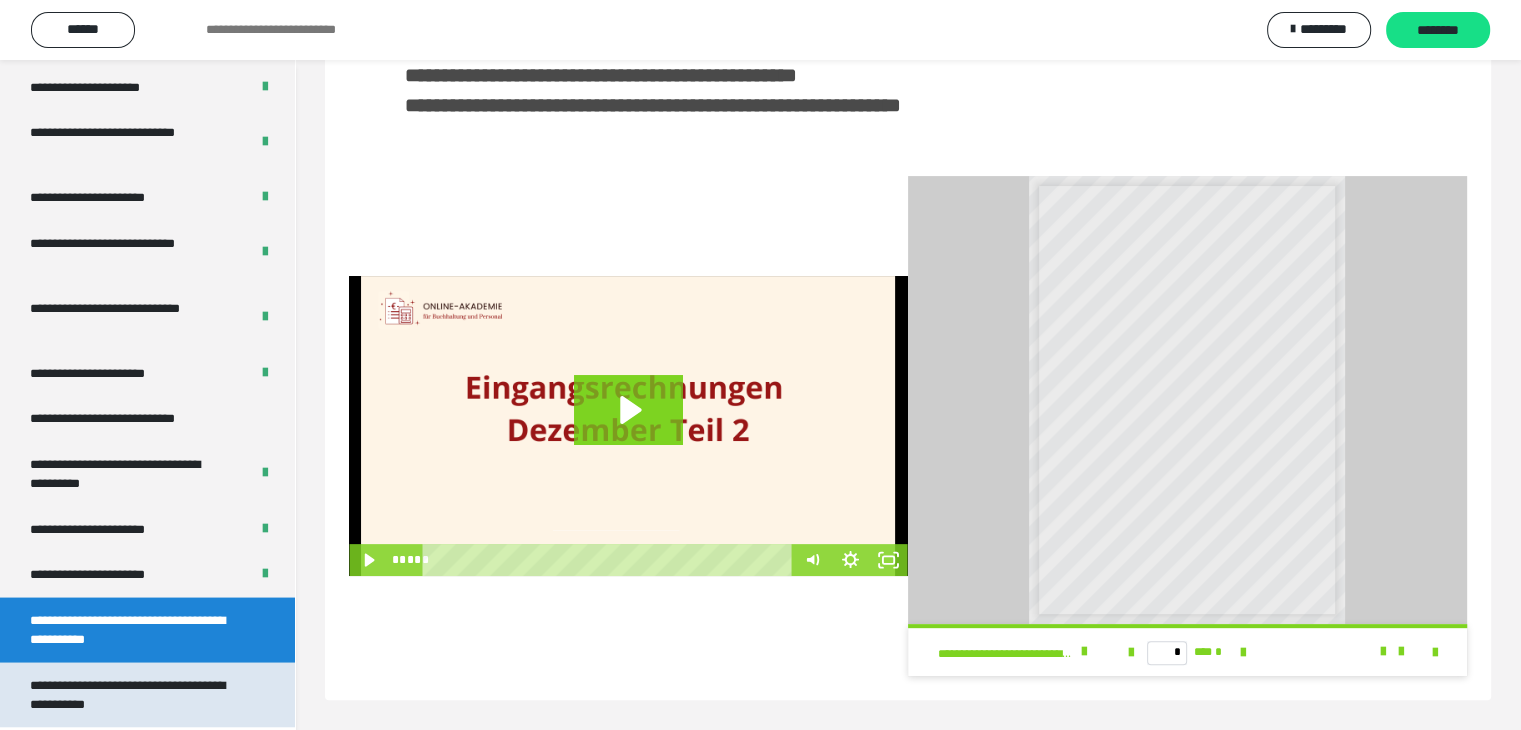 click on "**********" at bounding box center (132, 694) 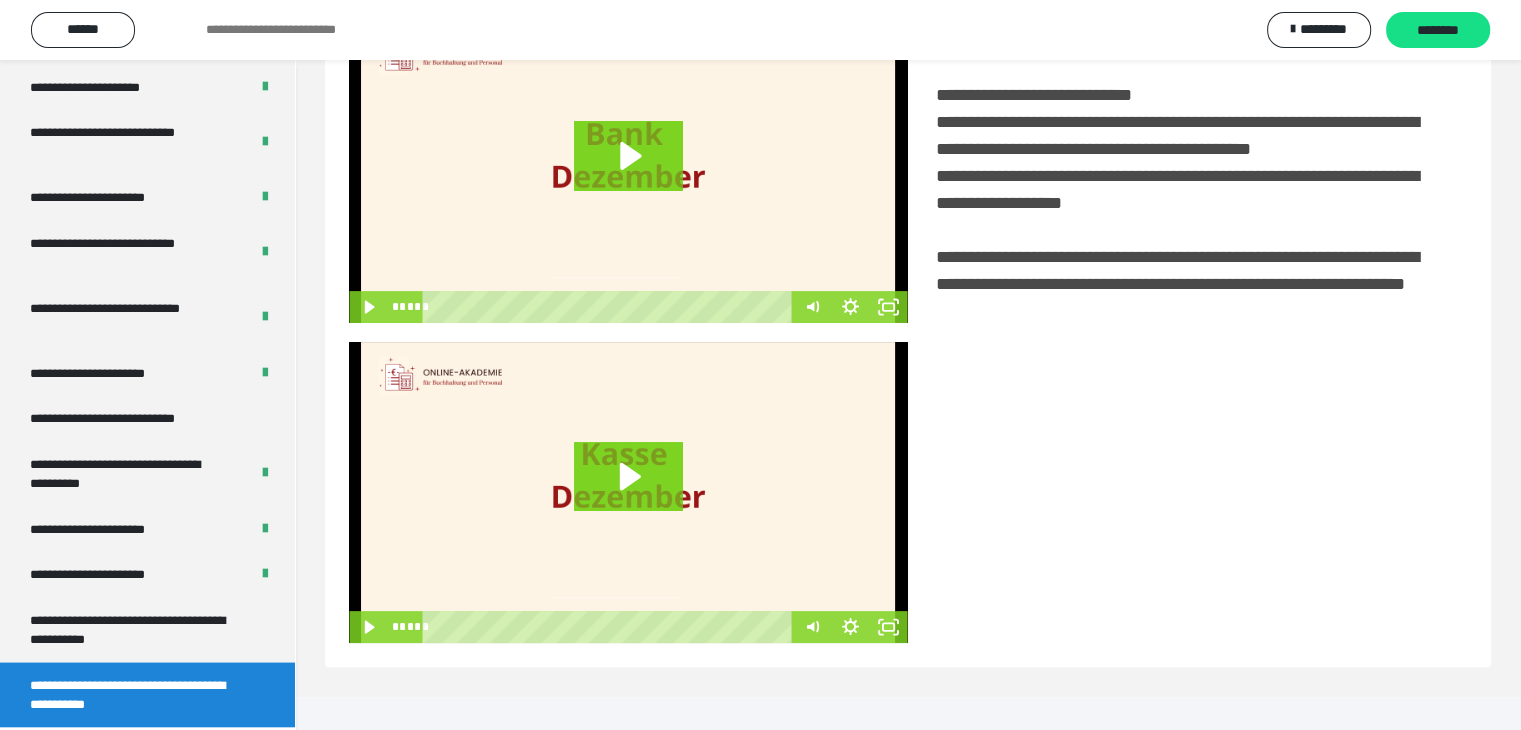 scroll, scrollTop: 460, scrollLeft: 0, axis: vertical 